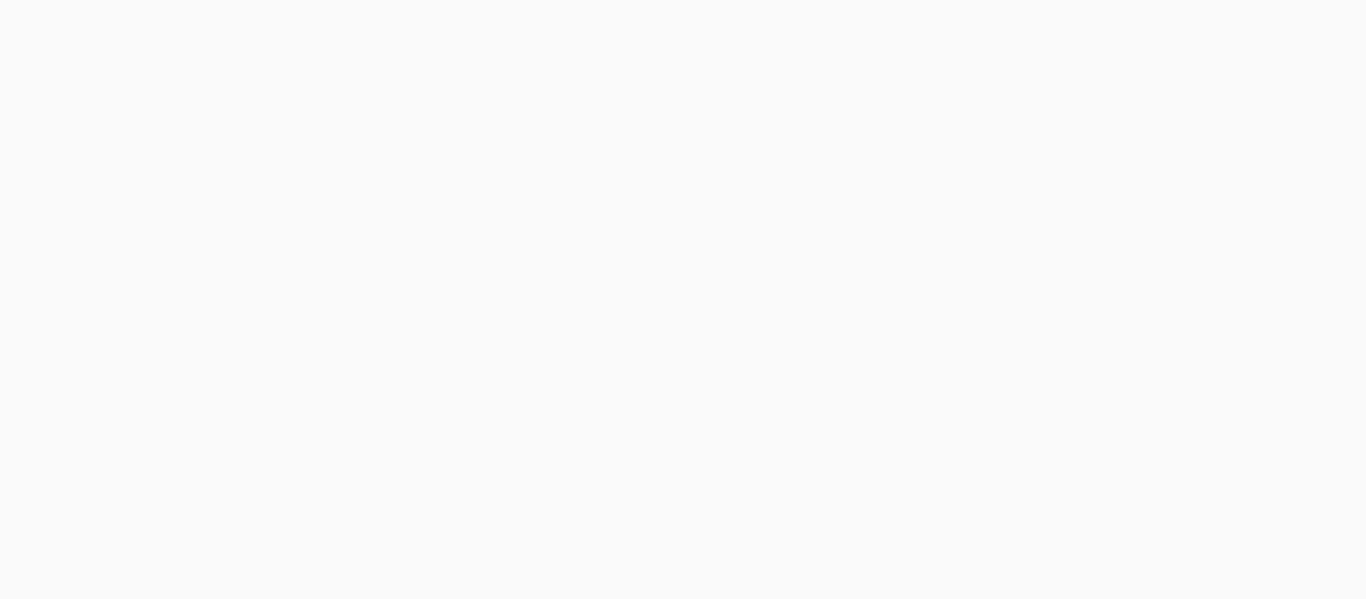 scroll, scrollTop: 0, scrollLeft: 0, axis: both 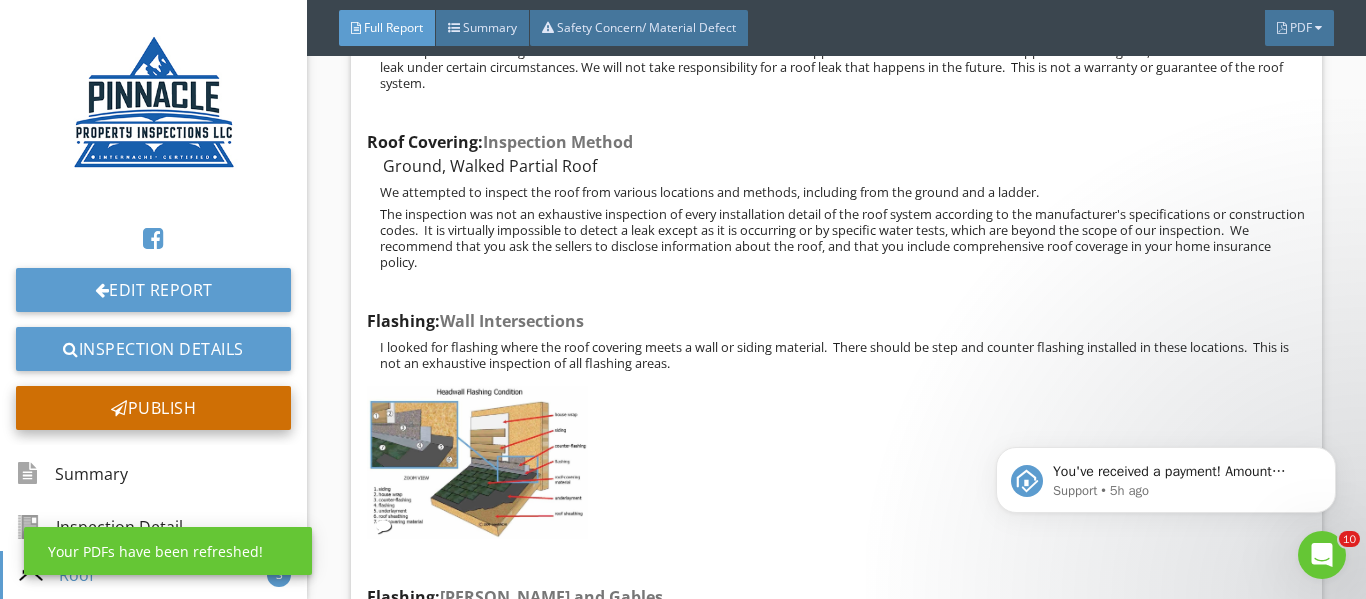 click on "Publish" at bounding box center [153, 408] 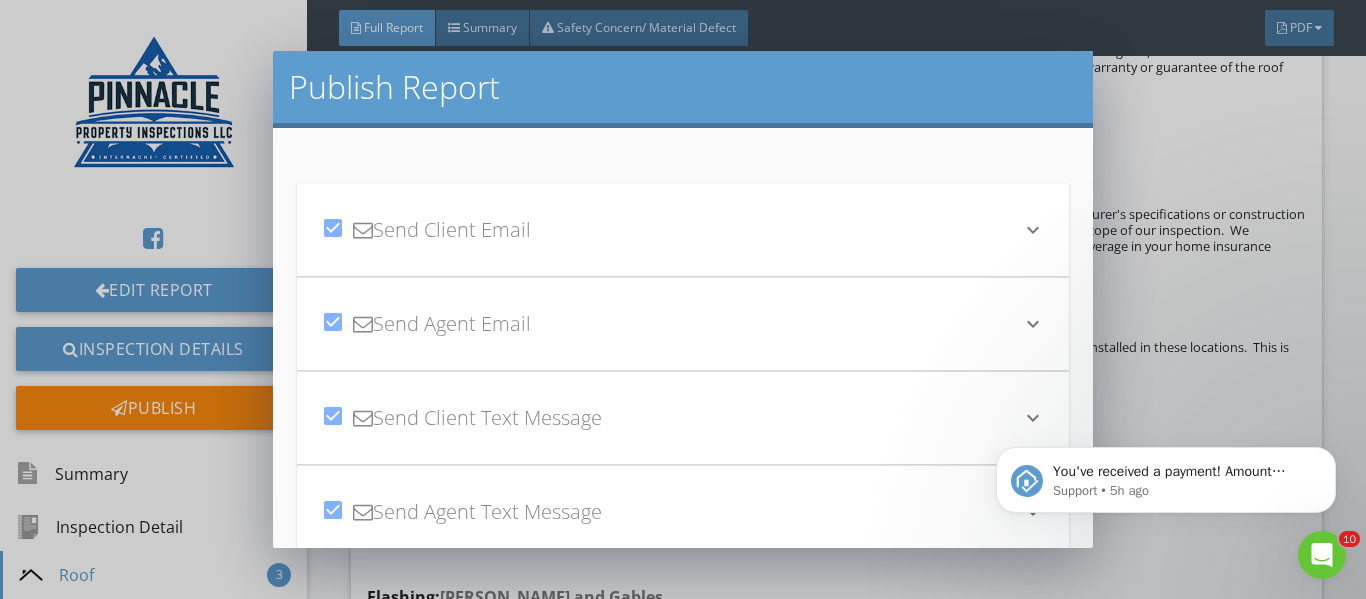 scroll, scrollTop: 168, scrollLeft: 0, axis: vertical 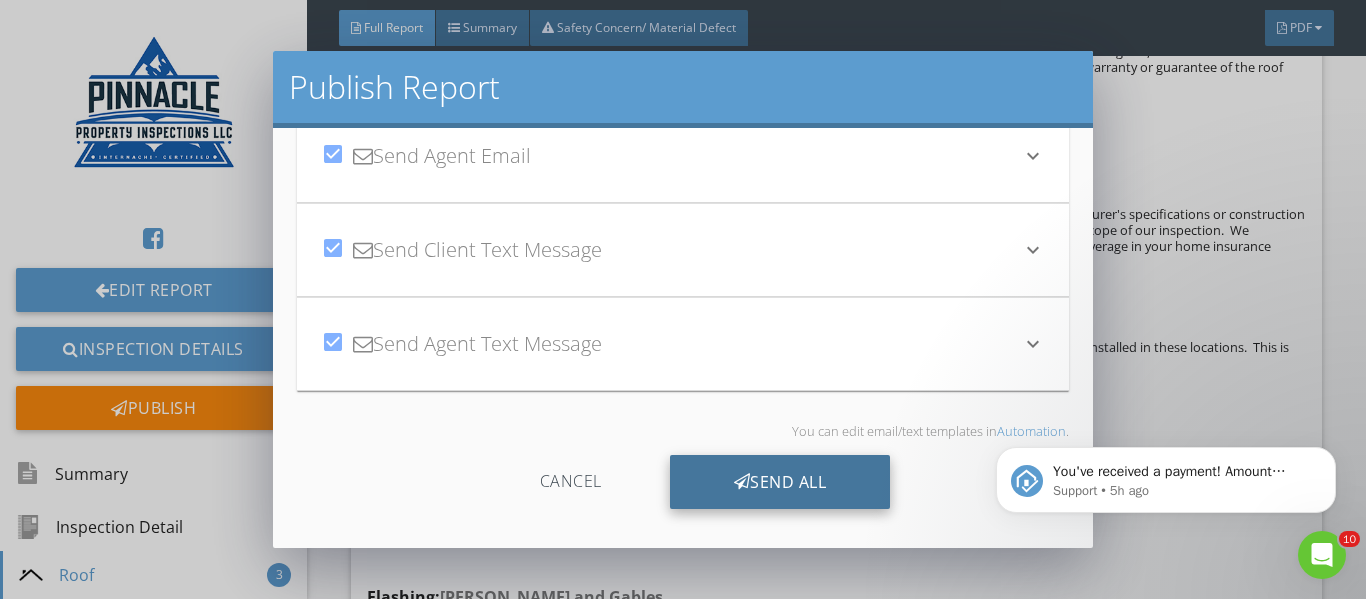 click on "Send All" at bounding box center [780, 482] 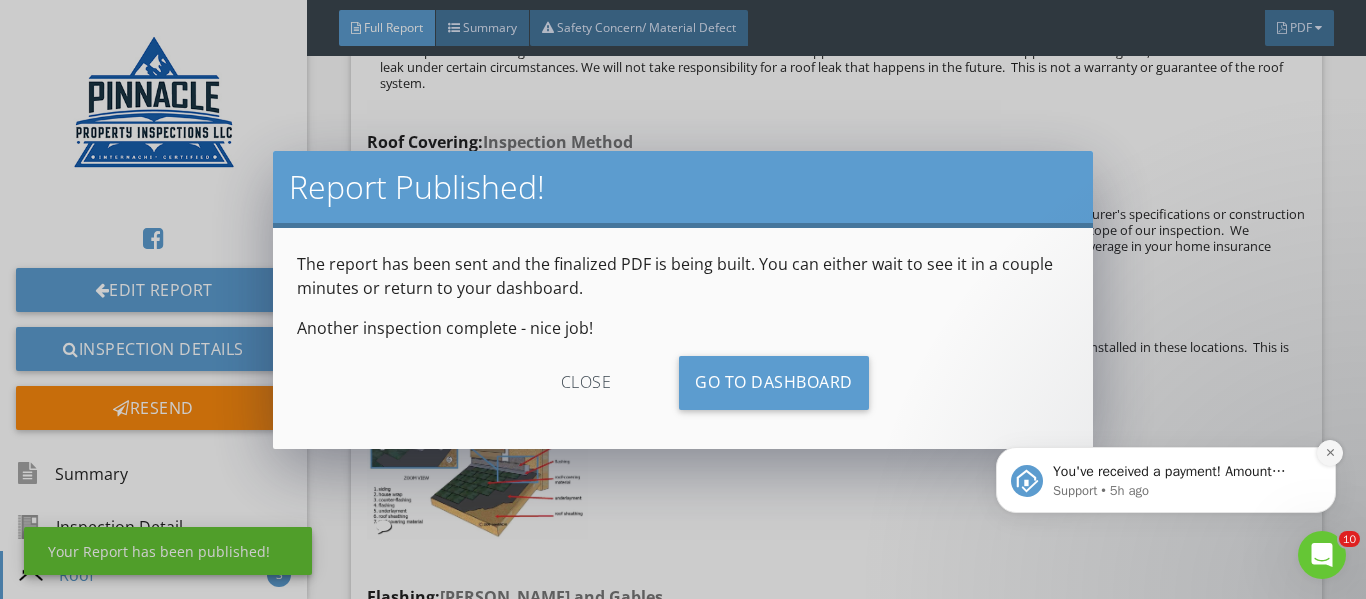 click at bounding box center (1330, 453) 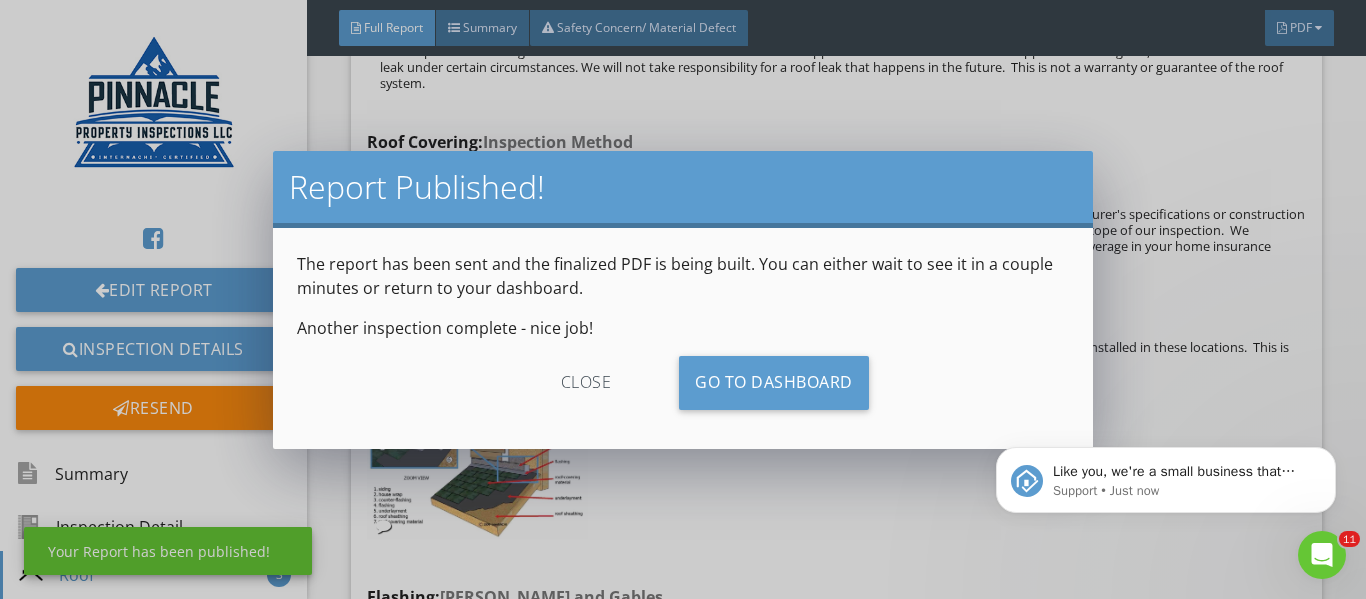 scroll, scrollTop: 0, scrollLeft: 0, axis: both 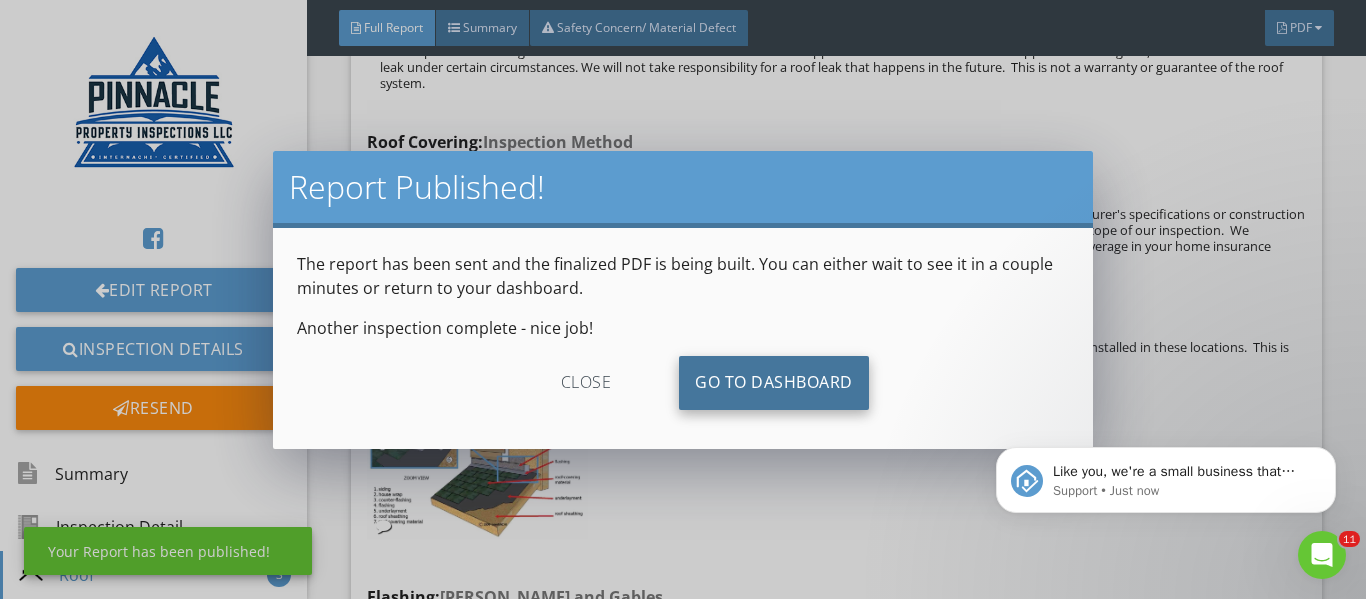 click on "Go To Dashboard" at bounding box center [774, 383] 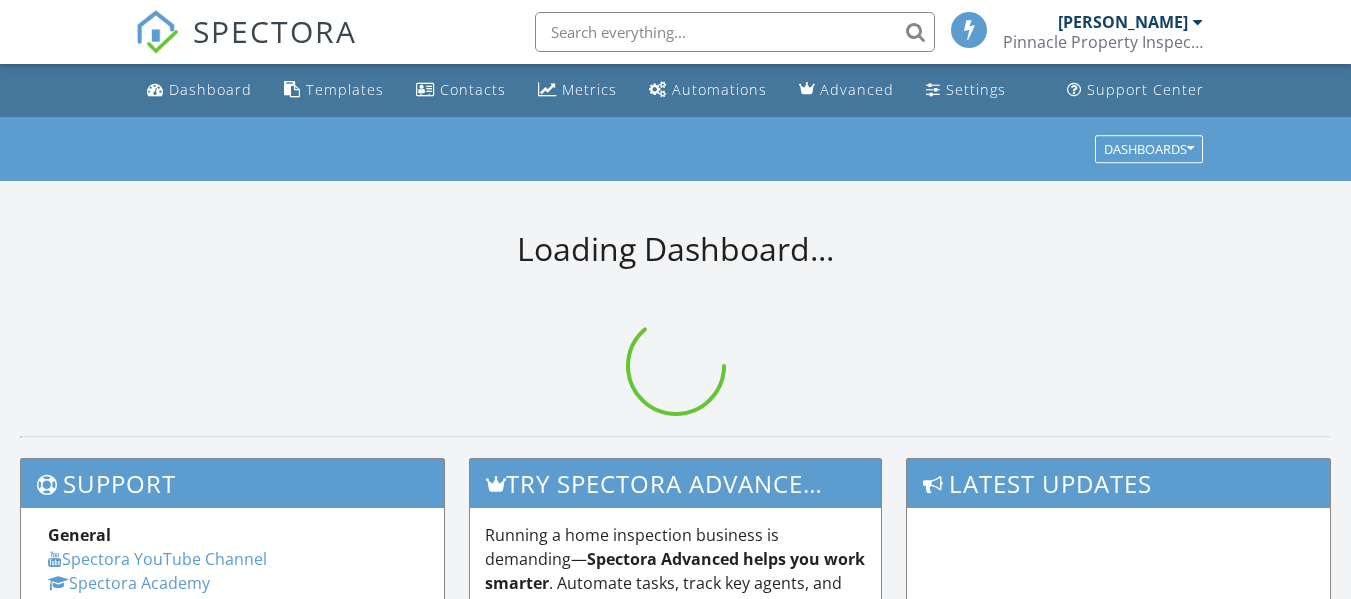 scroll, scrollTop: 0, scrollLeft: 0, axis: both 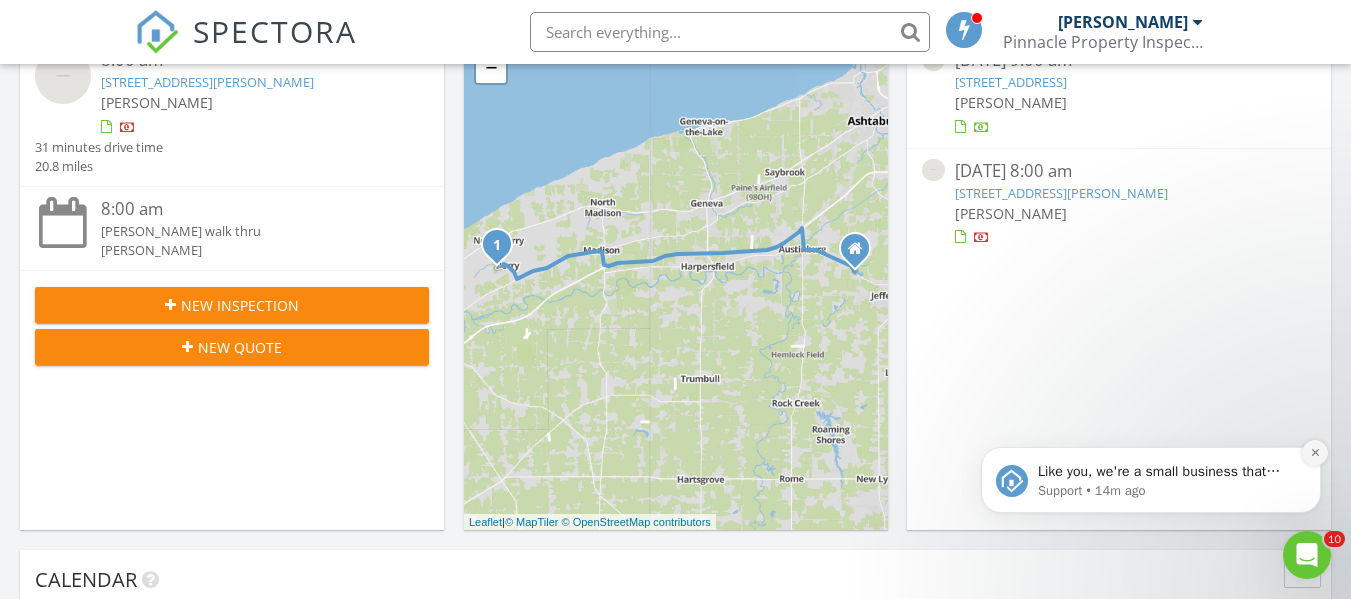 click 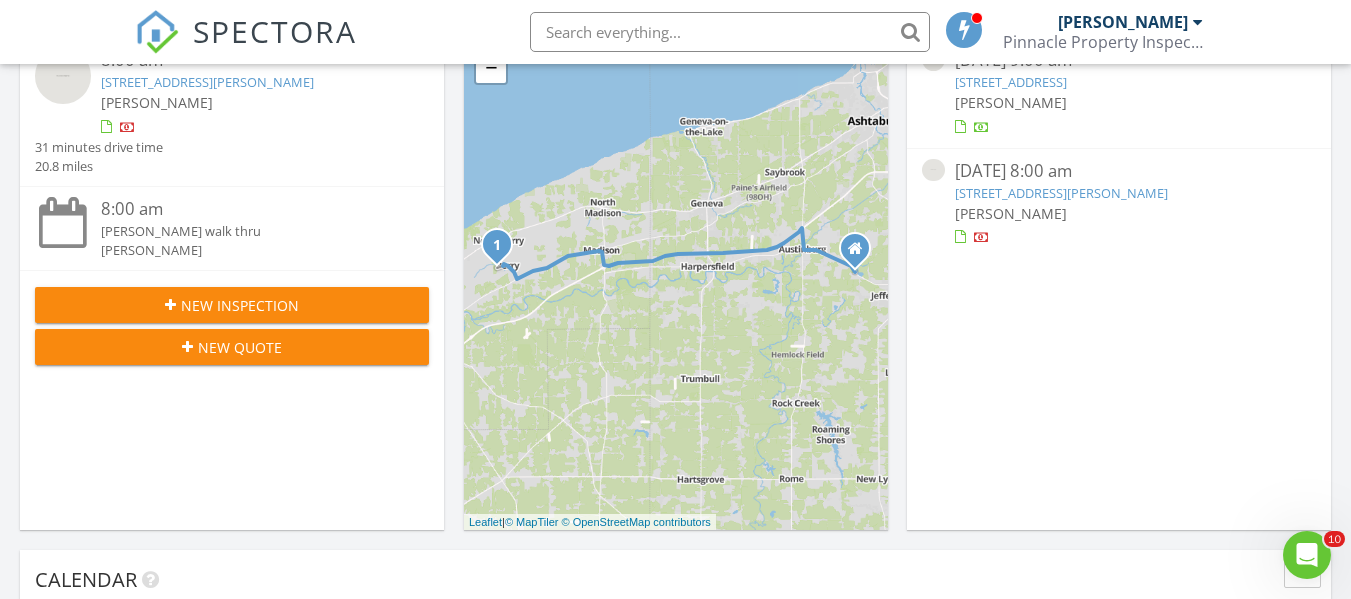 click on "07/10/25 8:00 am" at bounding box center (1119, 171) 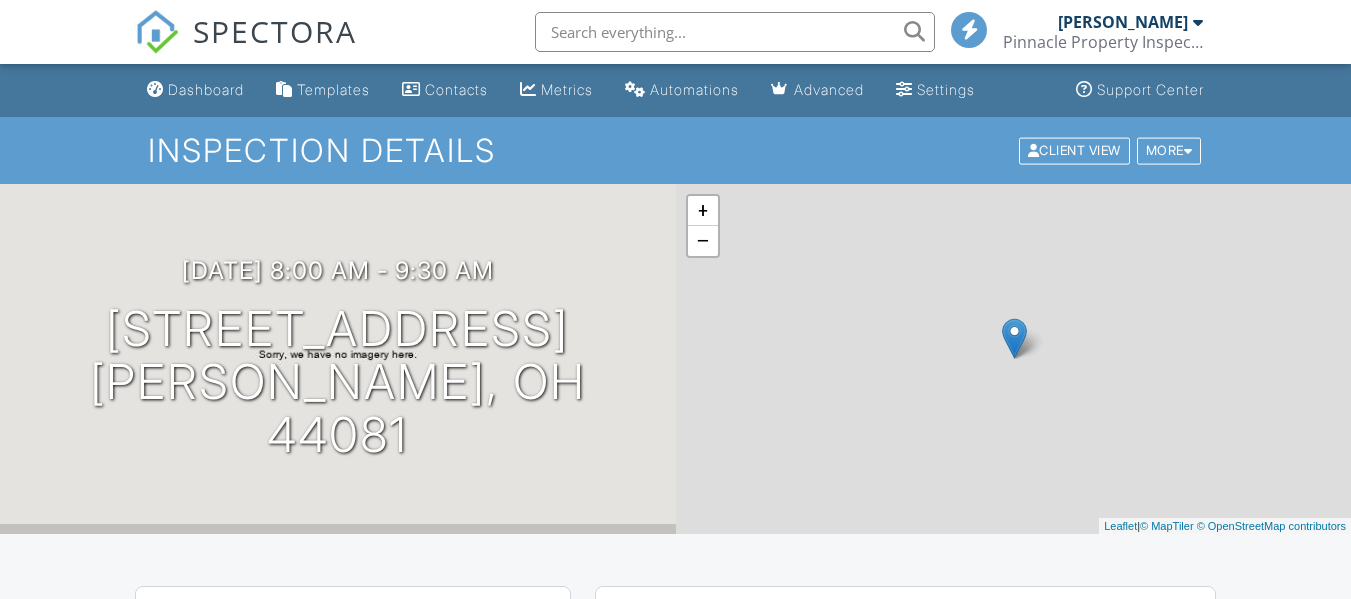 scroll, scrollTop: 0, scrollLeft: 0, axis: both 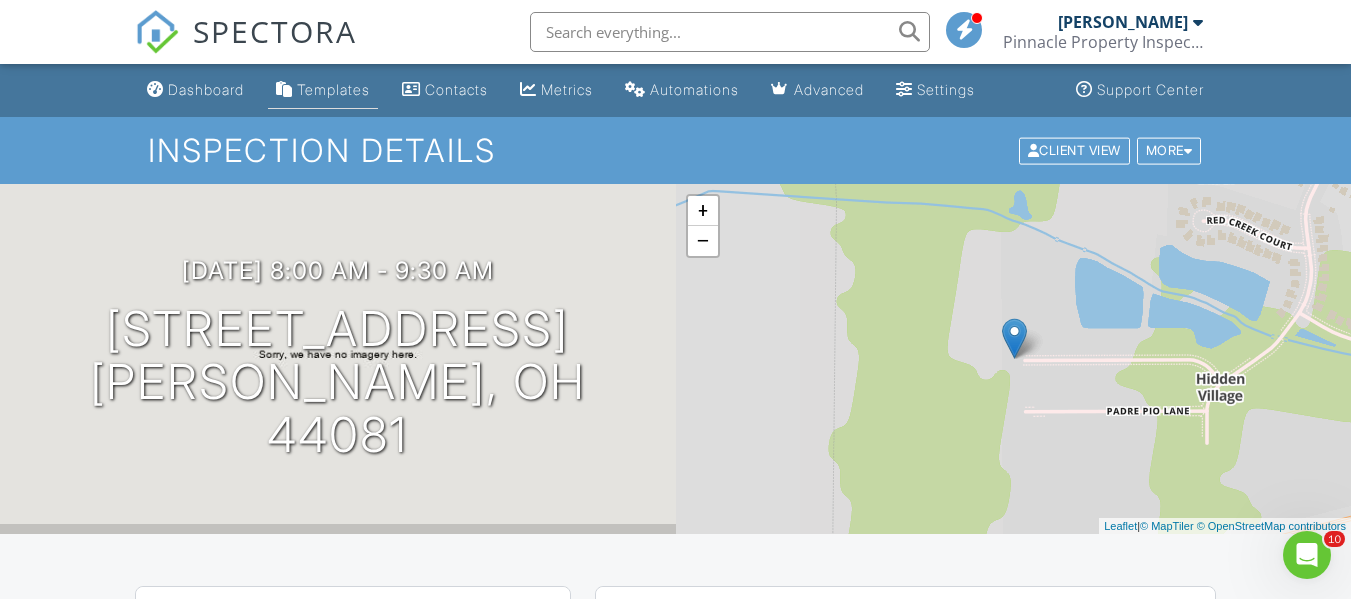 click on "Templates" at bounding box center (333, 89) 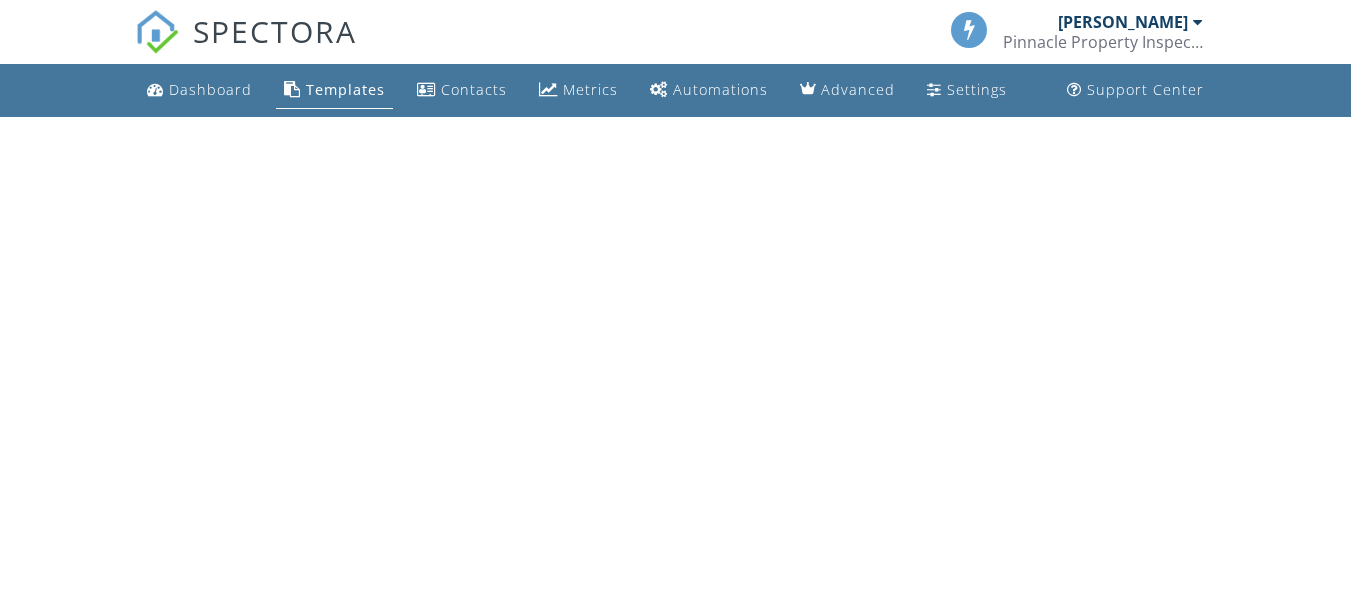 scroll, scrollTop: 0, scrollLeft: 0, axis: both 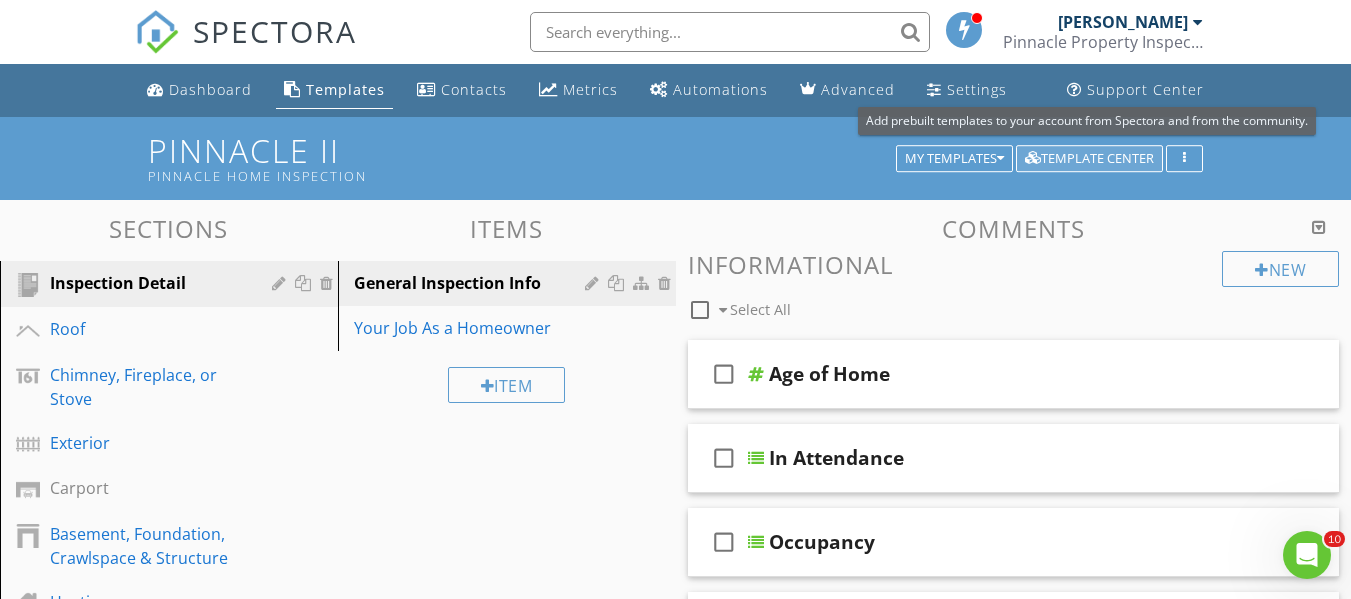 click on "Template Center" at bounding box center (1089, 159) 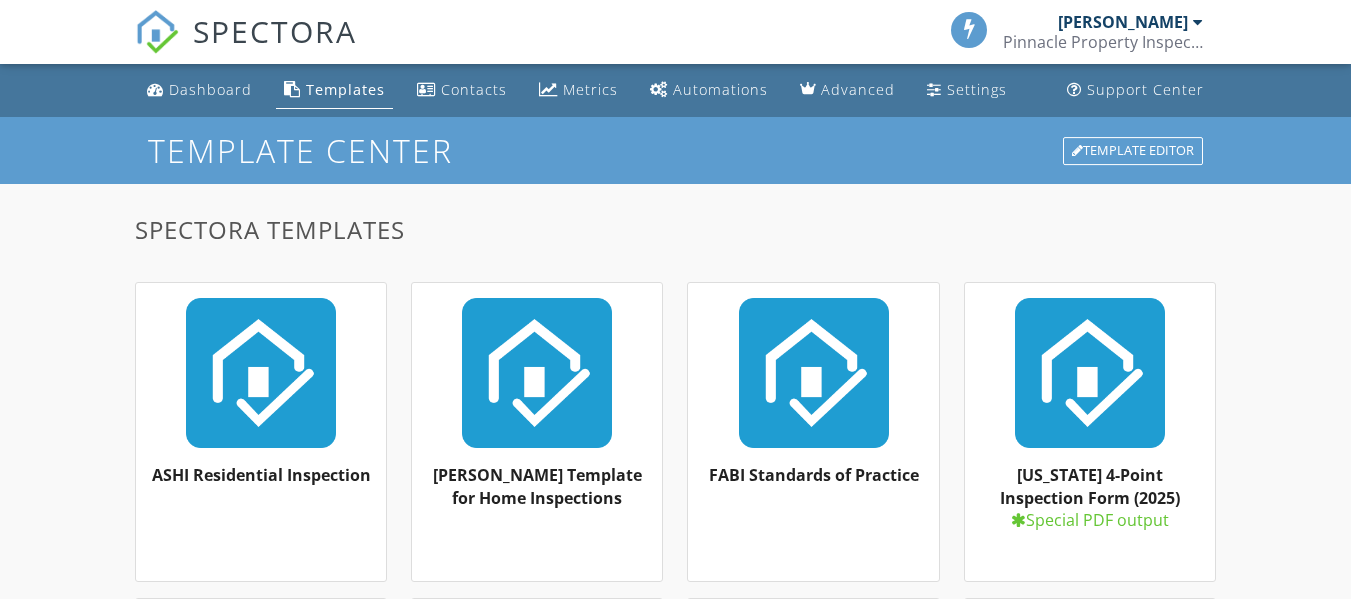 scroll, scrollTop: 0, scrollLeft: 0, axis: both 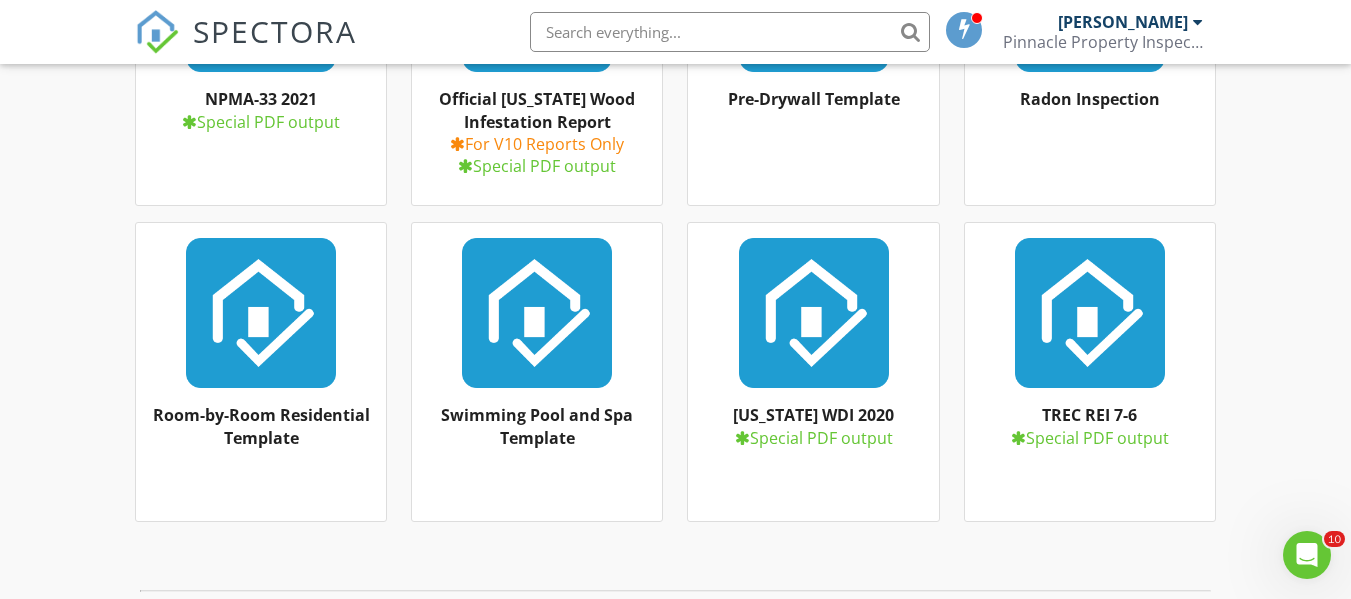 click on "Pre-Drywall Template" at bounding box center (814, 99) 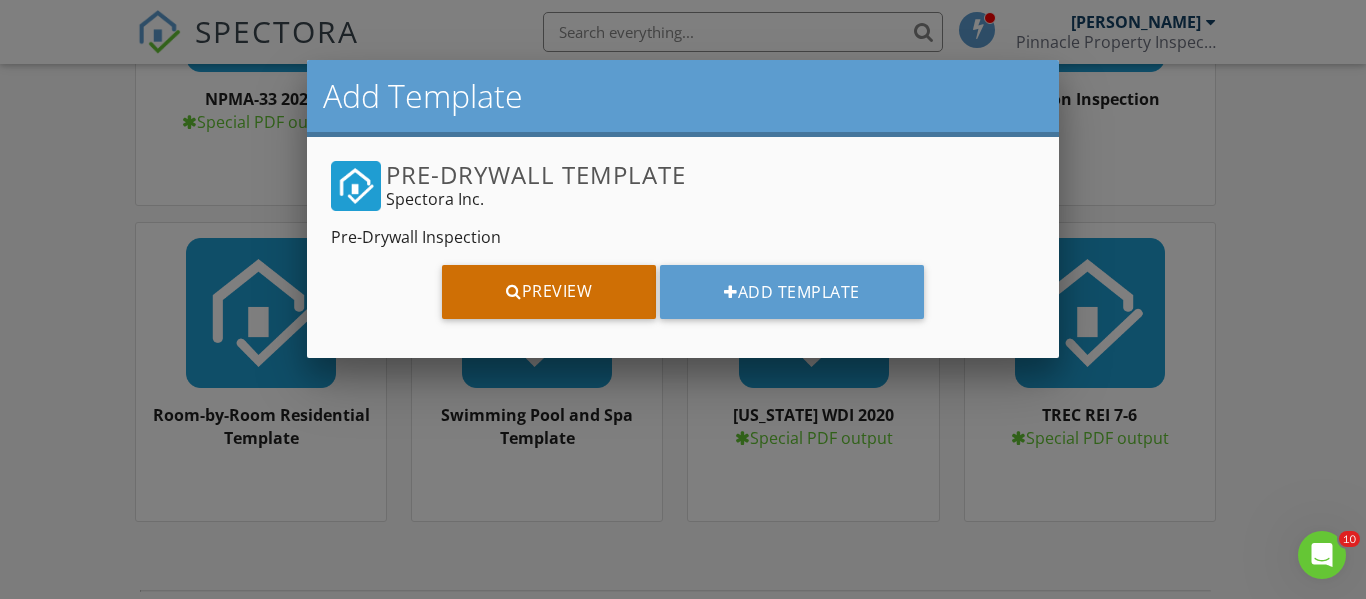 click on "Preview" at bounding box center (549, 292) 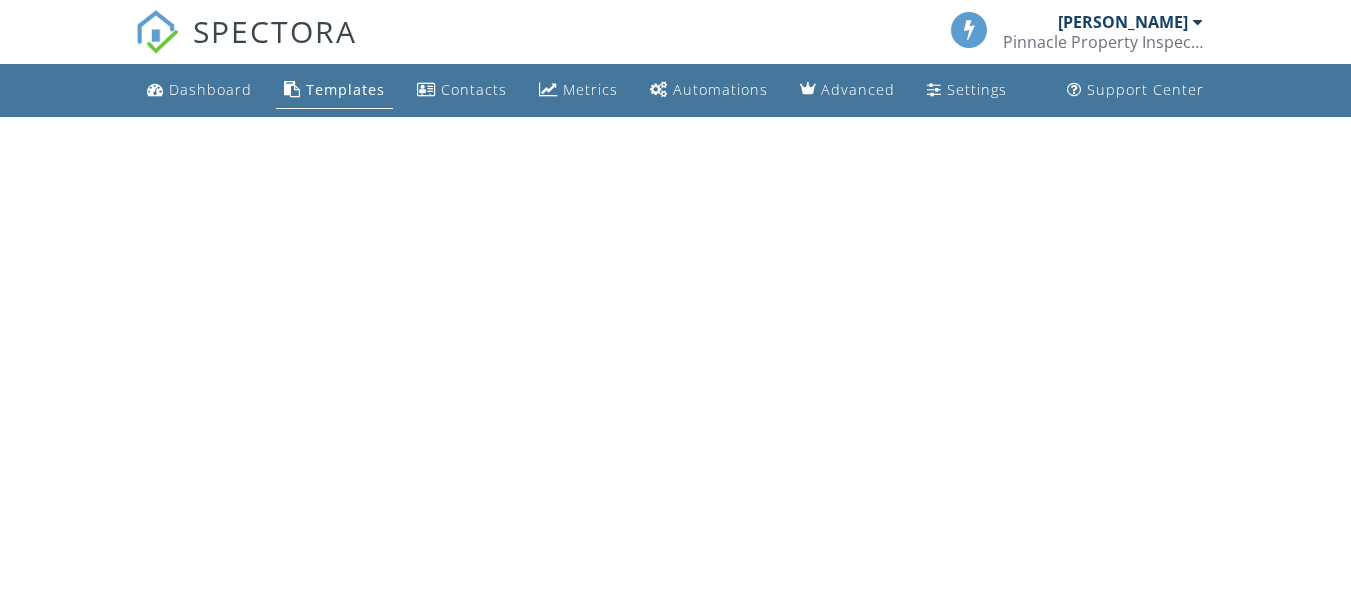 scroll, scrollTop: 0, scrollLeft: 0, axis: both 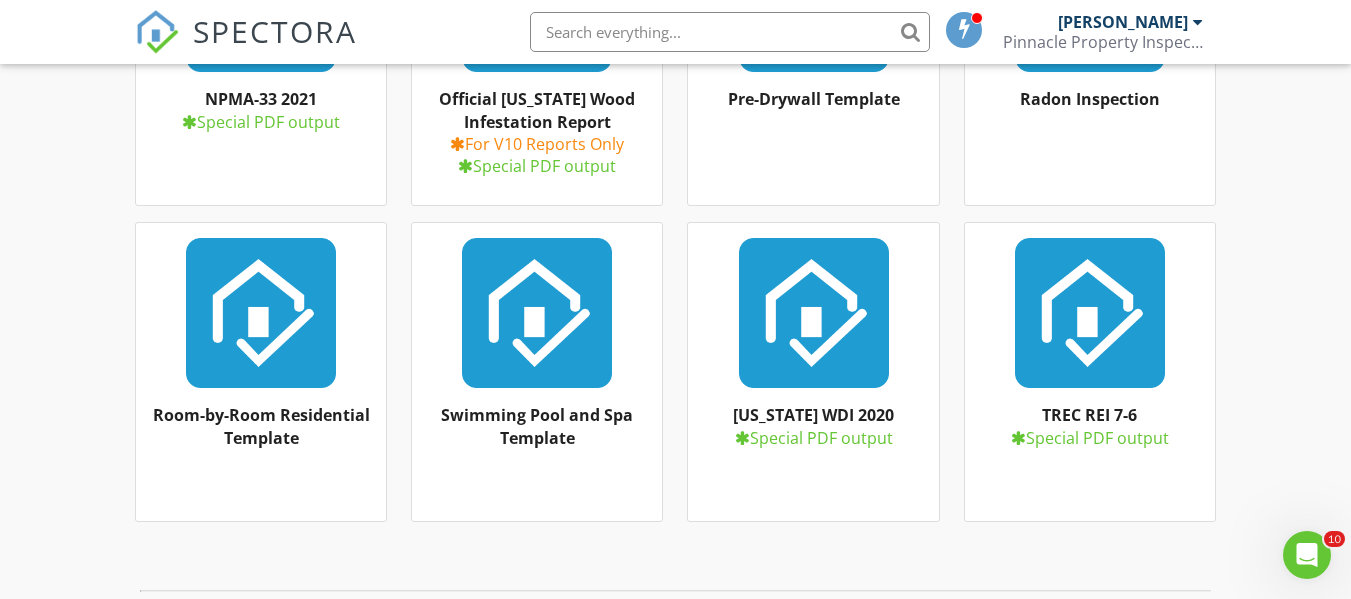 click on "Pre-Drywall Template" at bounding box center [814, 99] 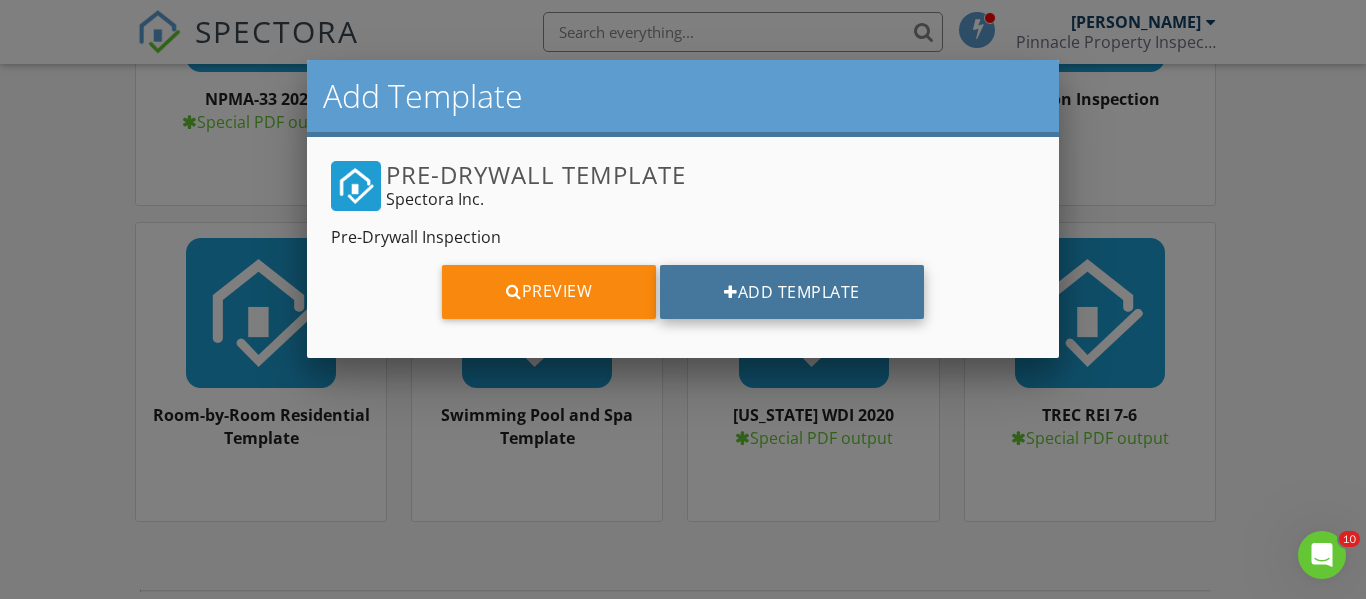 click on "Add Template" at bounding box center (792, 292) 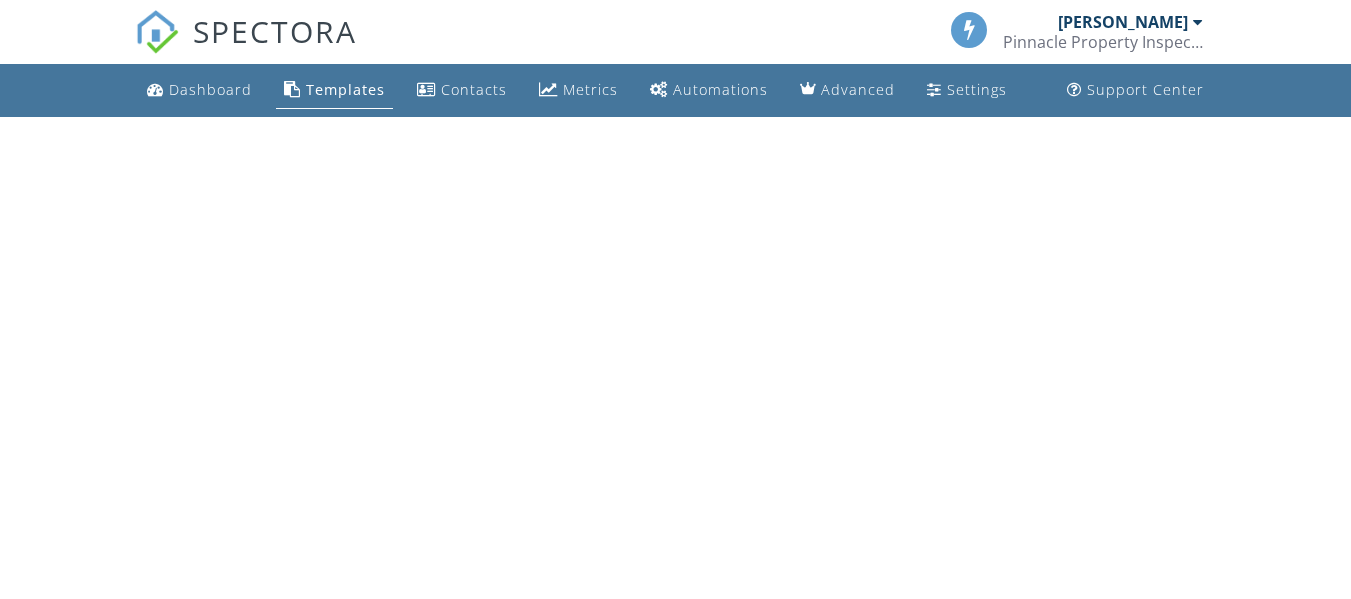 scroll, scrollTop: 0, scrollLeft: 0, axis: both 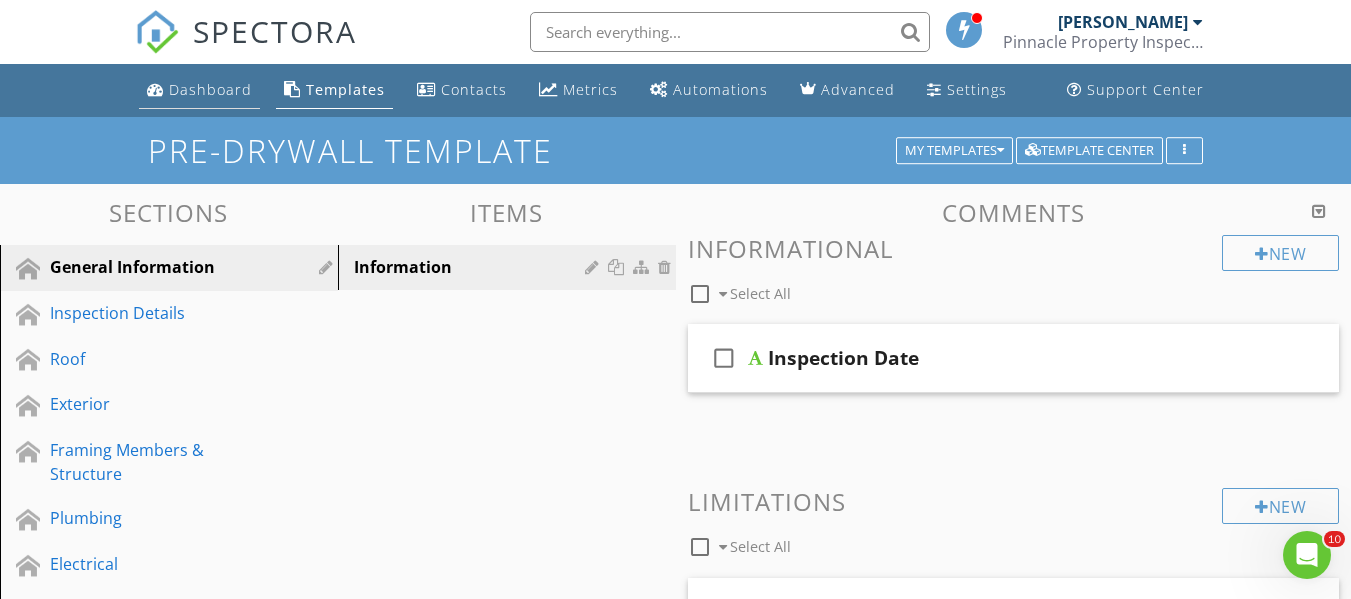 click on "Dashboard" at bounding box center [210, 89] 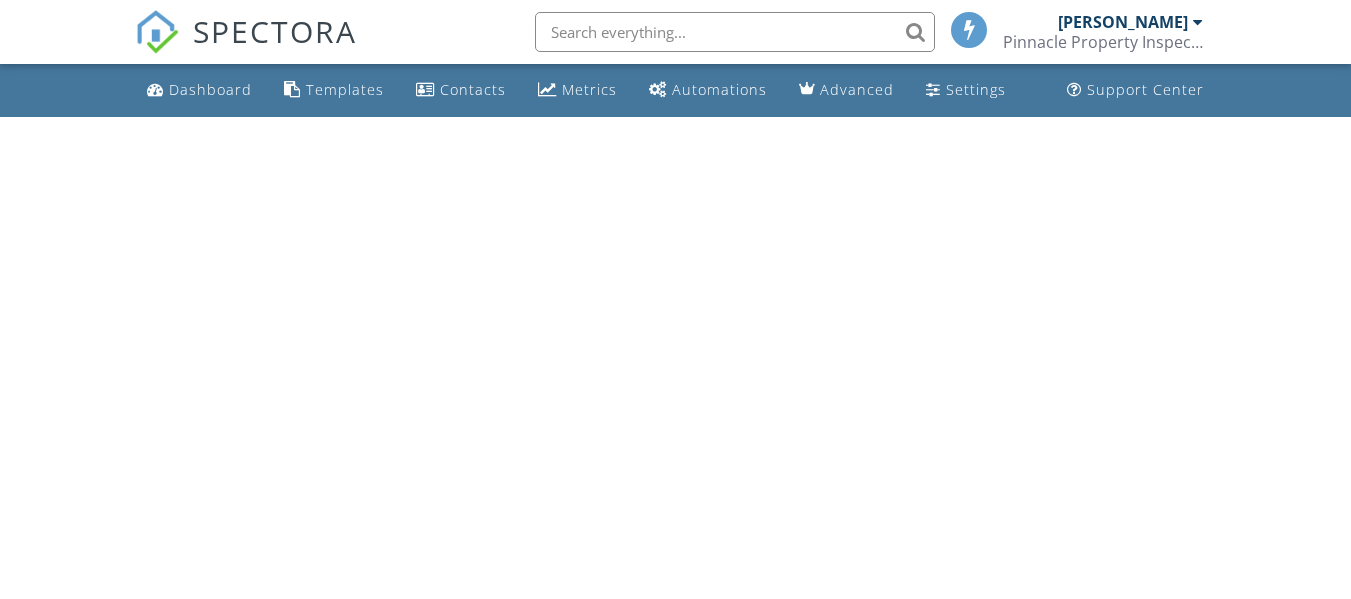 scroll, scrollTop: 0, scrollLeft: 0, axis: both 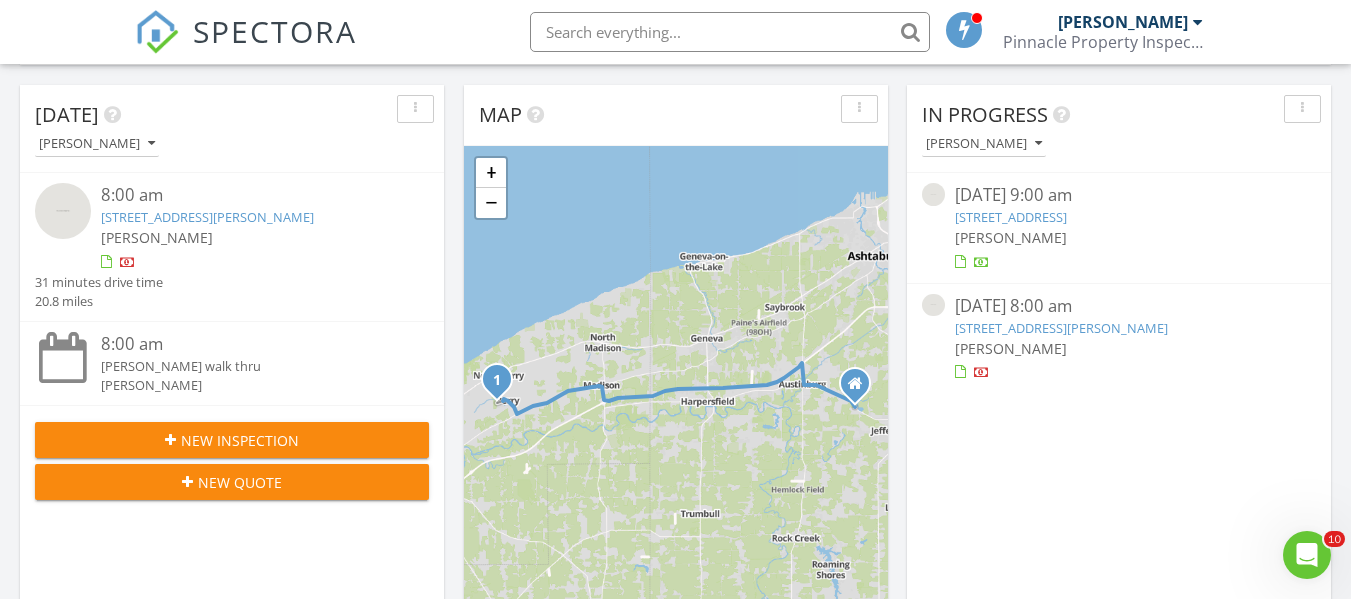 click on "07/10/25 8:00 am" at bounding box center [1119, 306] 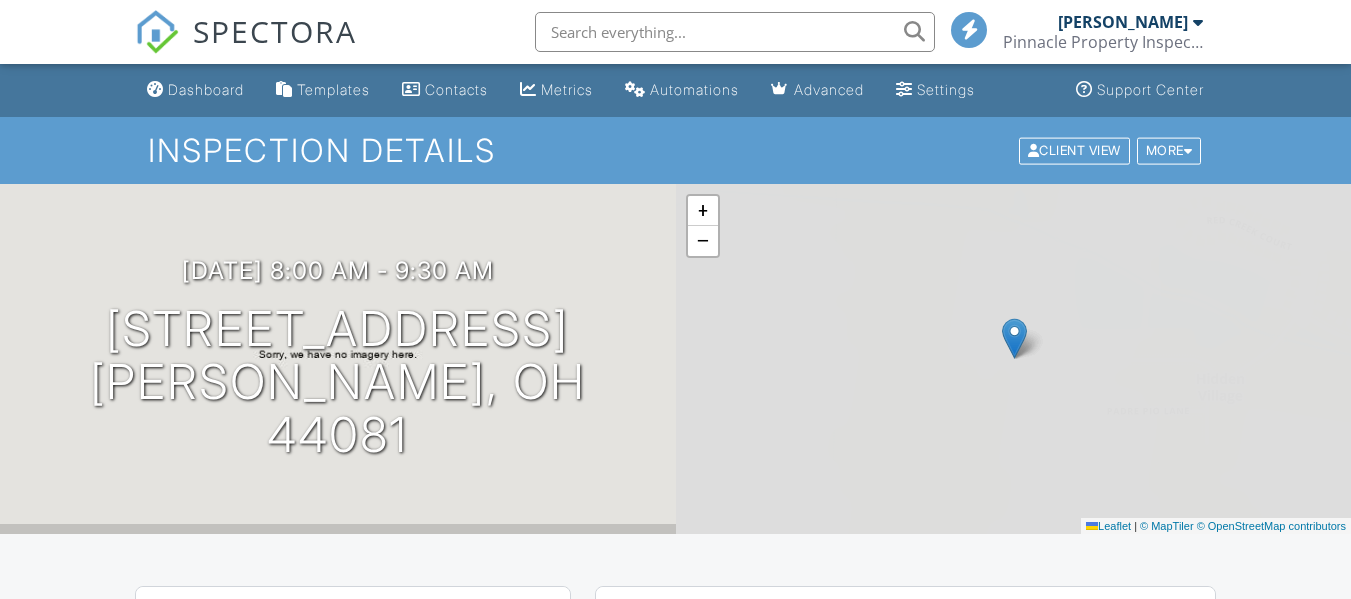 scroll, scrollTop: 0, scrollLeft: 0, axis: both 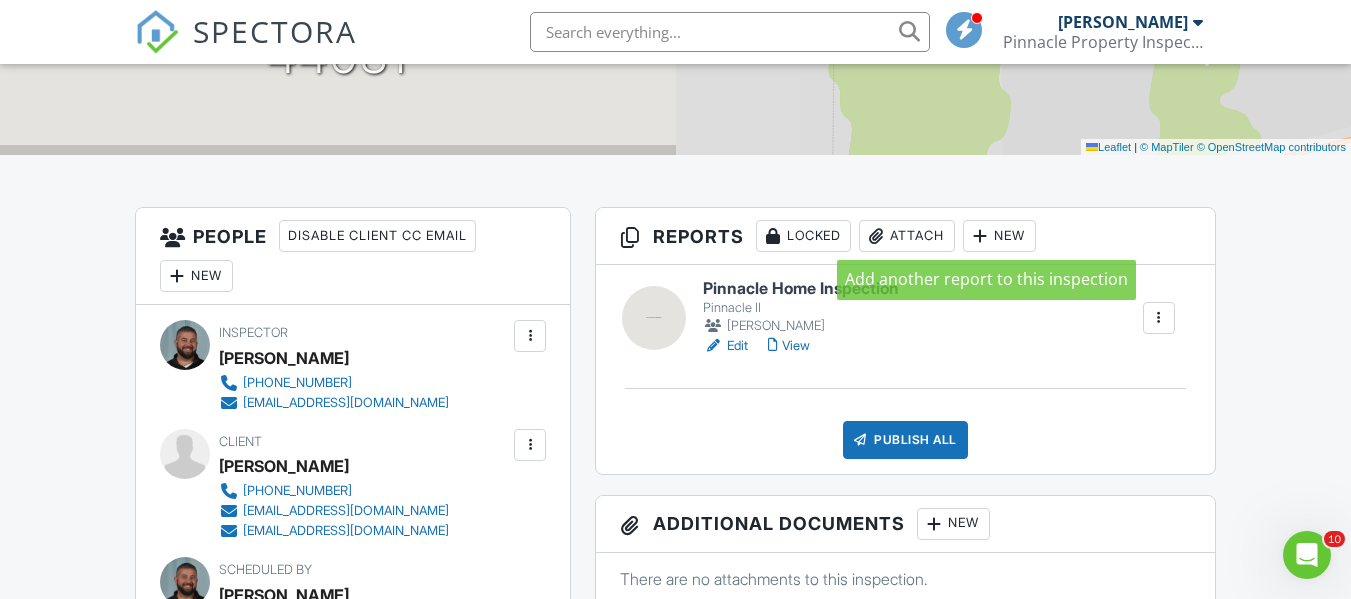 click at bounding box center (980, 236) 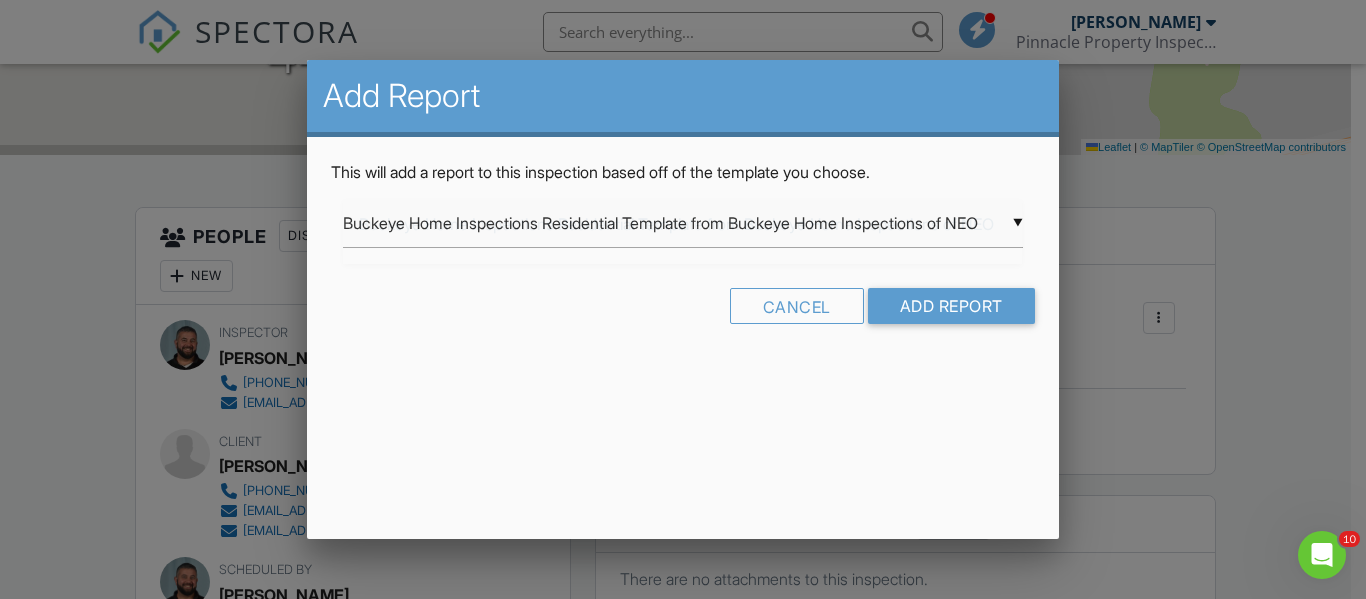 click on "▼ Buckeye Home Inspections Residential Template from Buckeye Home Inspections of NEO Buckeye Home Inspections Residential Template from Buckeye Home Inspections of NEO Pinnacle II Residential Template Mold Inspection 1 Pinnacle Property Inspections Pre-Drywall Template  Roof Inspection Full Septic  Site Observation Well Buckeye Home Inspections Residential Template from Buckeye Home Inspections of NEO
Pinnacle II
Residential Template
Mold Inspection 1
Pinnacle Property Inspections
Pre-Drywall Template
Roof Inspection Full
Septic
Site Observation
Well" at bounding box center [682, 223] 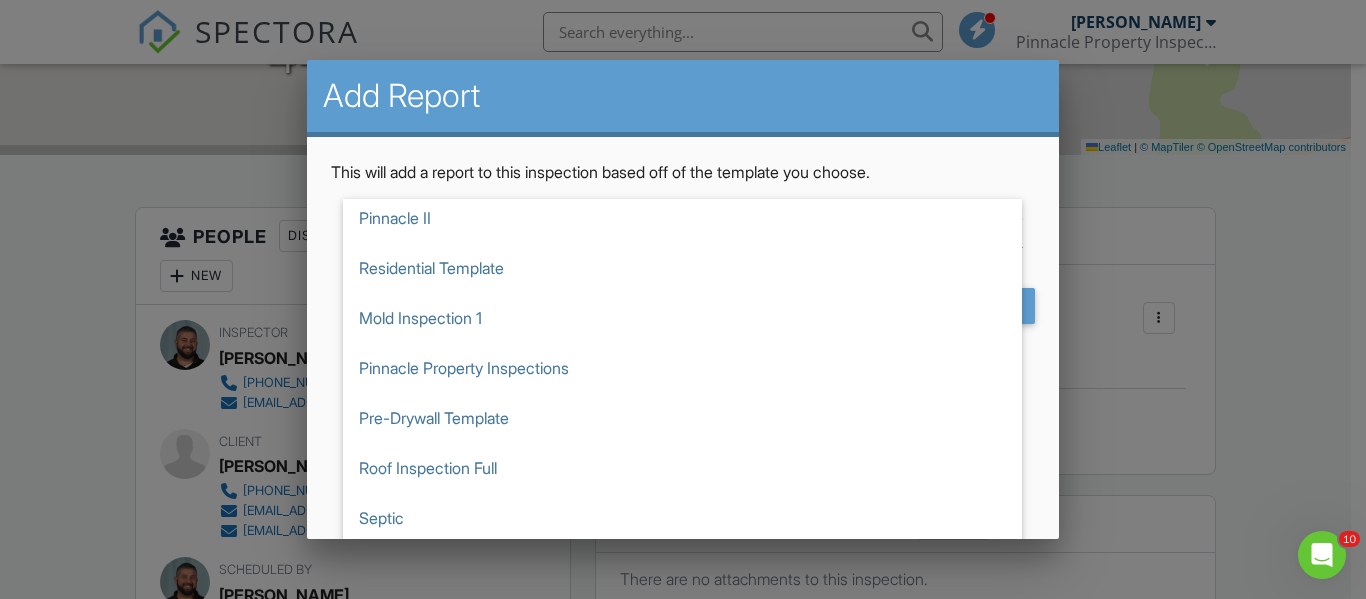 scroll, scrollTop: 75, scrollLeft: 0, axis: vertical 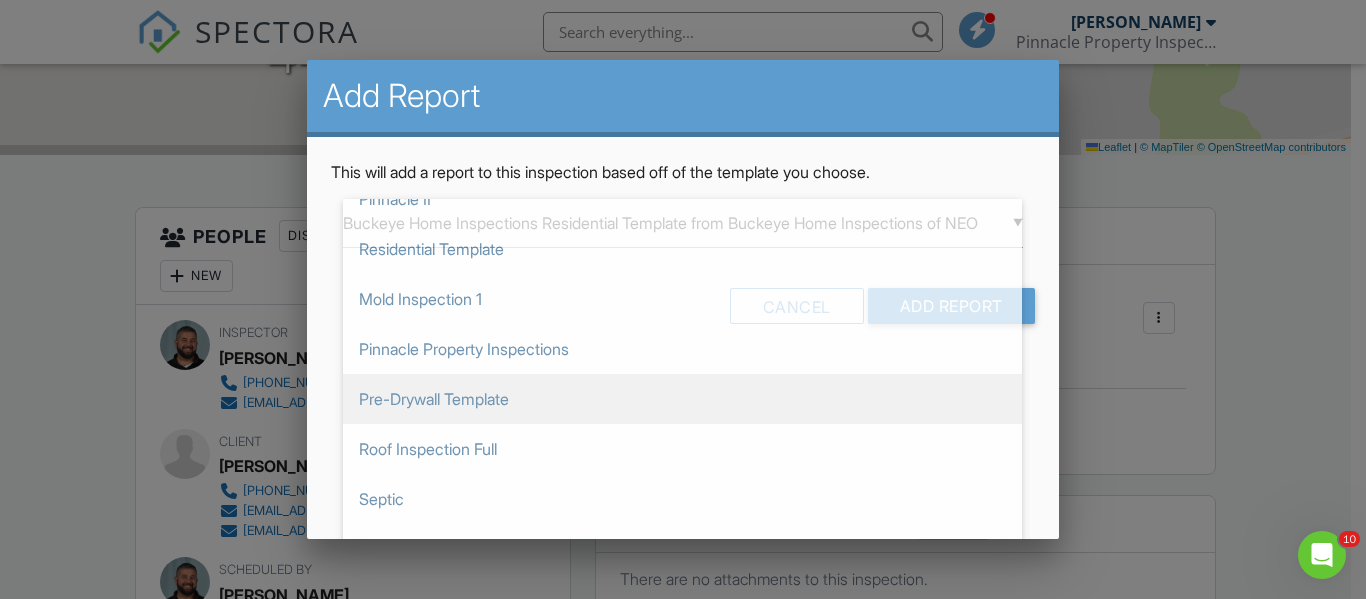 click on "Pre-Drywall Template" at bounding box center [682, 399] 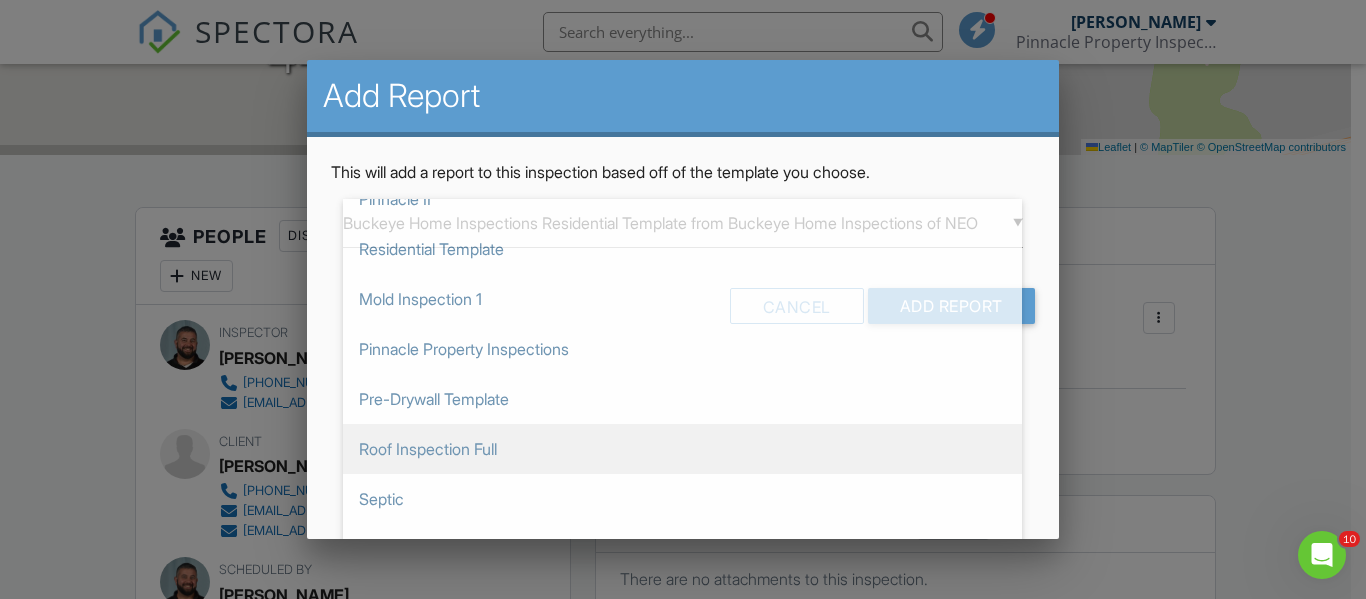 type on "Pre-Drywall Template" 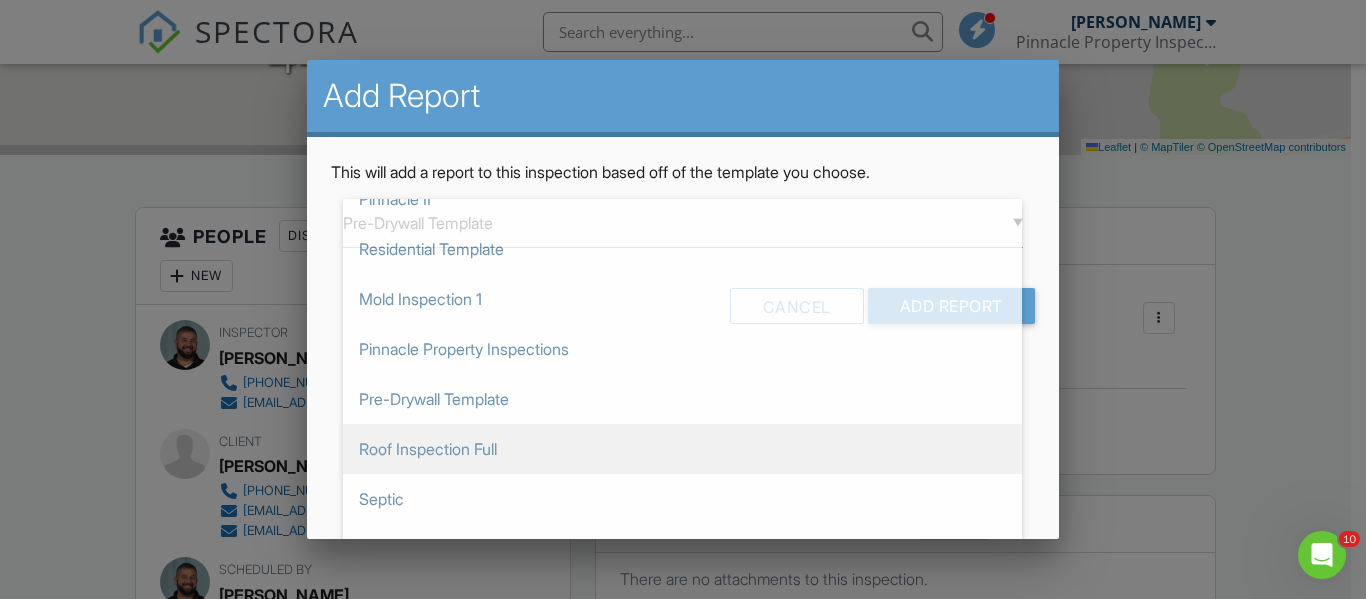 scroll, scrollTop: 122, scrollLeft: 0, axis: vertical 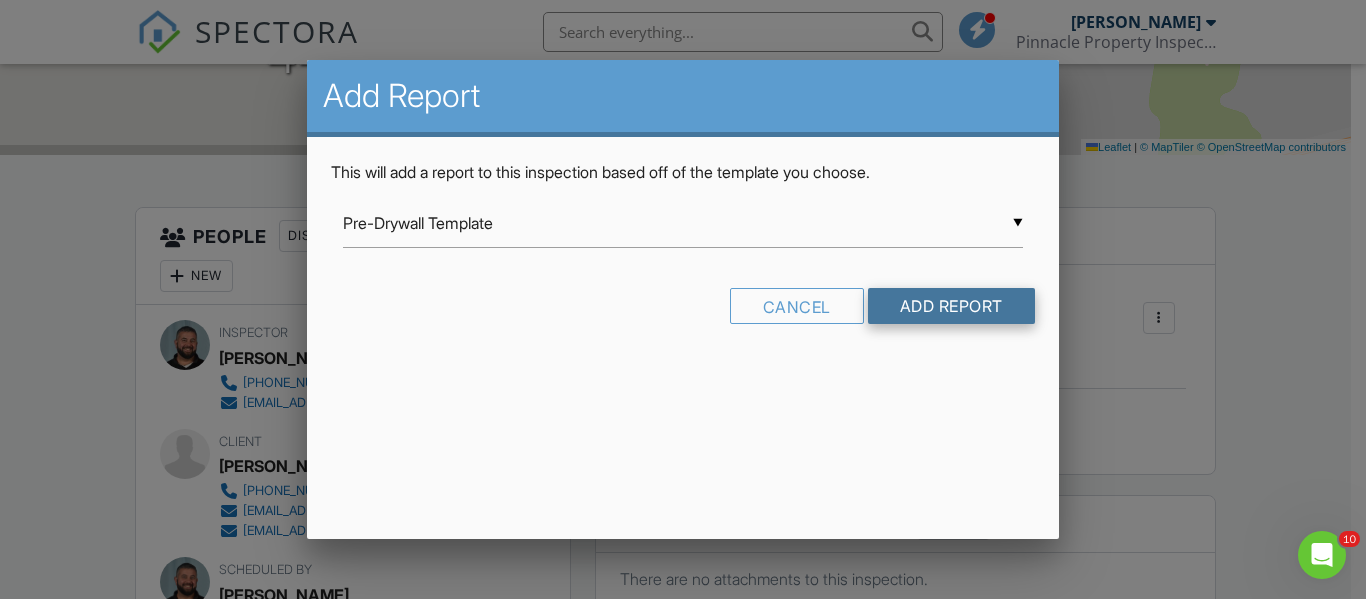 click on "Add Report" at bounding box center (951, 306) 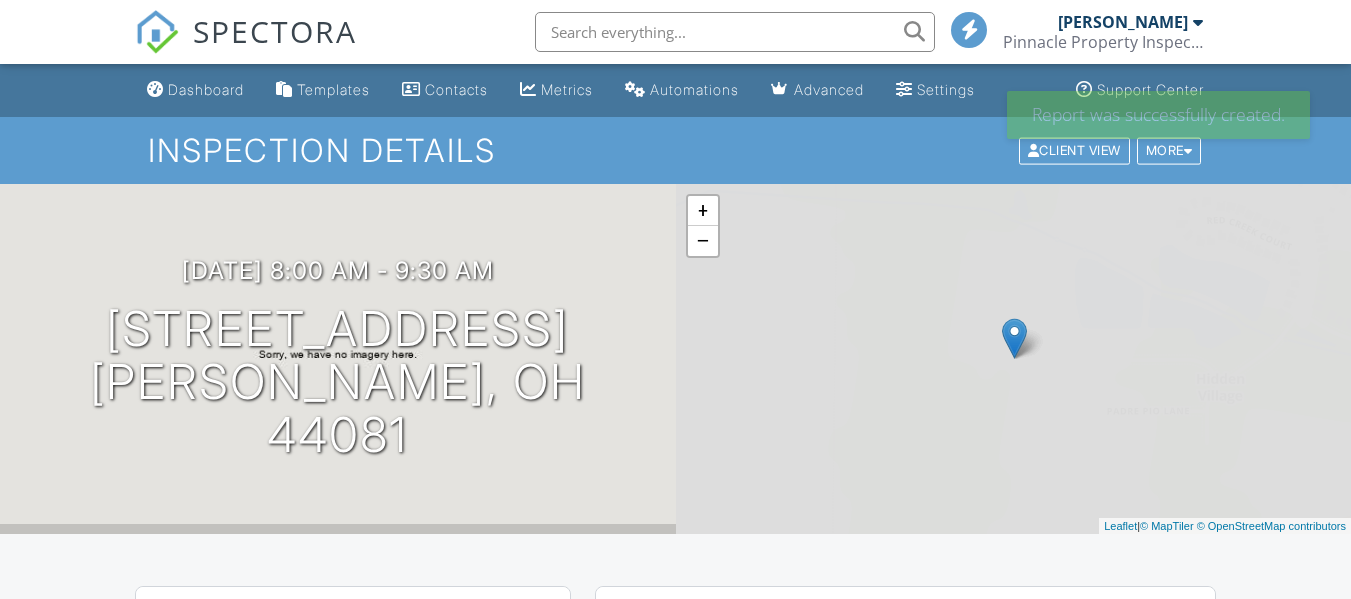 scroll, scrollTop: 0, scrollLeft: 0, axis: both 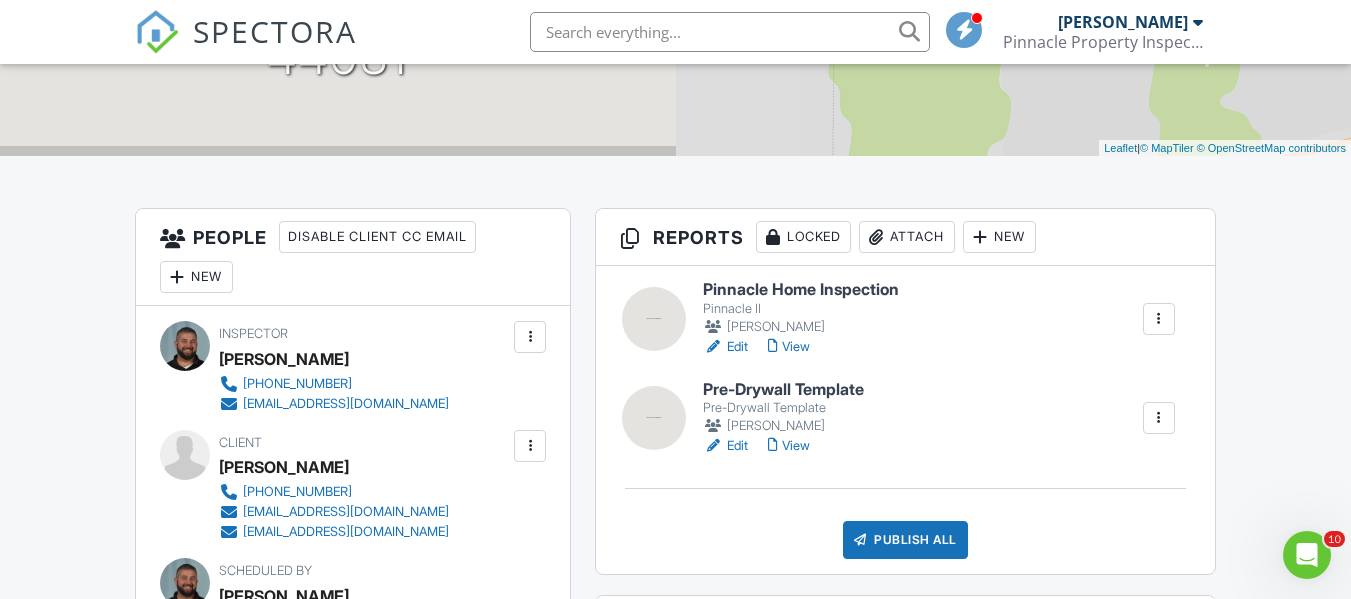 click on "[PERSON_NAME]" at bounding box center (783, 426) 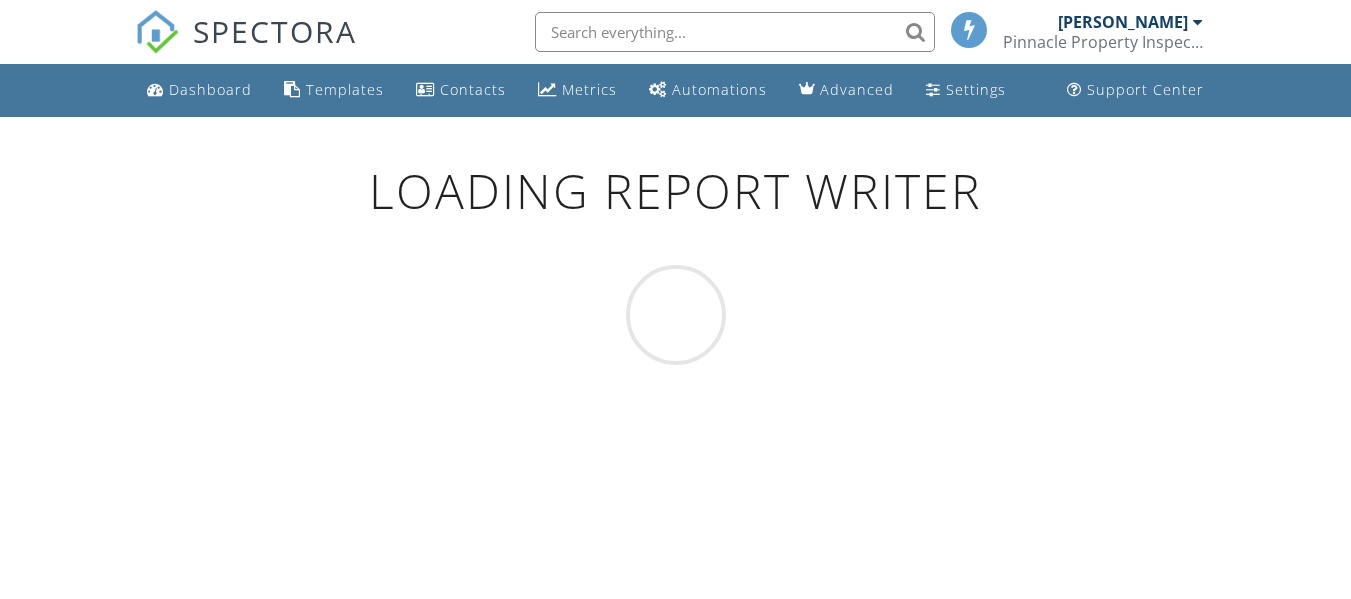 scroll, scrollTop: 0, scrollLeft: 0, axis: both 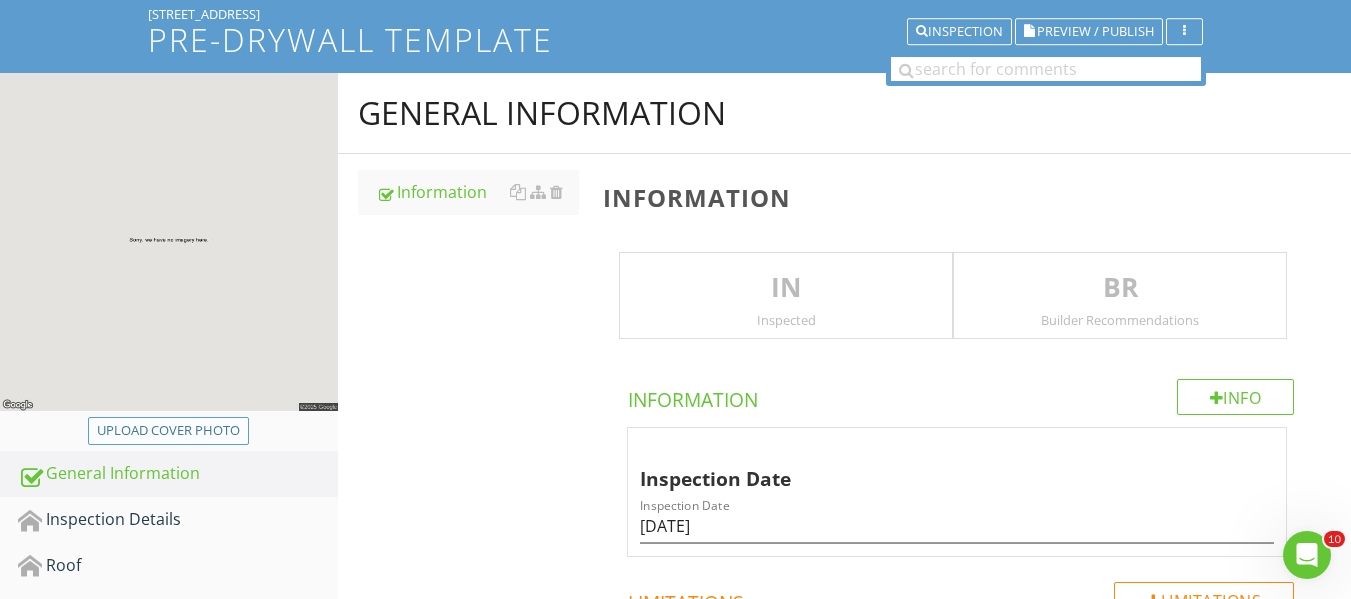 click on "Upload cover photo" at bounding box center (168, 431) 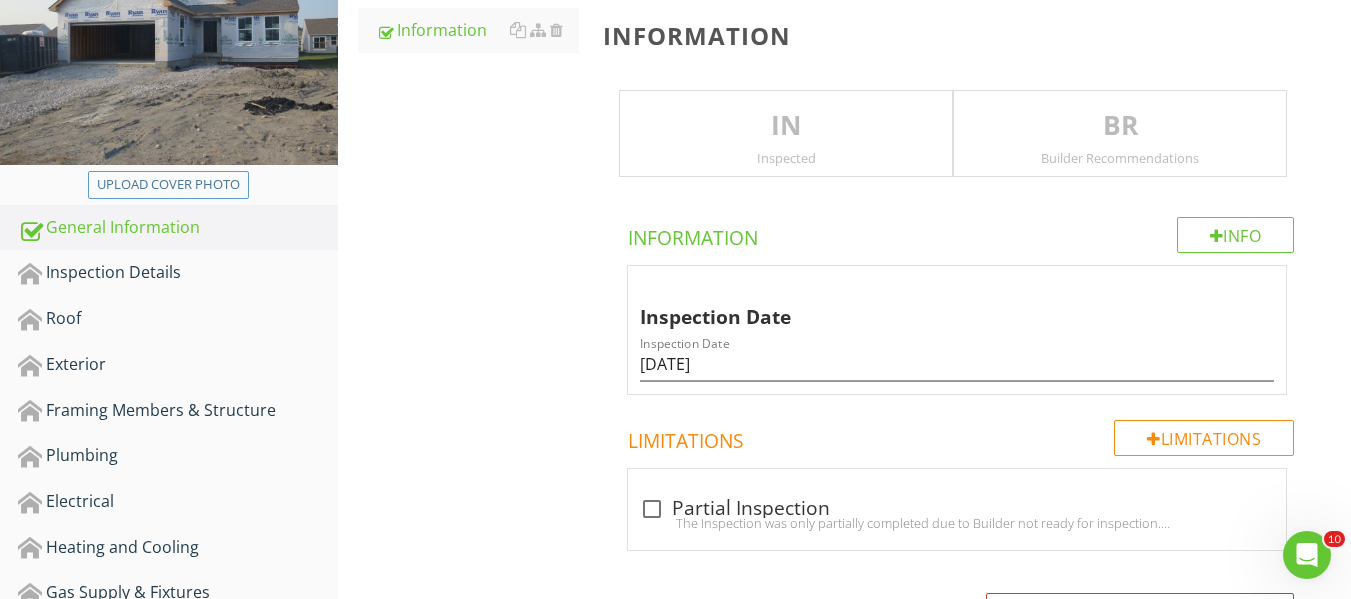 scroll, scrollTop: 296, scrollLeft: 0, axis: vertical 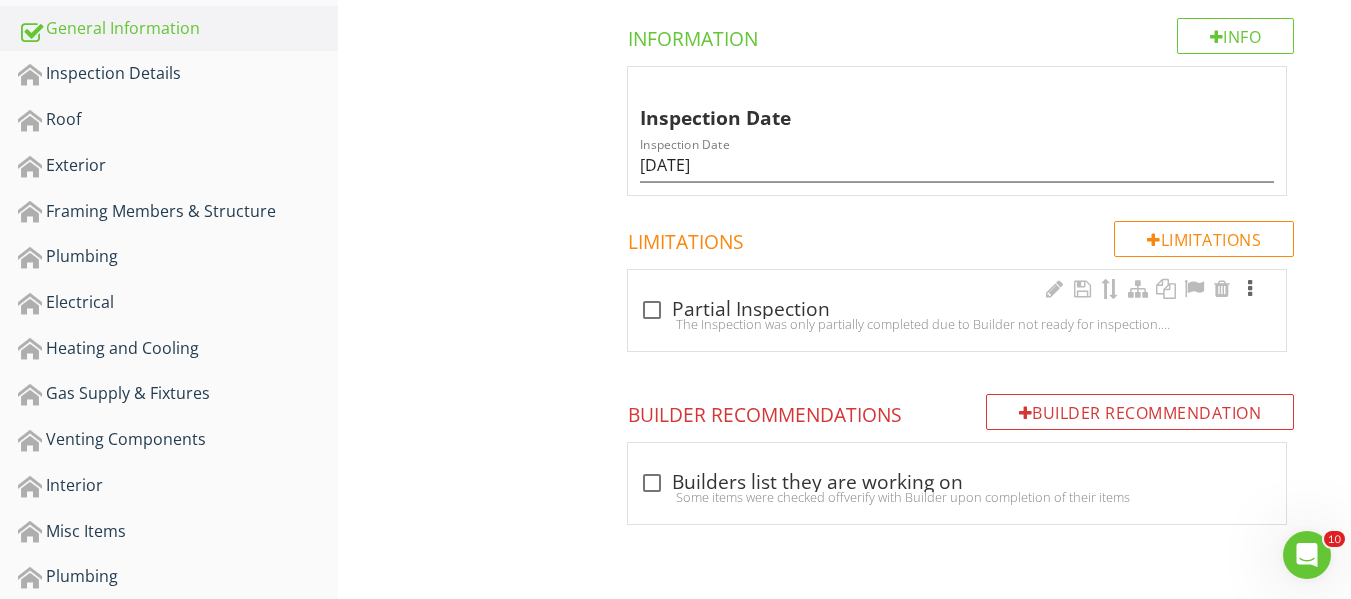 click at bounding box center [1250, 289] 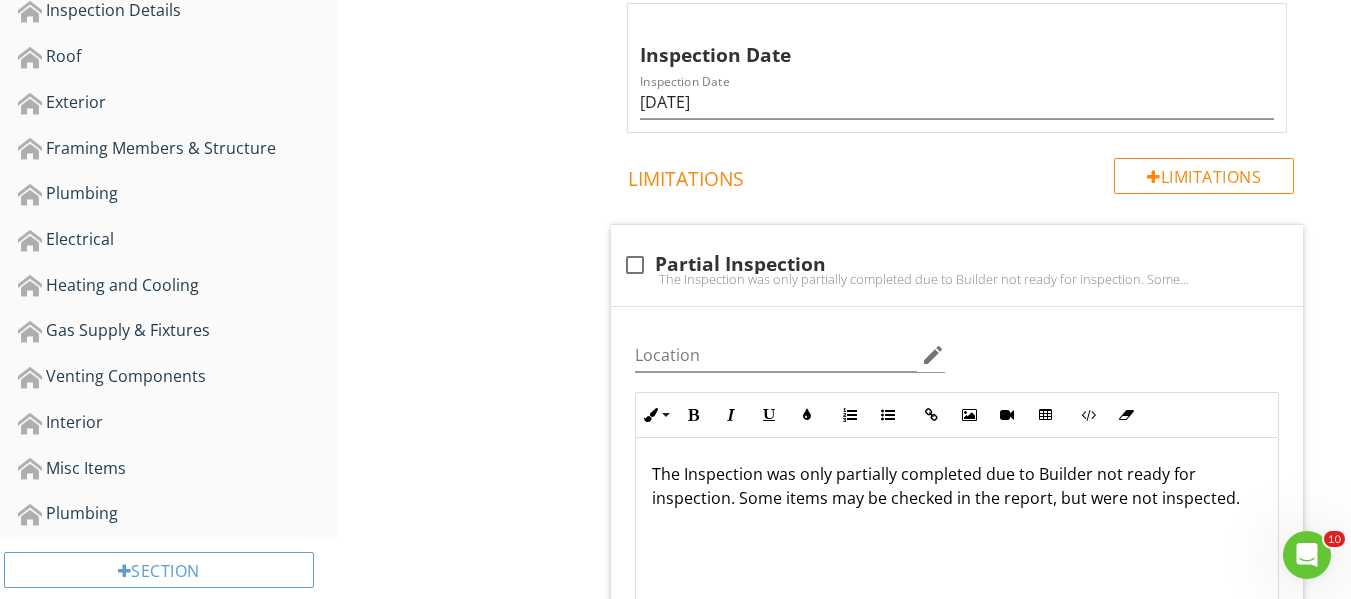 scroll, scrollTop: 549, scrollLeft: 0, axis: vertical 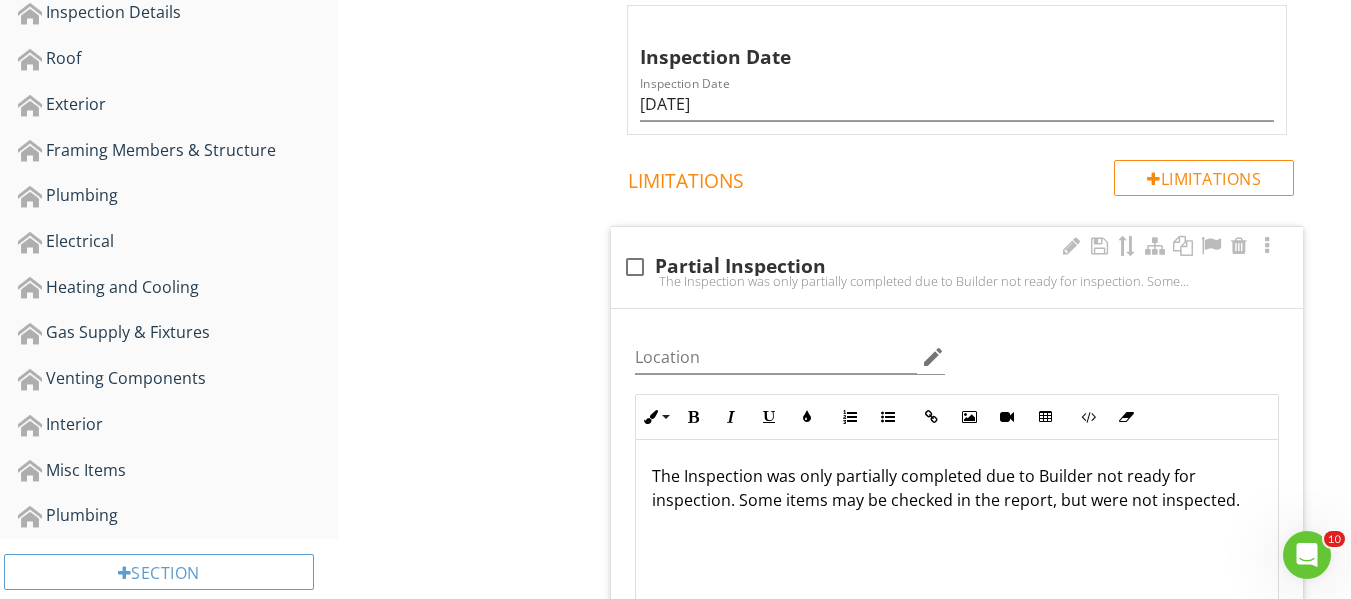 click on "The Inspection was only partially completed due to Builder not ready for inspection. Some items may be checked in the report, but were not inspected." at bounding box center [957, 281] 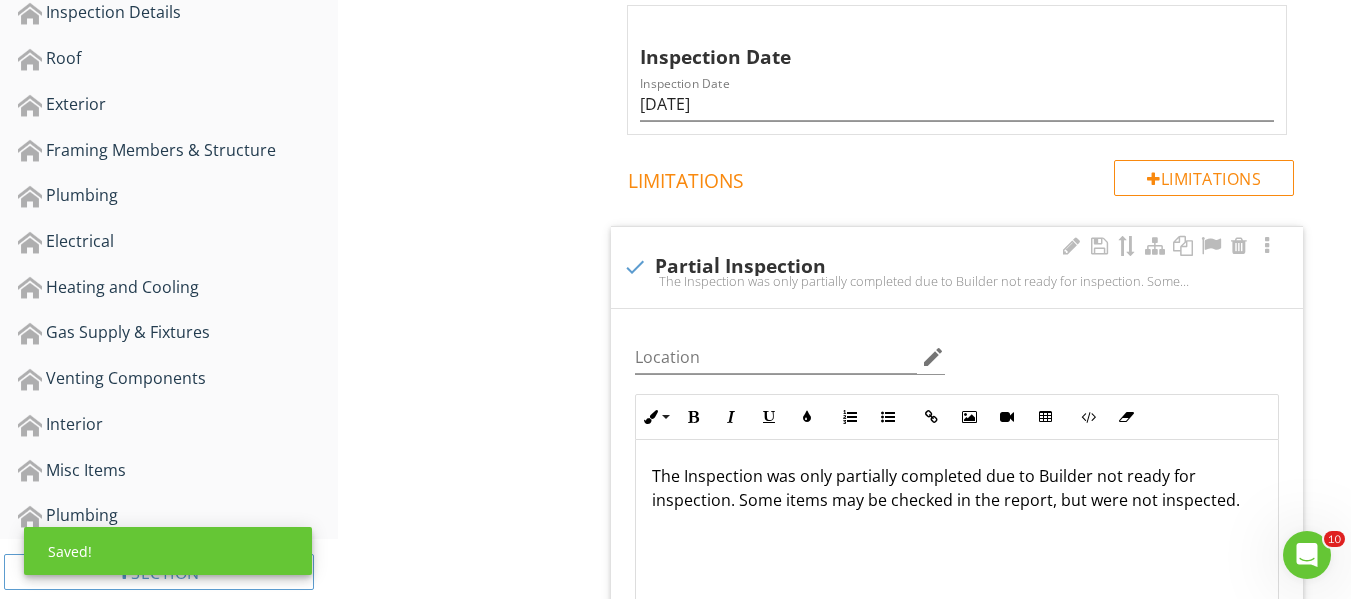 click on "The Inspection was only partially completed due to Builder not ready for inspection. Some items may be checked in the report, but were not inspected." at bounding box center [957, 281] 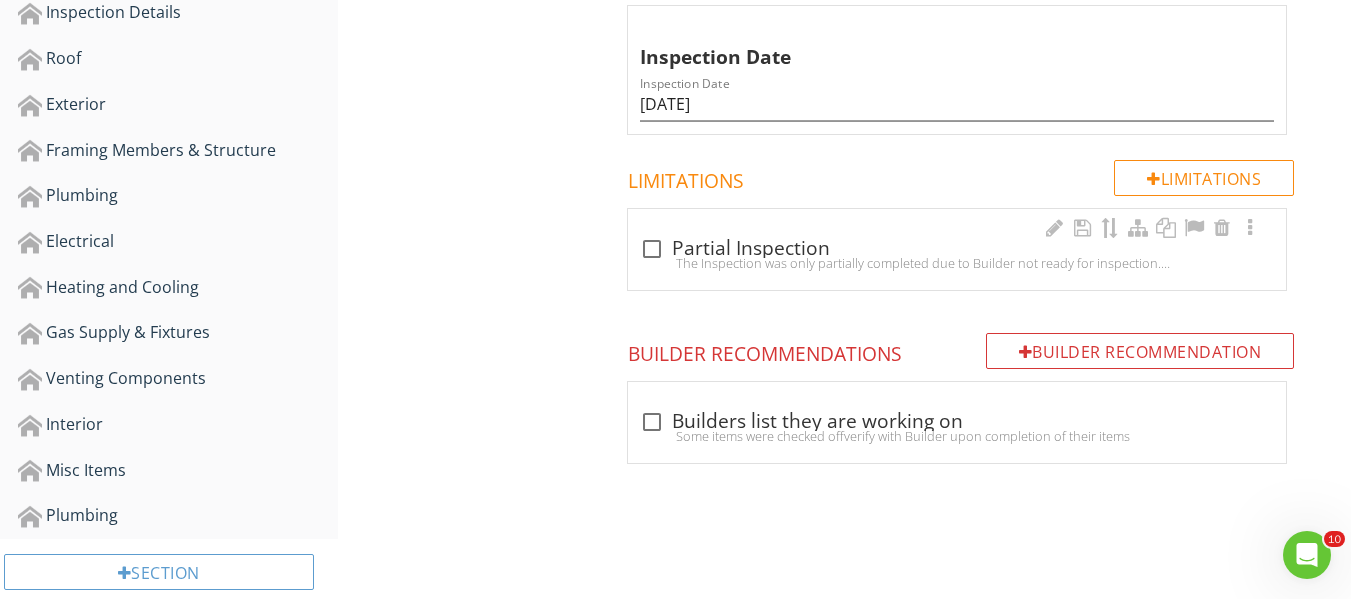 click on "The Inspection was only partially completed due to Builder not ready for inspection. Some items may be checked in the report, but were not inspected." at bounding box center (957, 263) 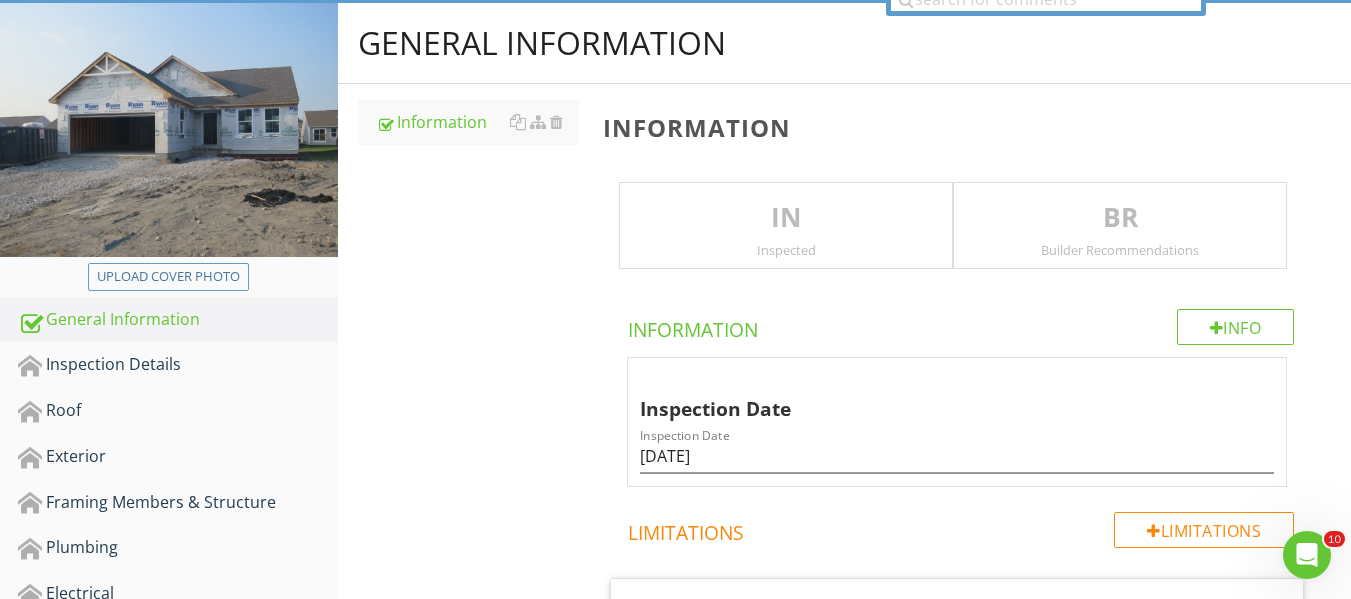 scroll, scrollTop: 173, scrollLeft: 0, axis: vertical 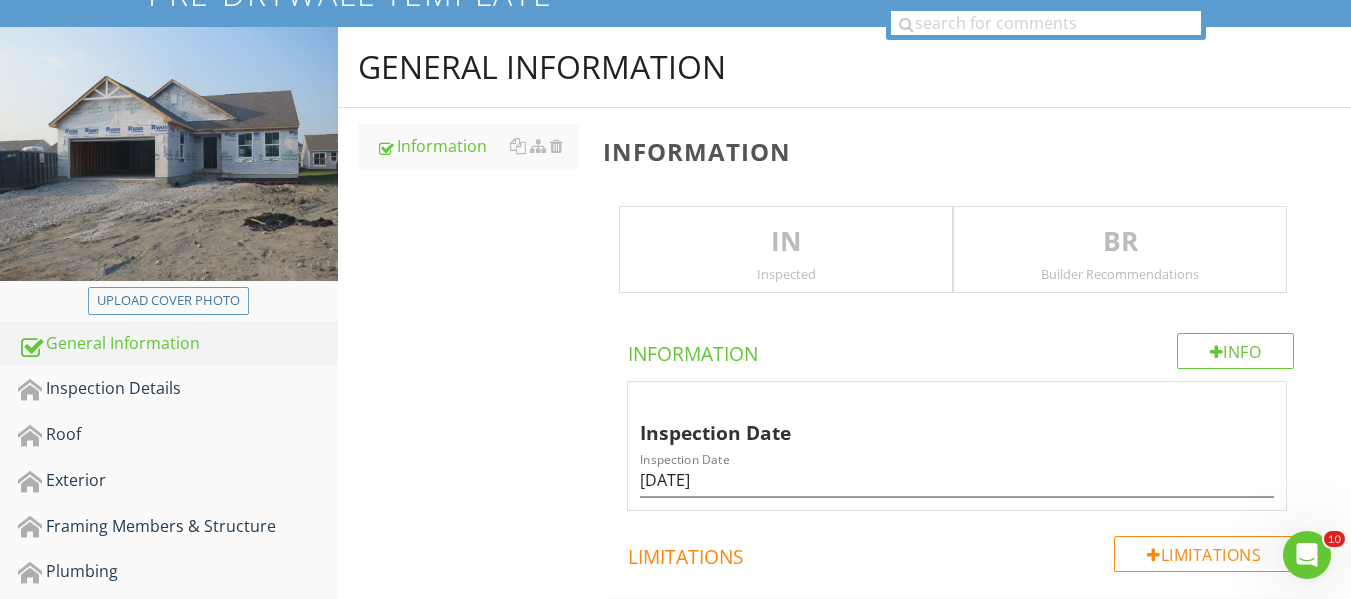 click on "IN" at bounding box center [786, 242] 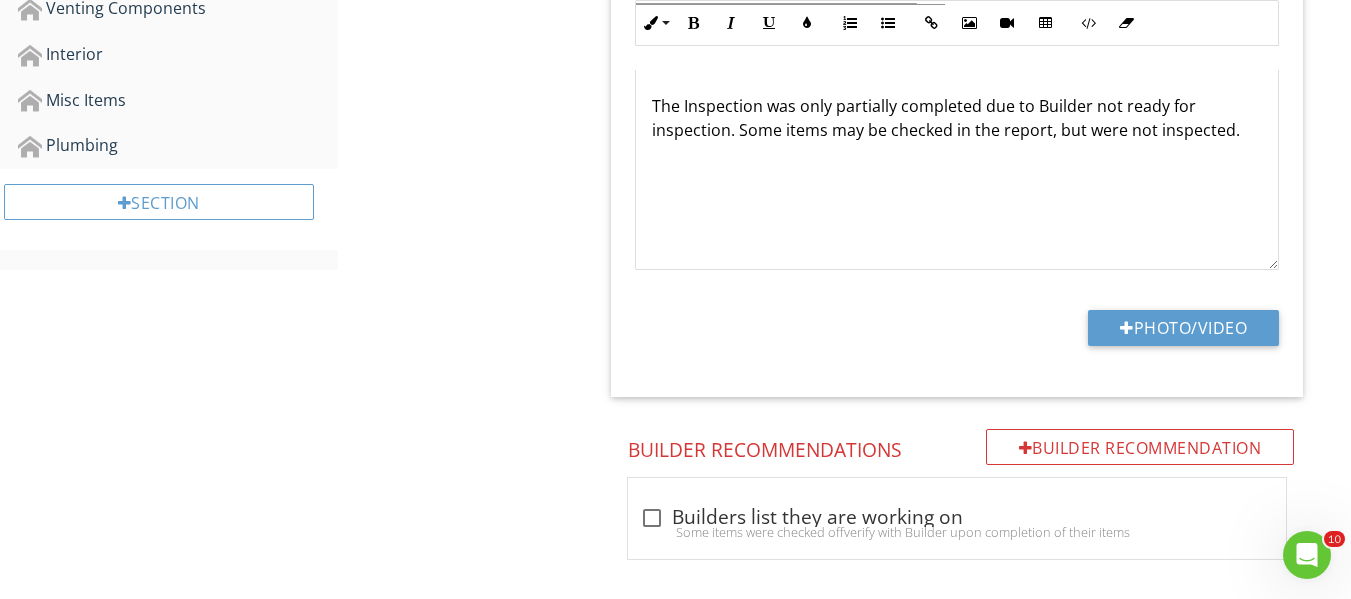 scroll, scrollTop: 947, scrollLeft: 0, axis: vertical 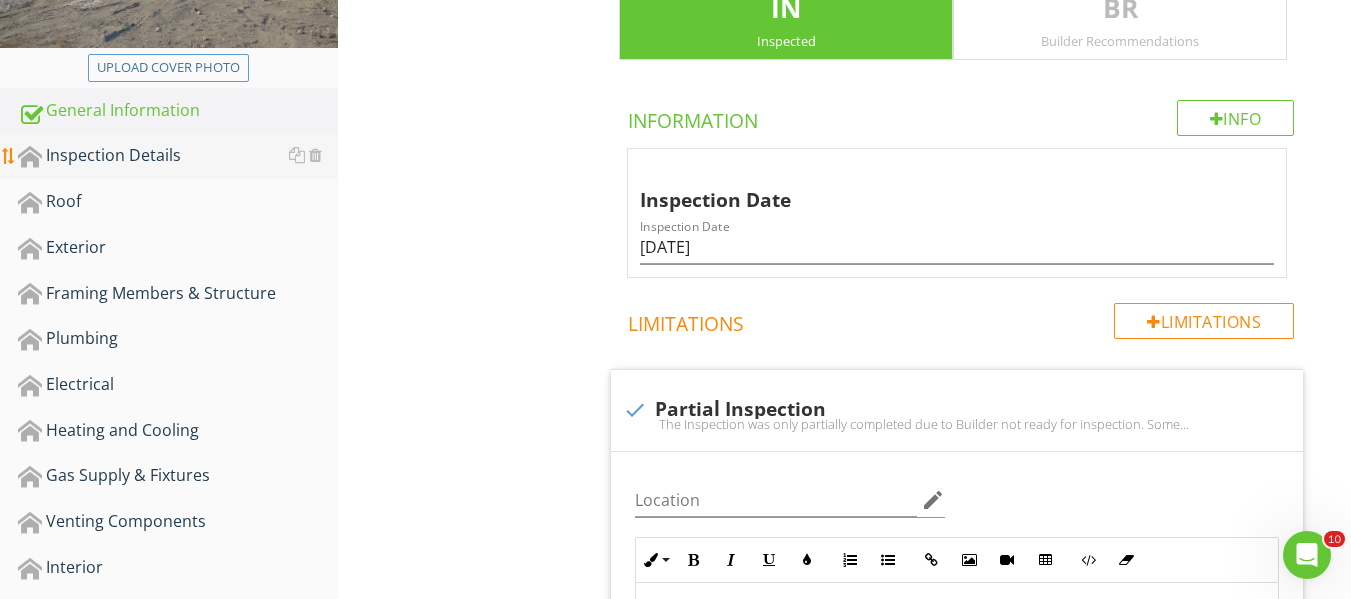 click on "Inspection Details" at bounding box center (178, 156) 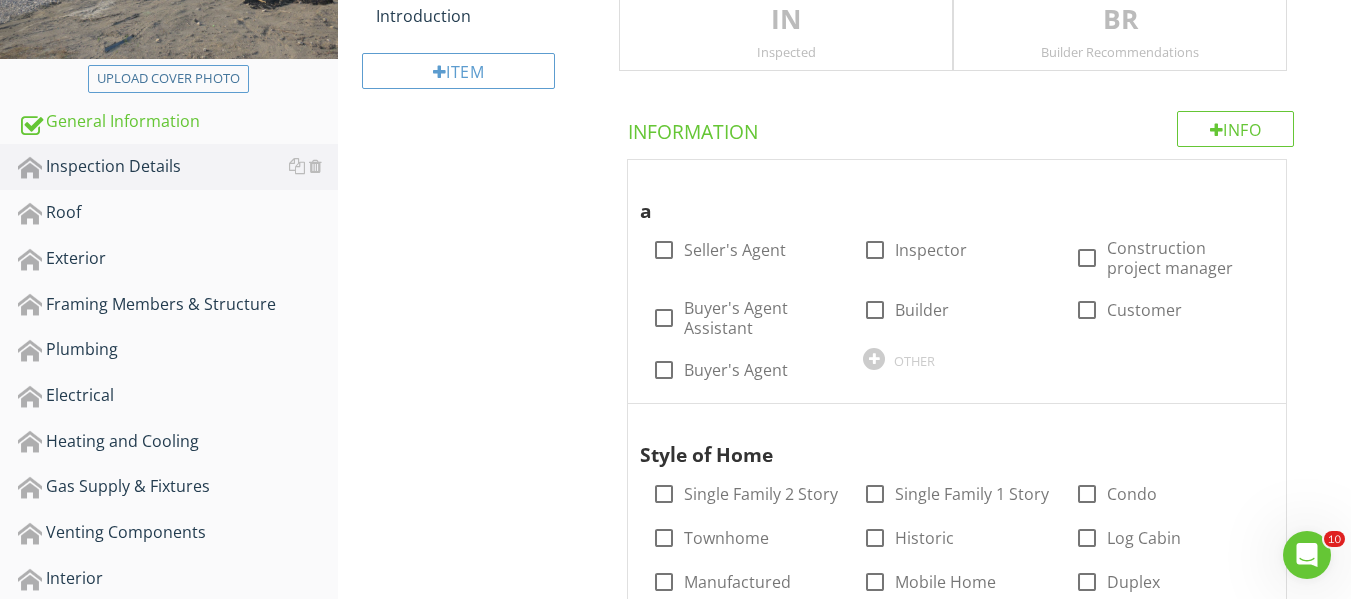 scroll, scrollTop: 406, scrollLeft: 0, axis: vertical 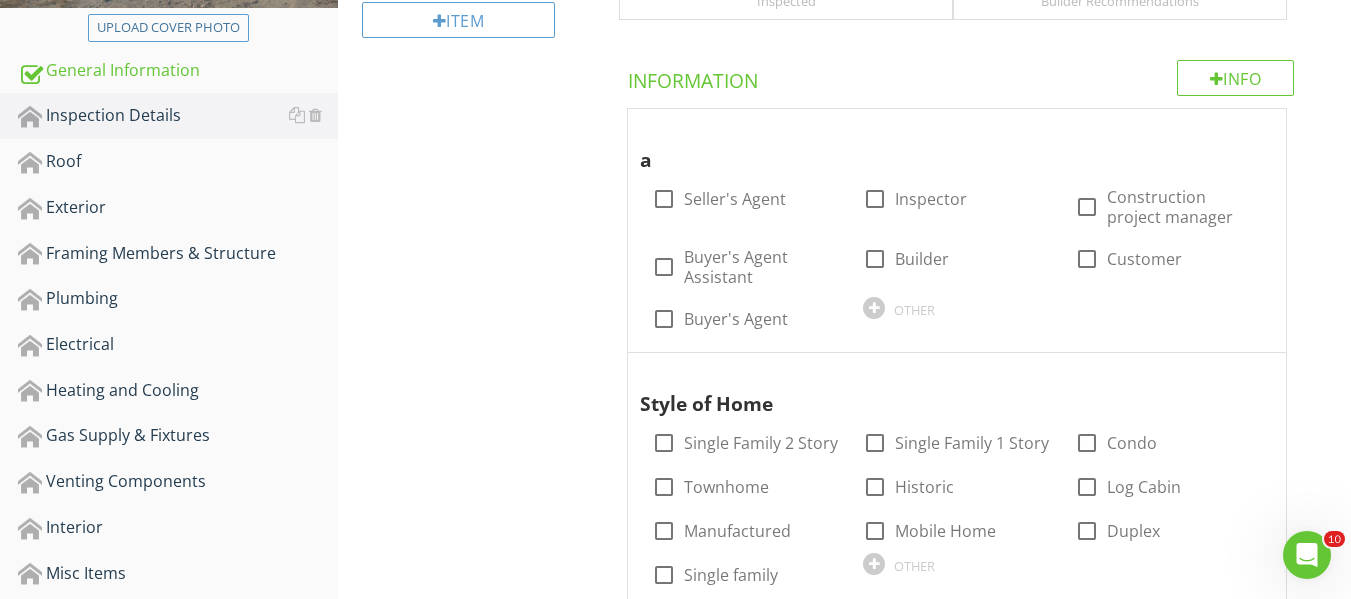 click on "General Site Information
IN   Inspected BR   Builder Recommendations
Info
Information
a
check_box_outline_blank Seller's Agent   check_box_outline_blank Inspector   check_box_outline_blank Construction project manager   check_box_outline_blank Buyer's Agent Assistant   check_box_outline_blank Builder   check_box_outline_blank Customer   check_box_outline_blank Buyer's Agent         OTHER
Style of Home
check_box_outline_blank Single Family 2 Story   check_box_outline_blank Single Family 1 Story   check_box_outline_blank Condo   check_box_outline_blank Townhome   check_box_outline_blank Historic   check_box_outline_blank Log Cabin   check_box_outline_blank Manufactured   check_box_outline_blank Mobile Home   check_box_outline_blank Duplex   check_box_outline_blank Single family         OTHER" at bounding box center (971, 689) 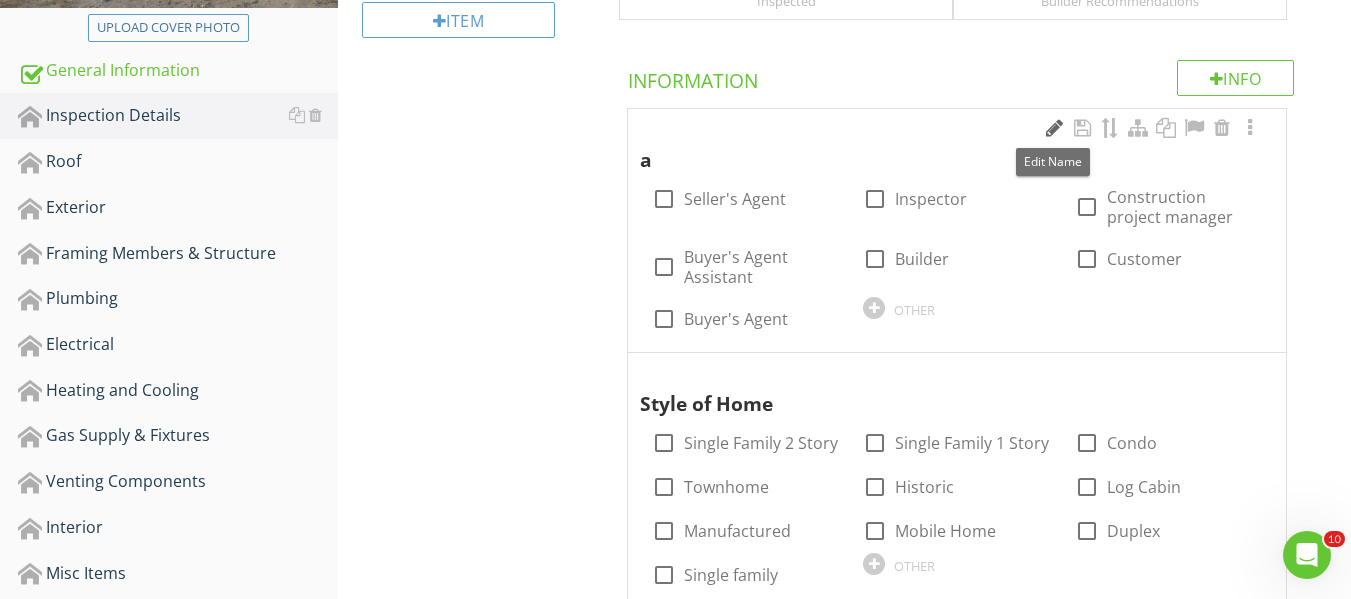 click at bounding box center (1054, 128) 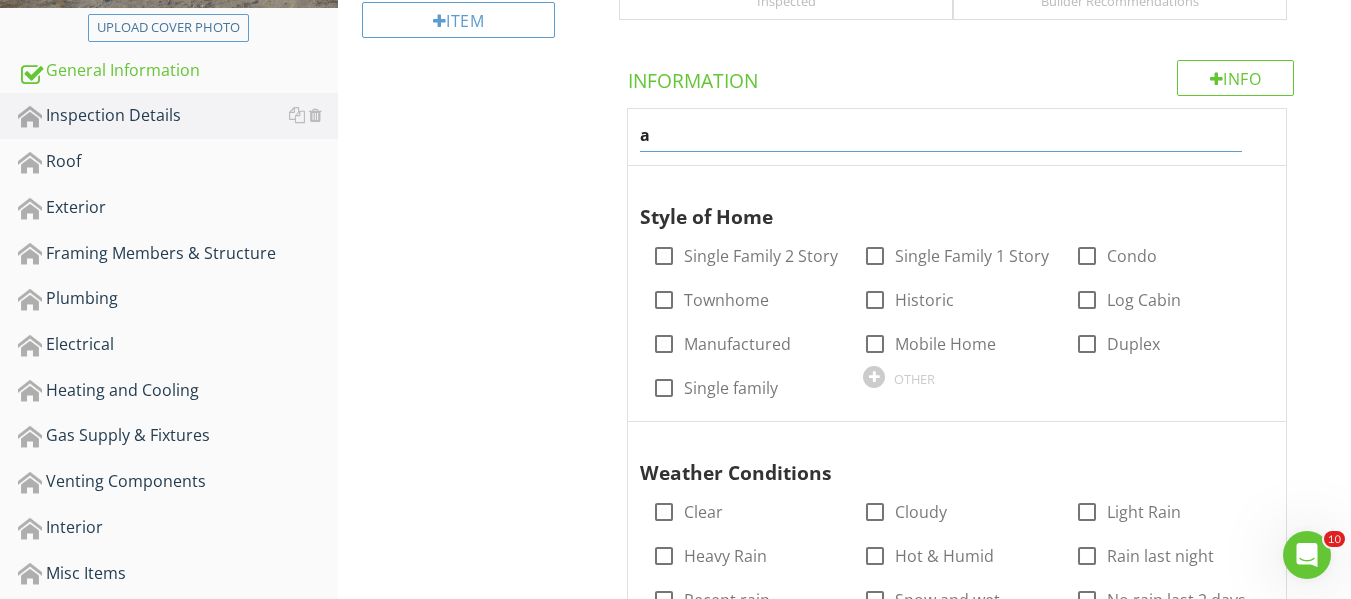 click on "a" at bounding box center (941, 135) 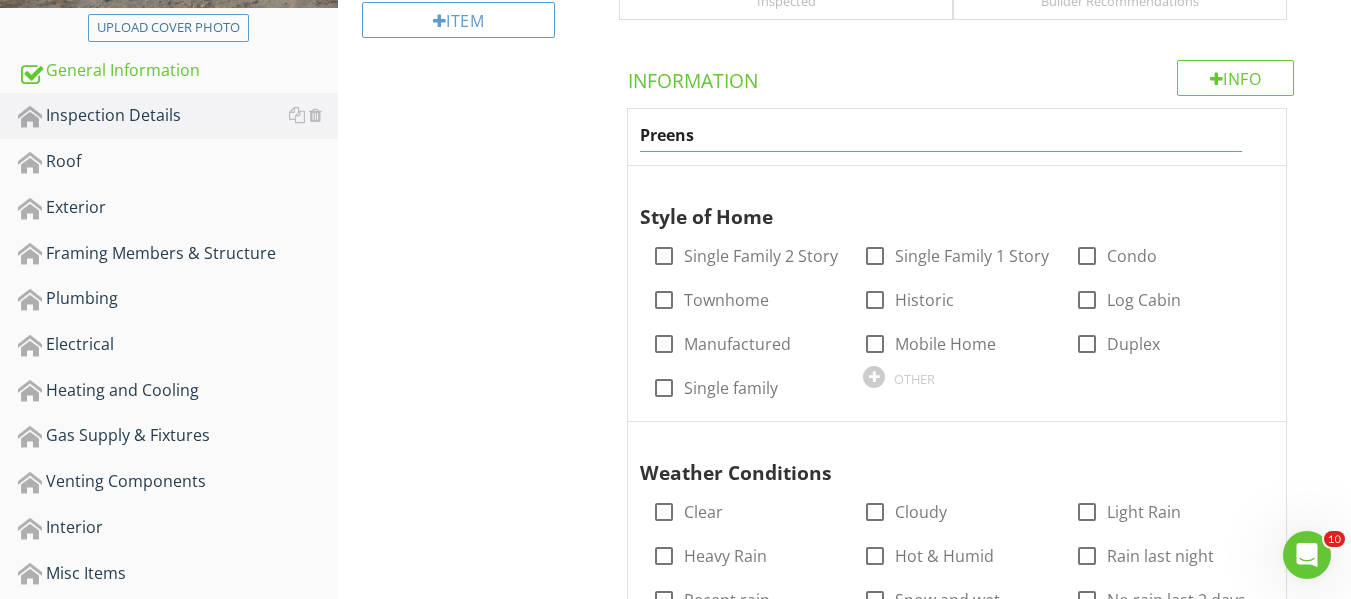 click on "Preens" at bounding box center [941, 135] 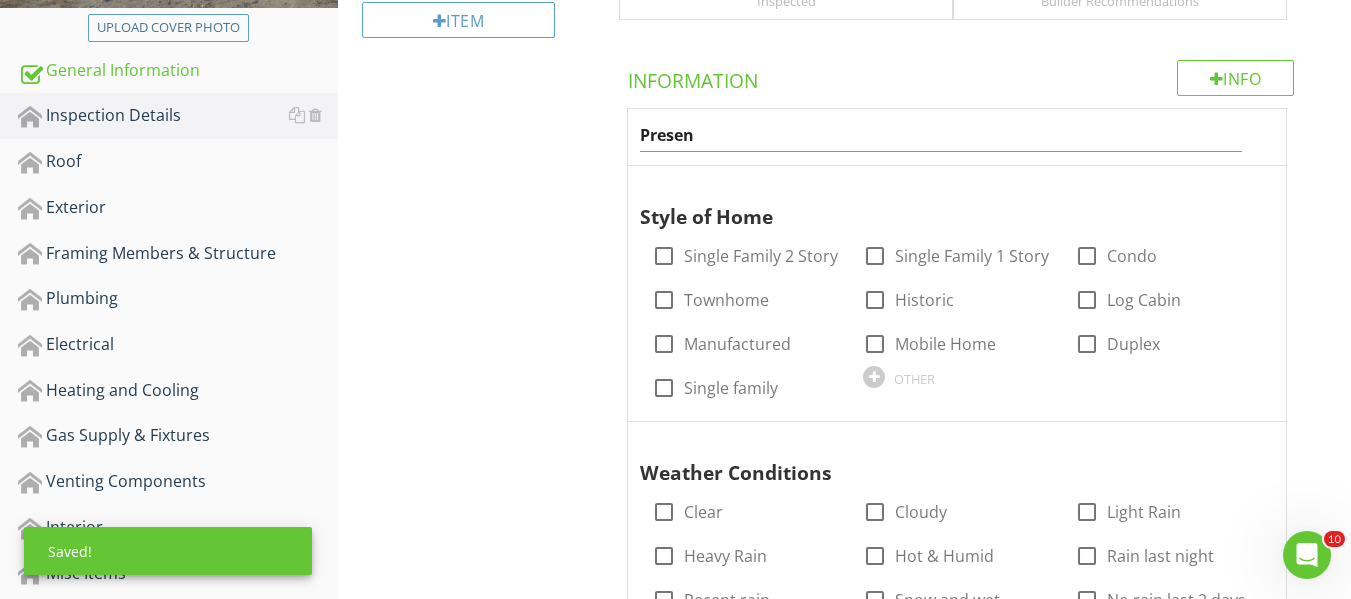 type on "Present" 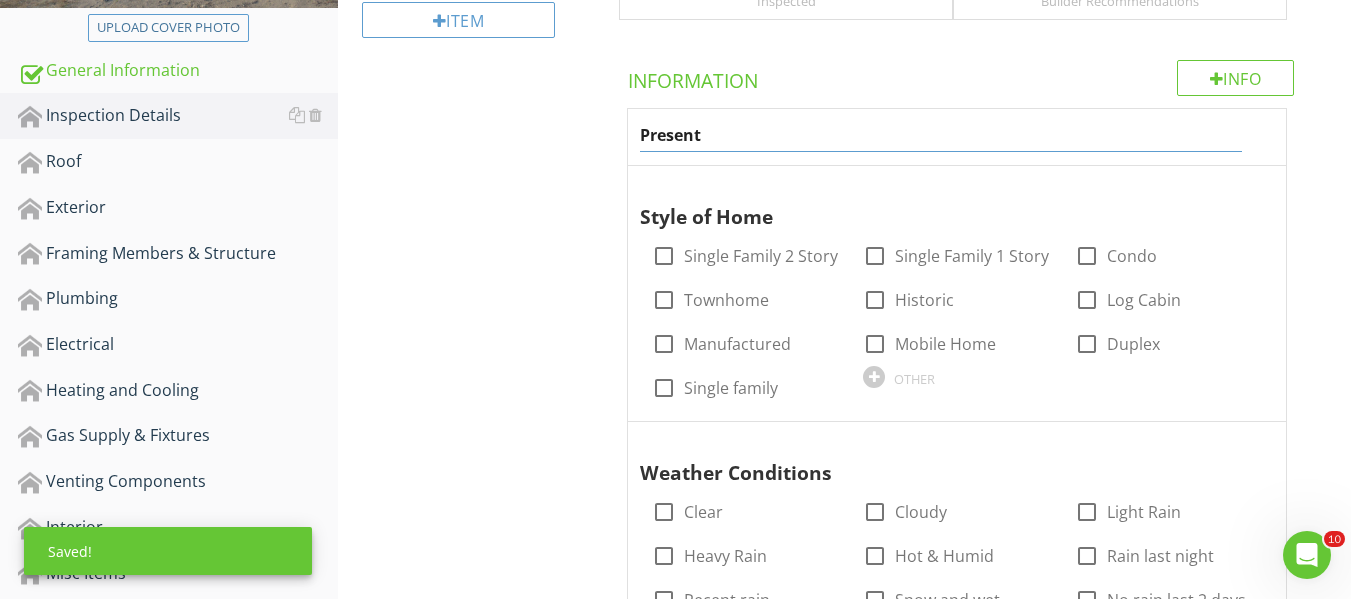 click on "Inspection Details
General Site Information
General Introduction
Item
General Site Information
IN   Inspected BR   Builder Recommendations
Info
Information       Present
Style of Home
check_box_outline_blank Single Family 2 Story   check_box_outline_blank Single Family 1 Story   check_box_outline_blank Condo   check_box_outline_blank Townhome   check_box_outline_blank Historic   check_box_outline_blank Log Cabin   check_box_outline_blank Manufactured   check_box_outline_blank Mobile Home   check_box_outline_blank Duplex   check_box_outline_blank Single family         OTHER
Weather Conditions
check_box_outline_blank Clear   check_box_outline_blank Cloudy" at bounding box center [844, 581] 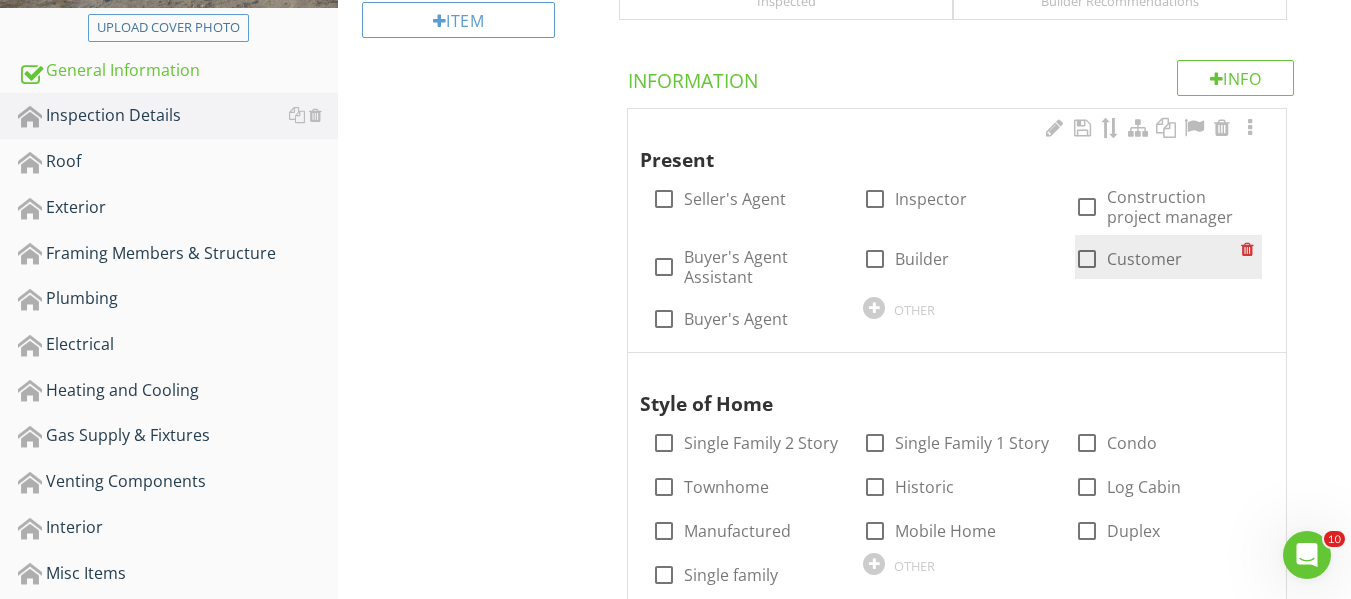 click at bounding box center [1087, 259] 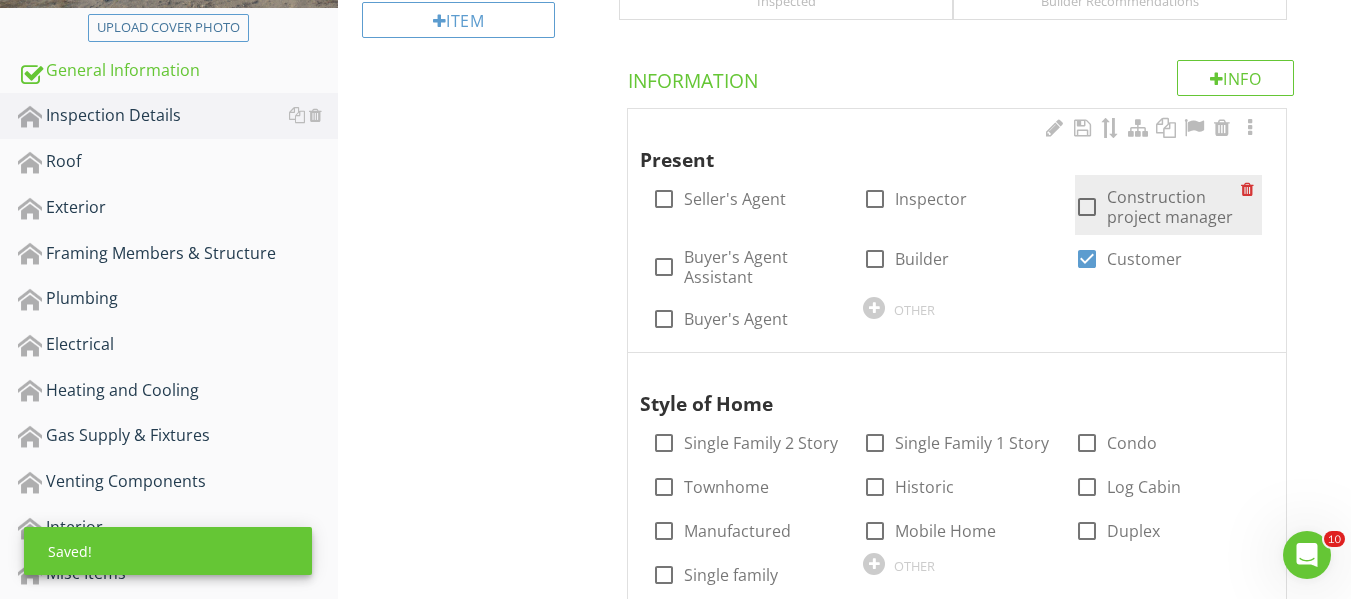 click at bounding box center (1087, 207) 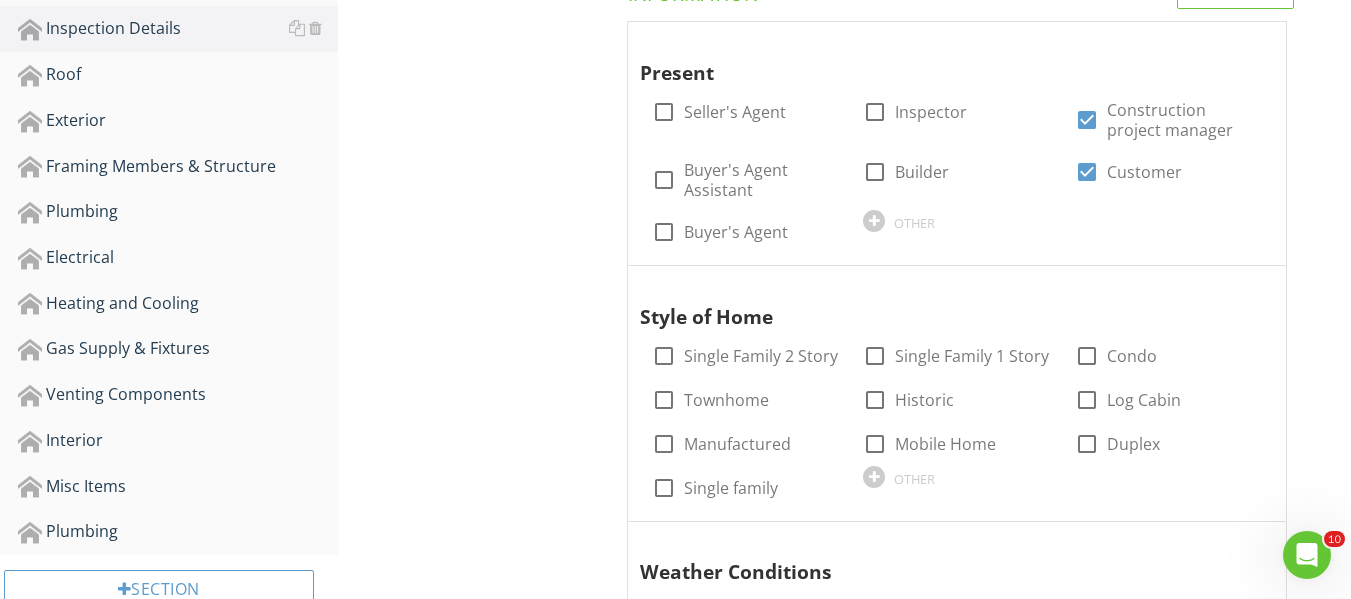 scroll, scrollTop: 544, scrollLeft: 0, axis: vertical 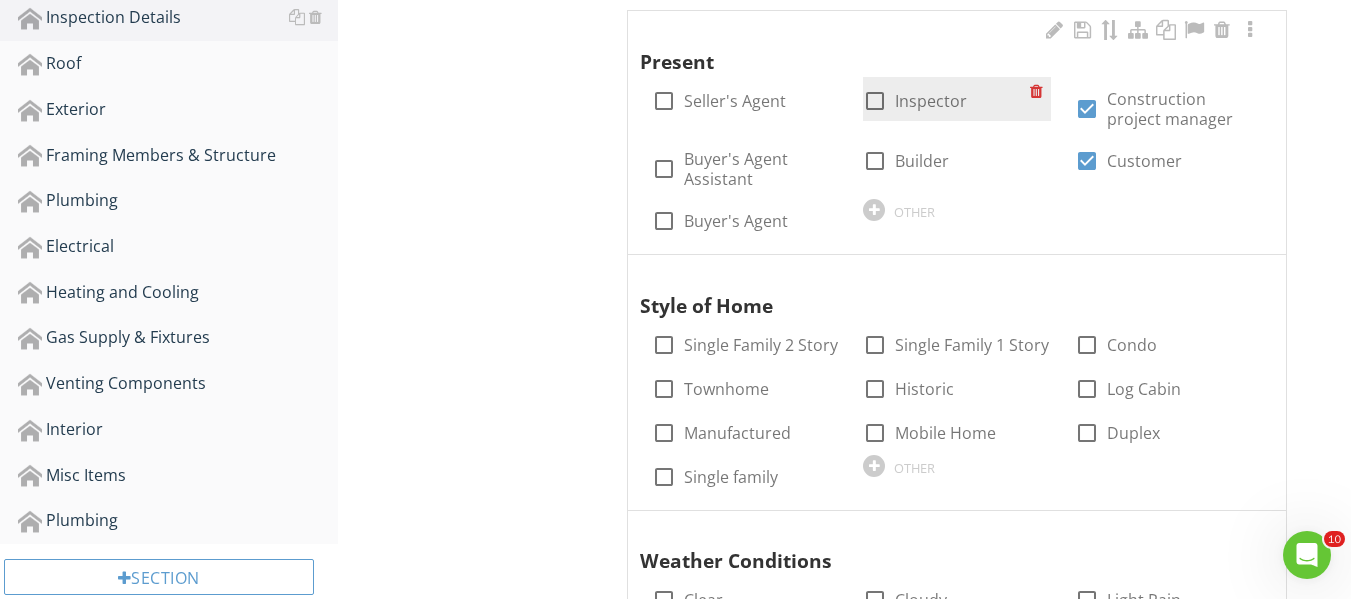 click at bounding box center (875, 101) 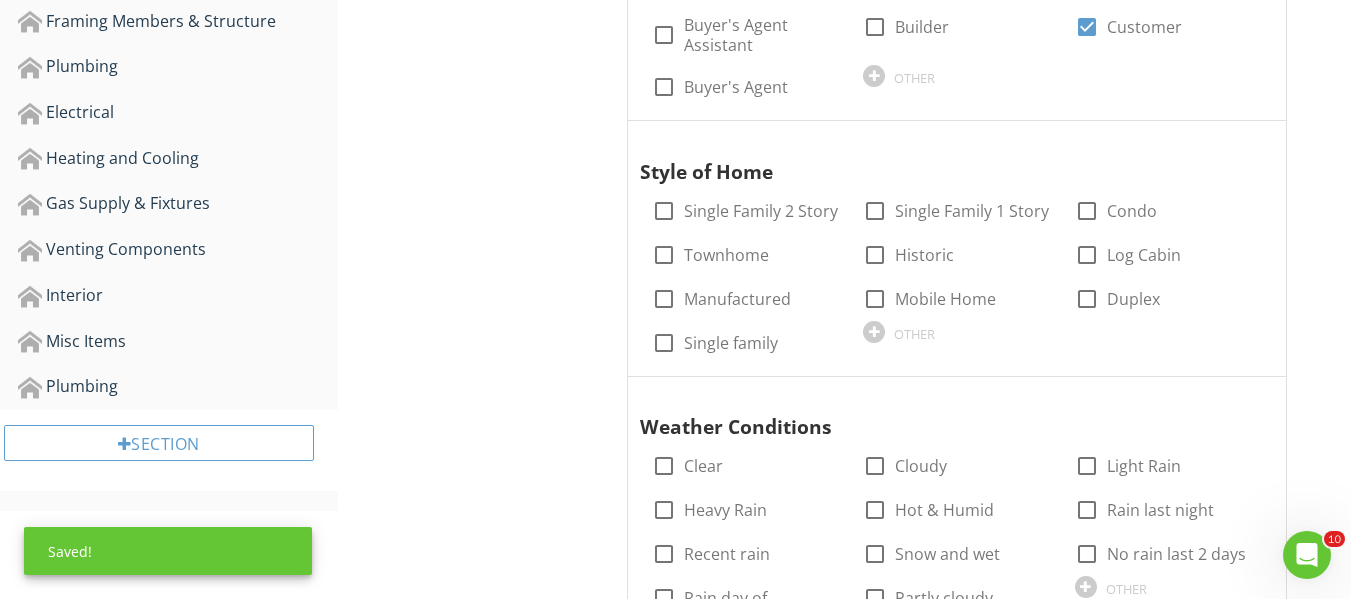 scroll, scrollTop: 689, scrollLeft: 0, axis: vertical 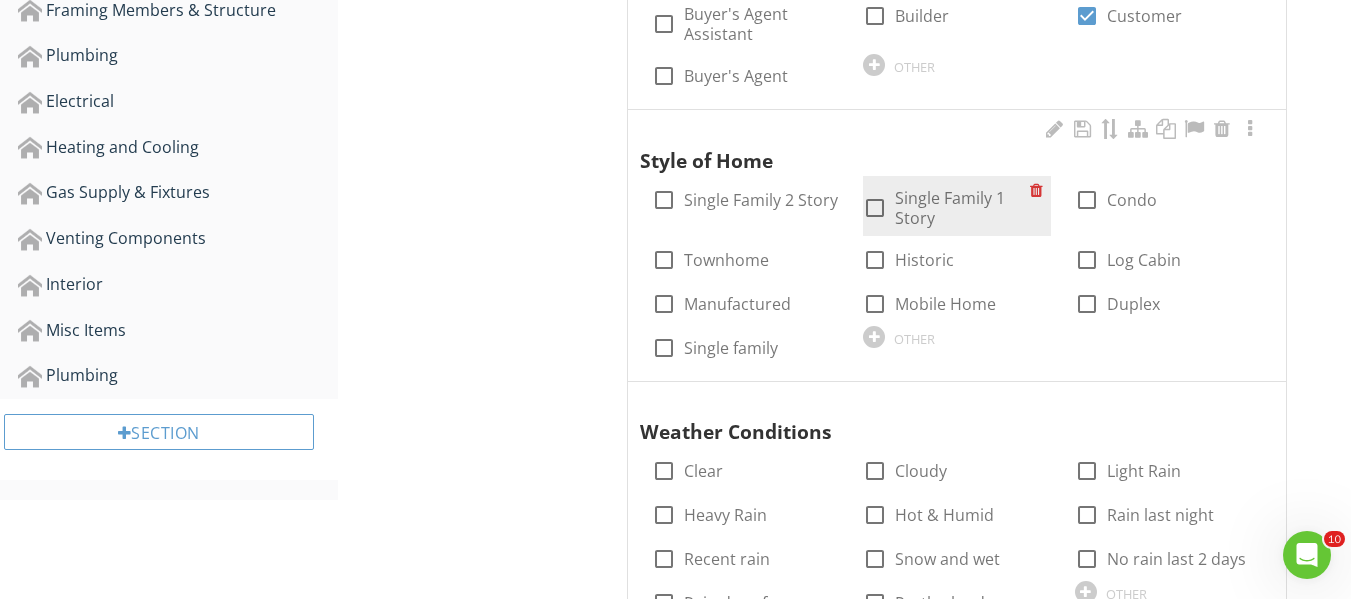 click at bounding box center (875, 208) 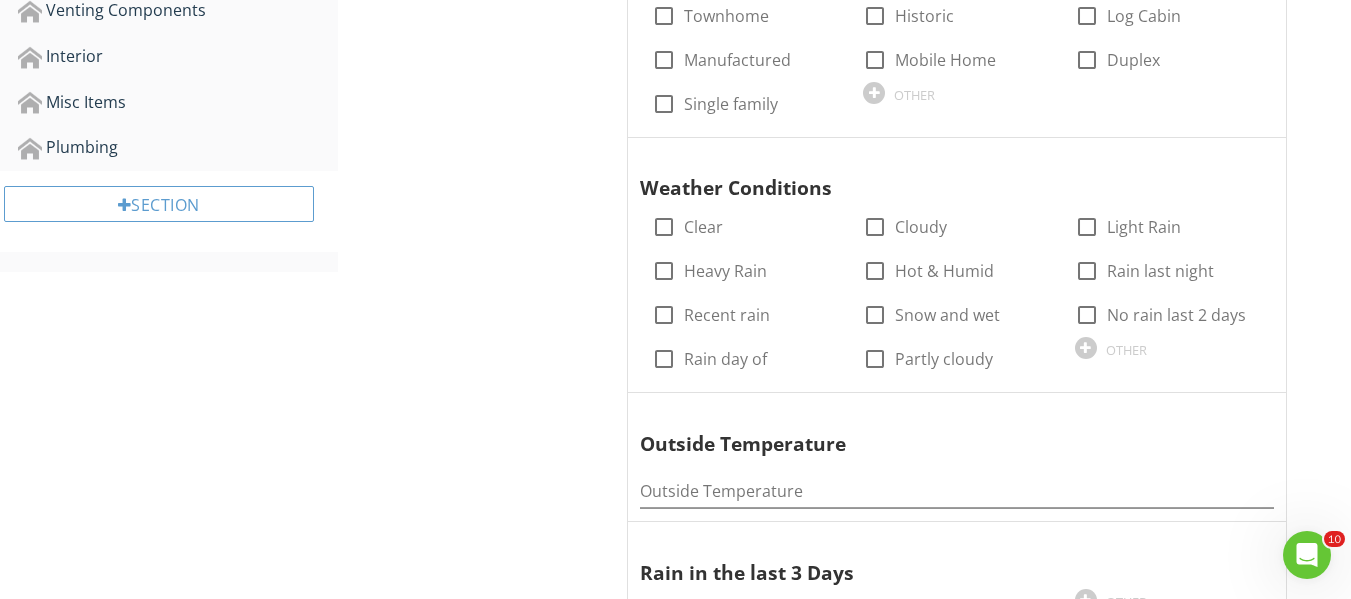 scroll, scrollTop: 946, scrollLeft: 0, axis: vertical 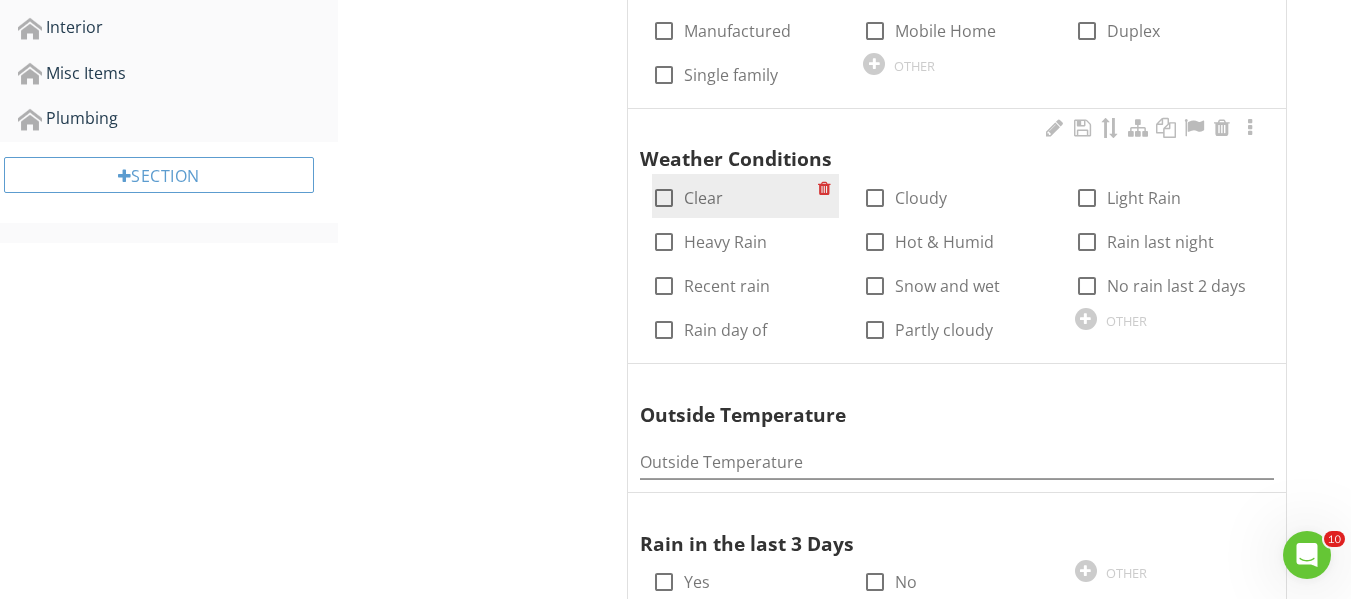 click at bounding box center [664, 198] 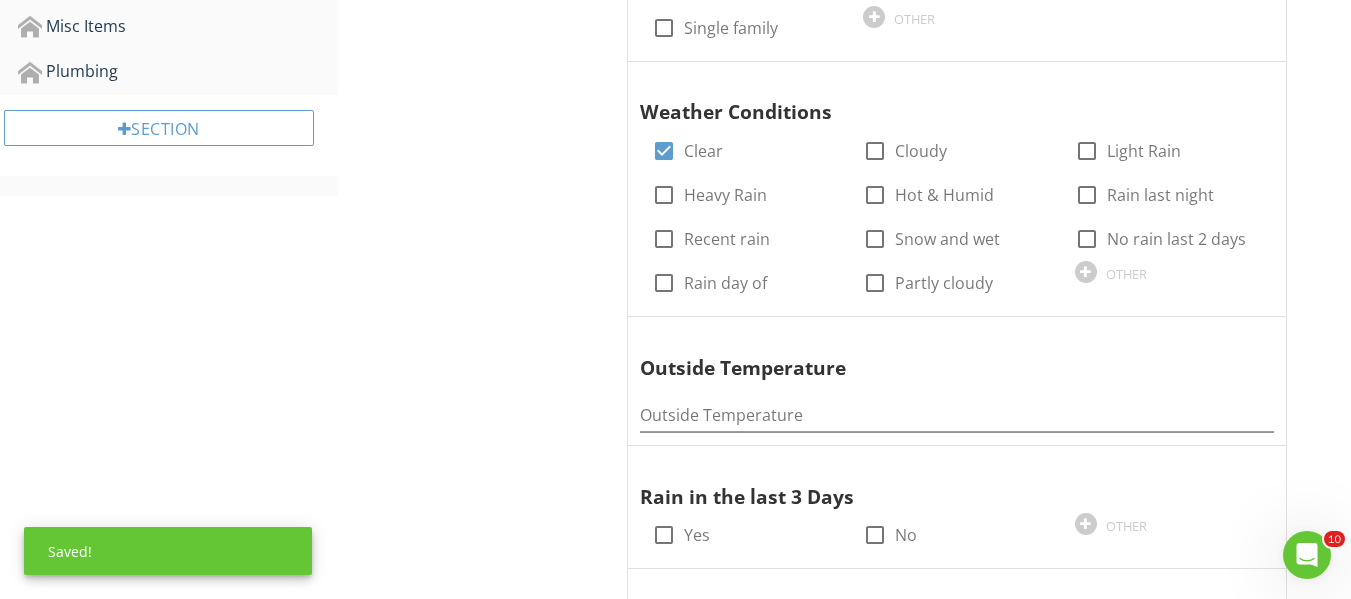 scroll, scrollTop: 1055, scrollLeft: 0, axis: vertical 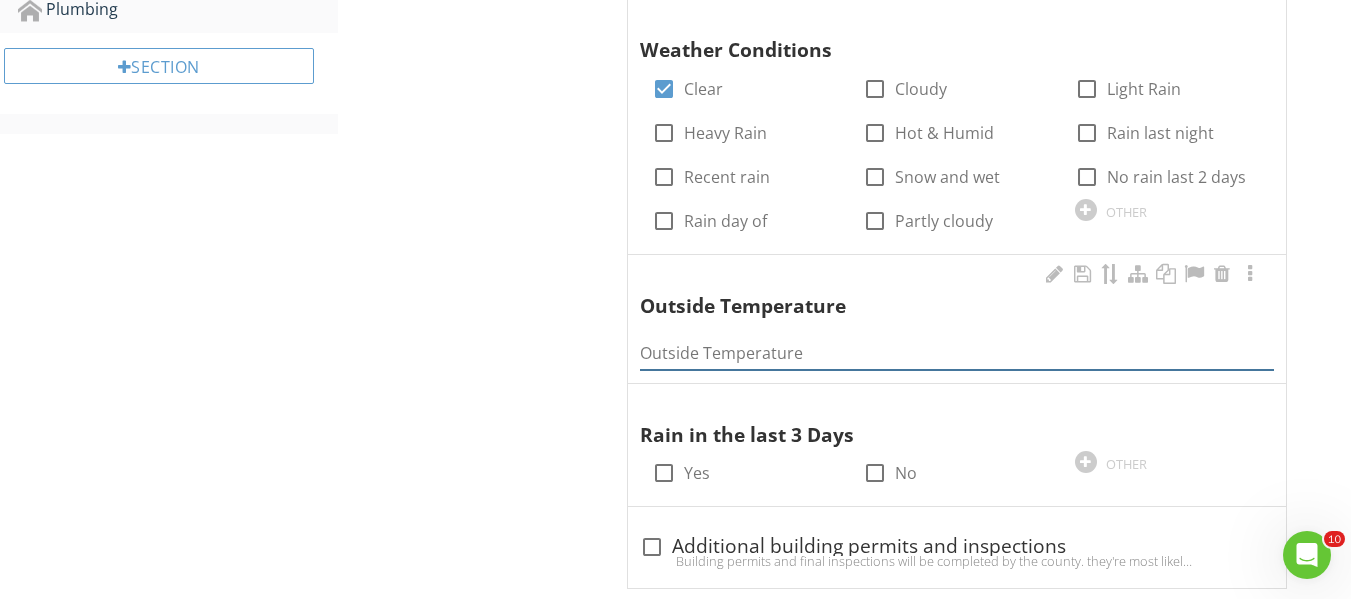 click at bounding box center (957, 353) 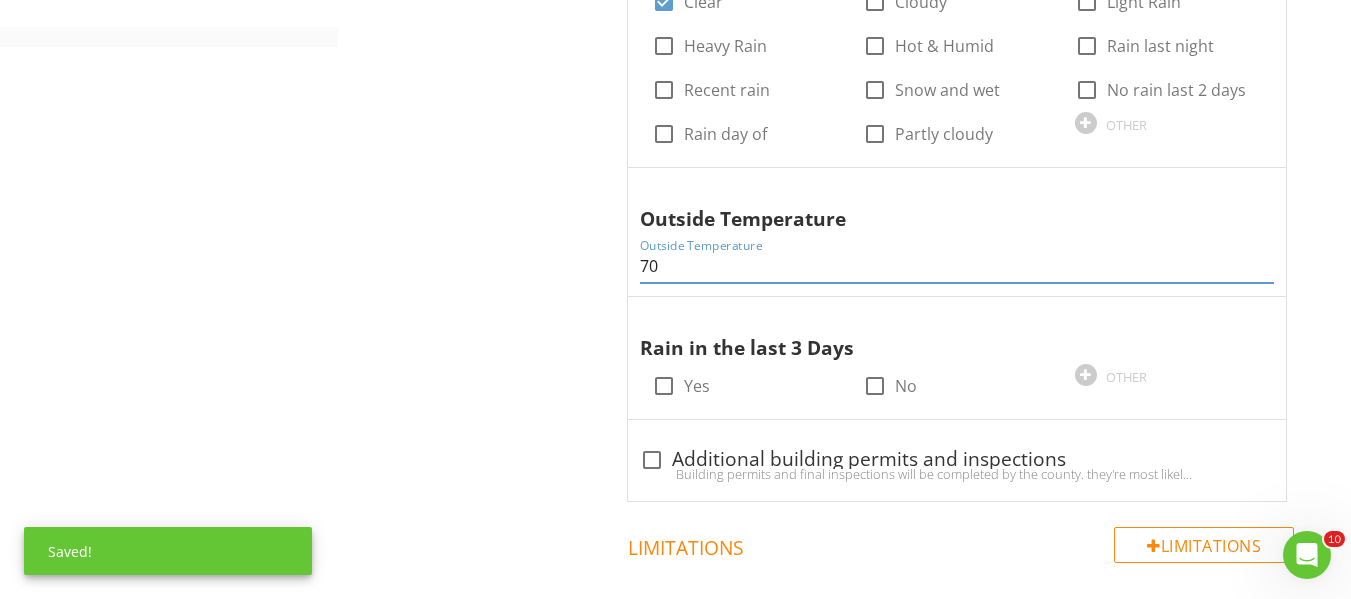scroll, scrollTop: 1149, scrollLeft: 0, axis: vertical 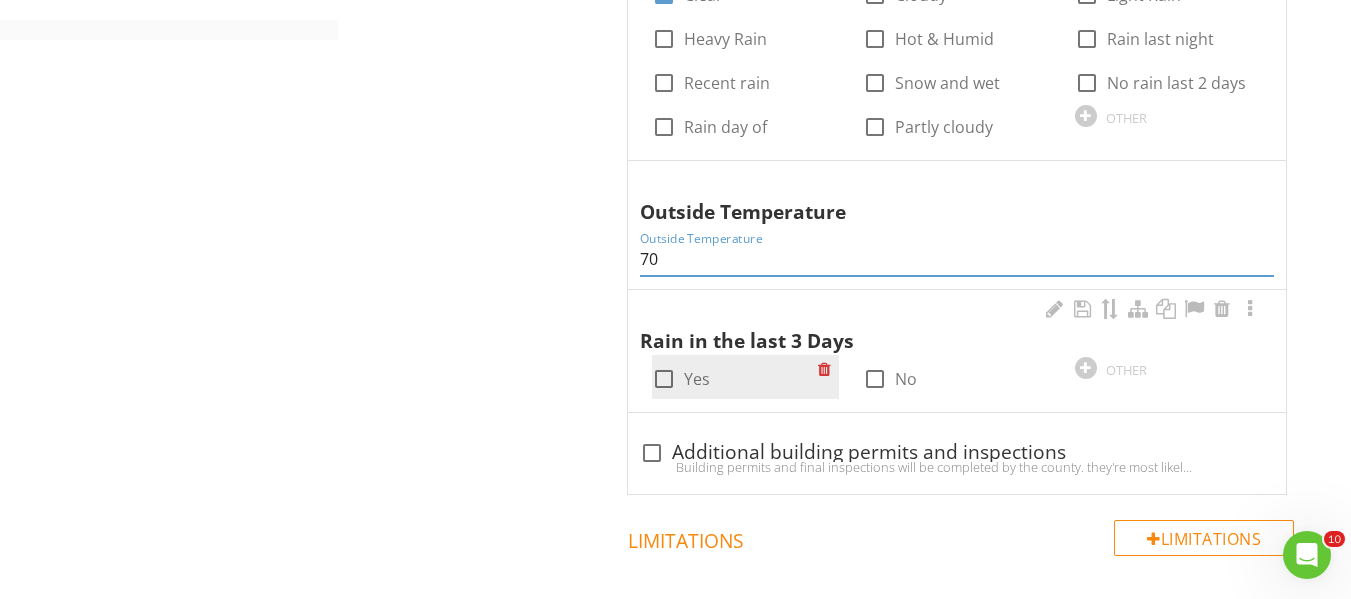 type on "70" 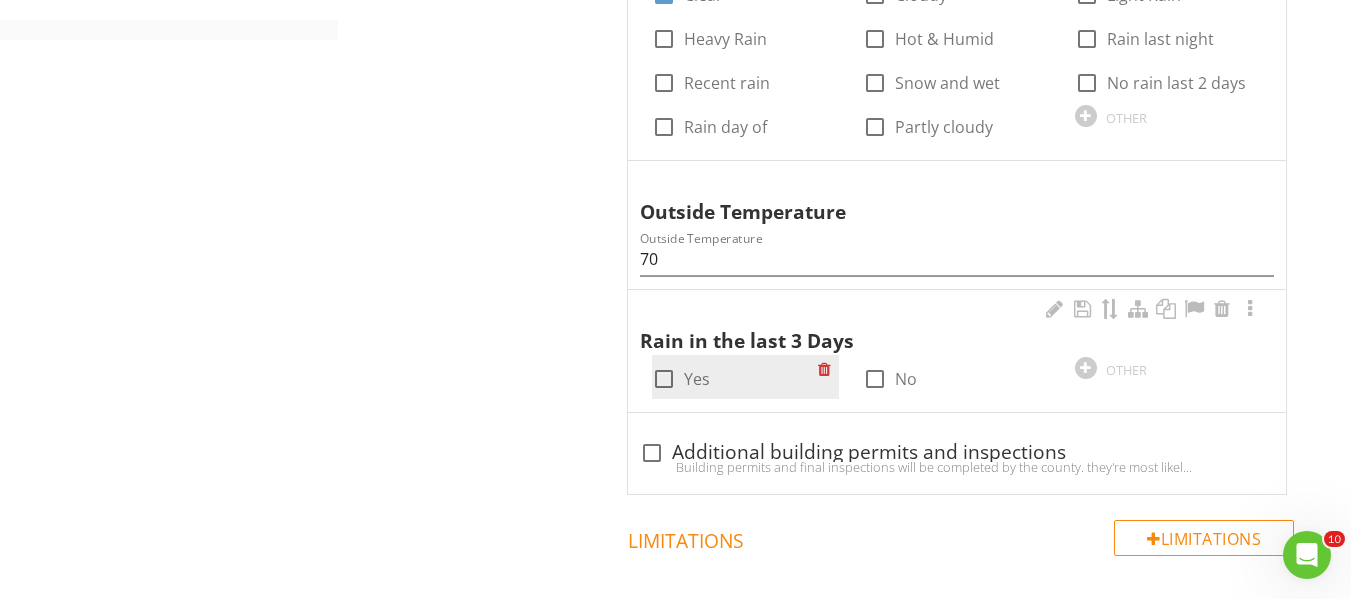click at bounding box center [664, 379] 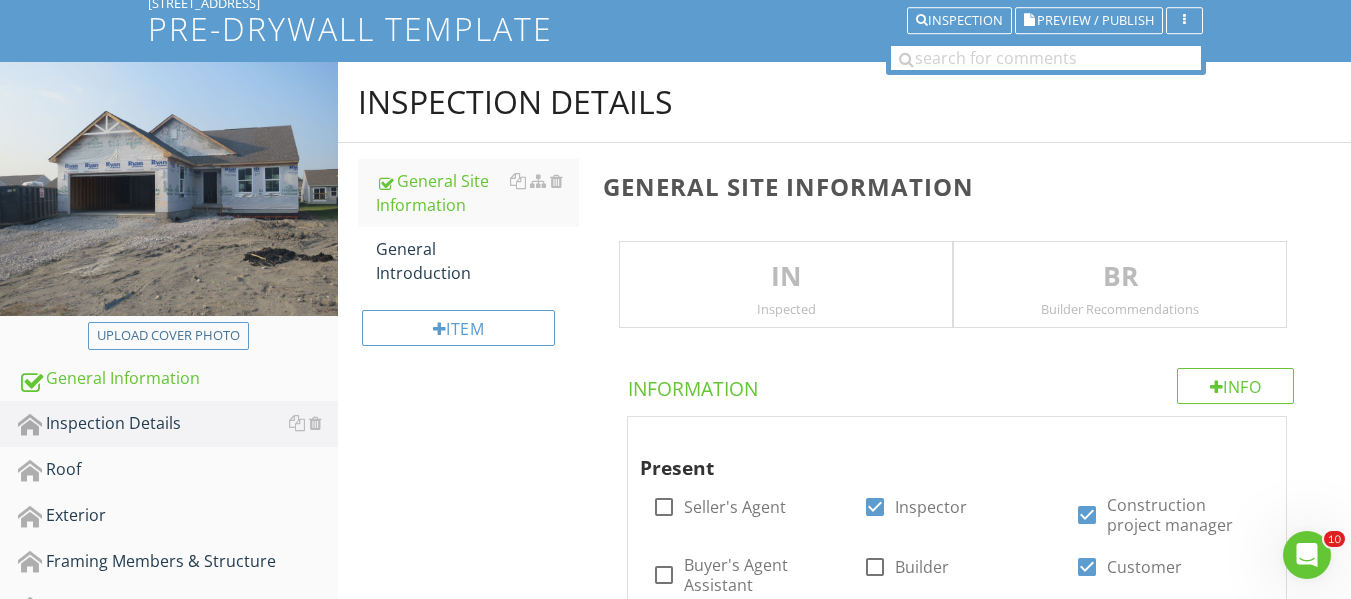 scroll, scrollTop: 153, scrollLeft: 0, axis: vertical 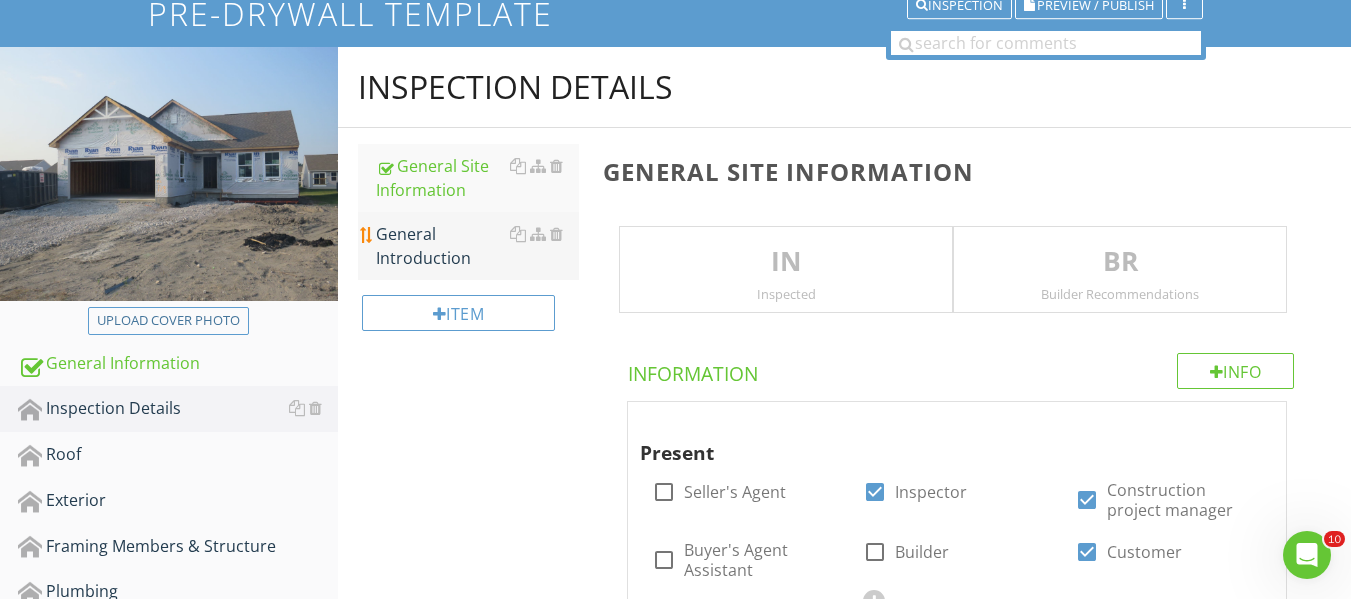 click on "General Introduction" at bounding box center [477, 246] 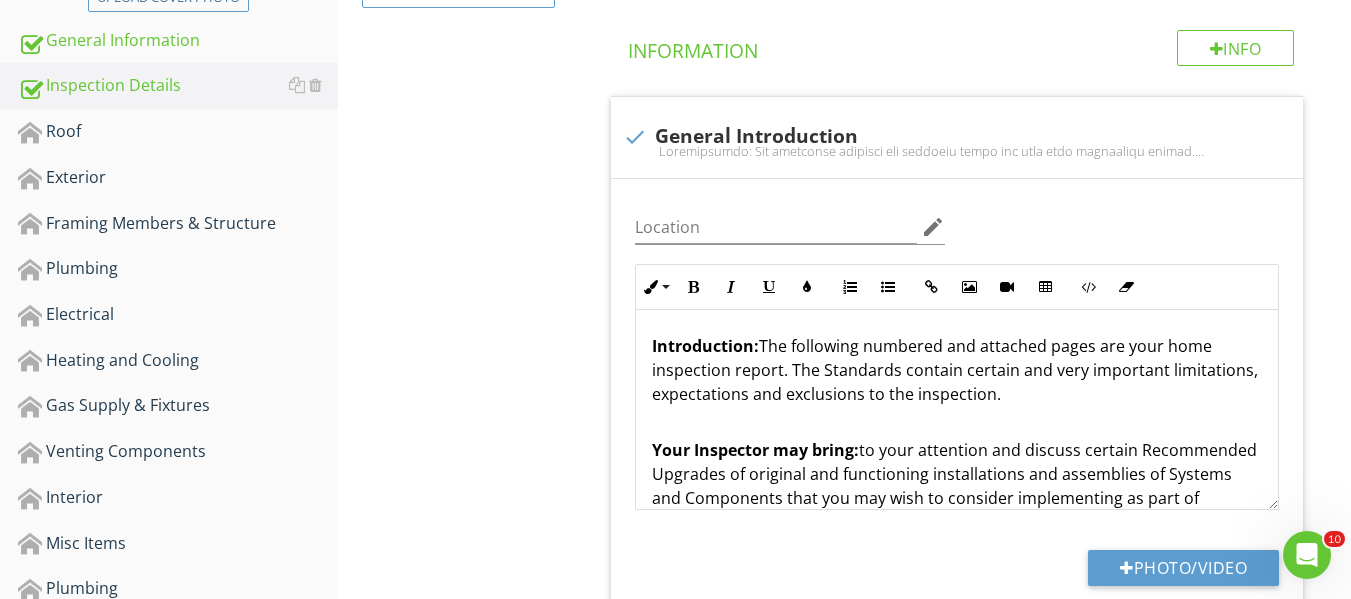 scroll, scrollTop: 482, scrollLeft: 0, axis: vertical 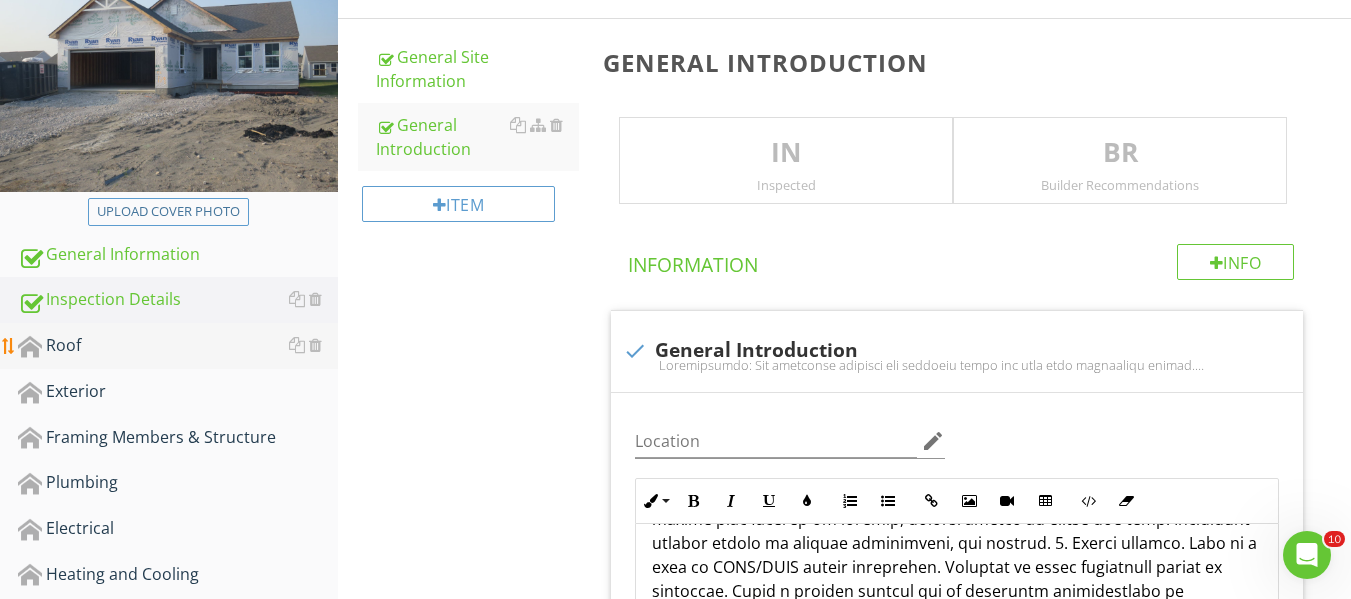 click on "Roof" at bounding box center [178, 346] 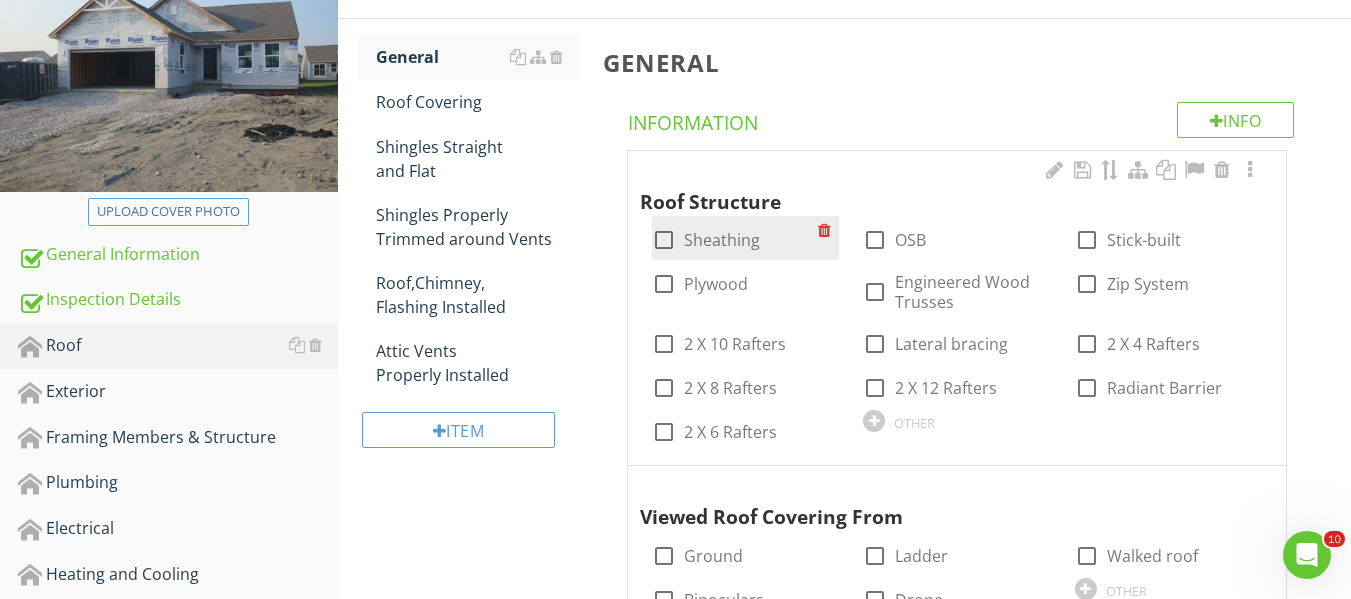 click at bounding box center [664, 240] 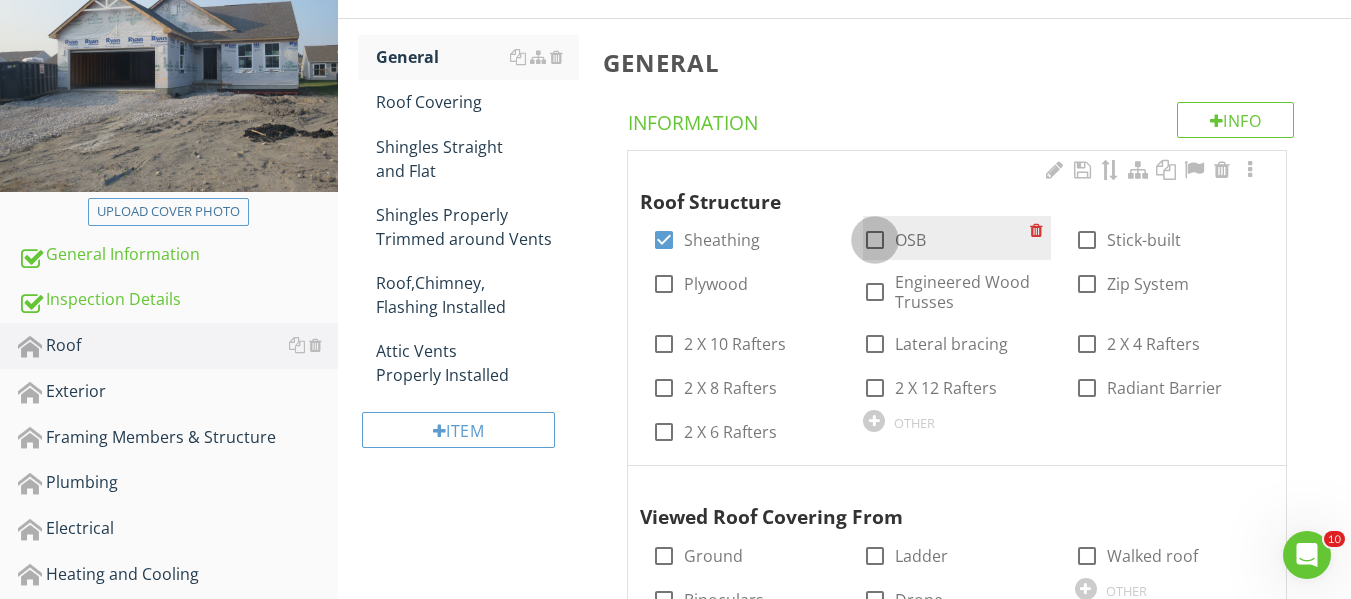 click at bounding box center [875, 240] 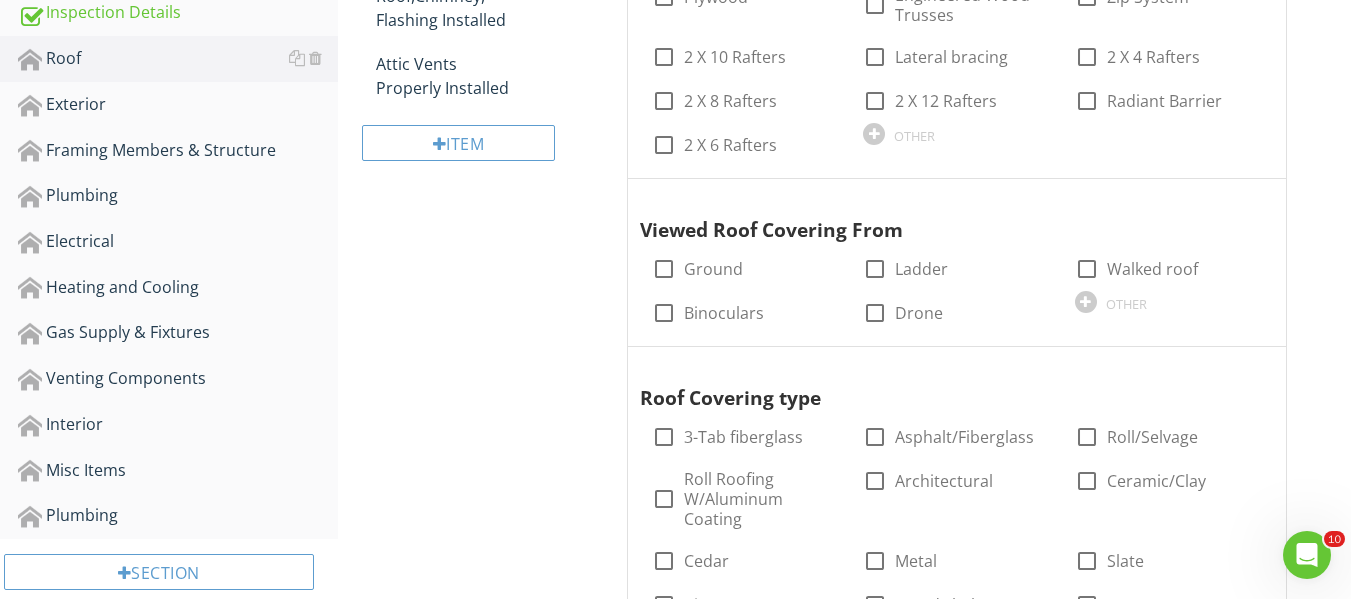 scroll, scrollTop: 567, scrollLeft: 0, axis: vertical 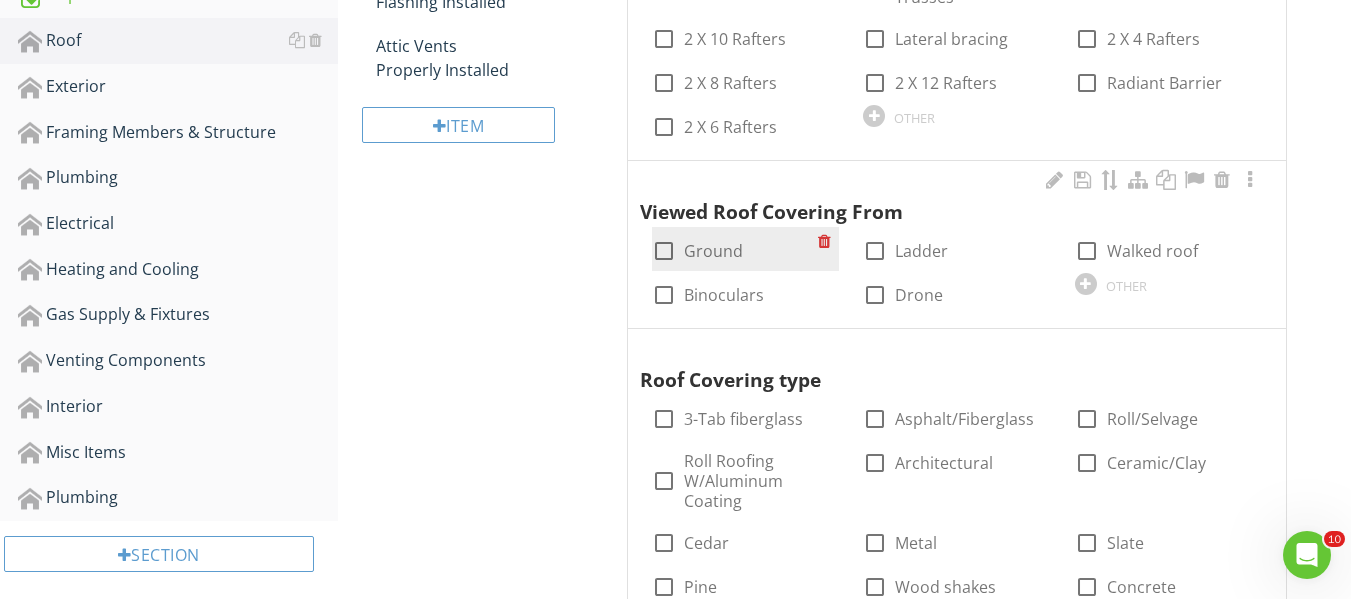 click at bounding box center (664, 251) 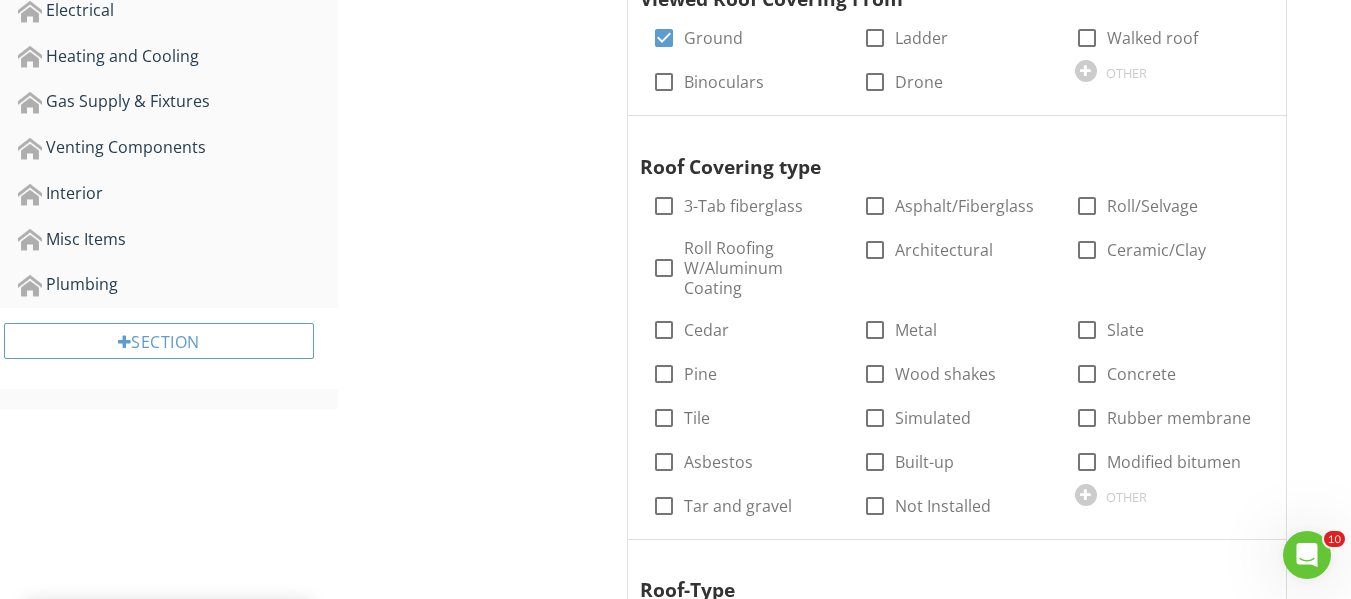 scroll, scrollTop: 812, scrollLeft: 0, axis: vertical 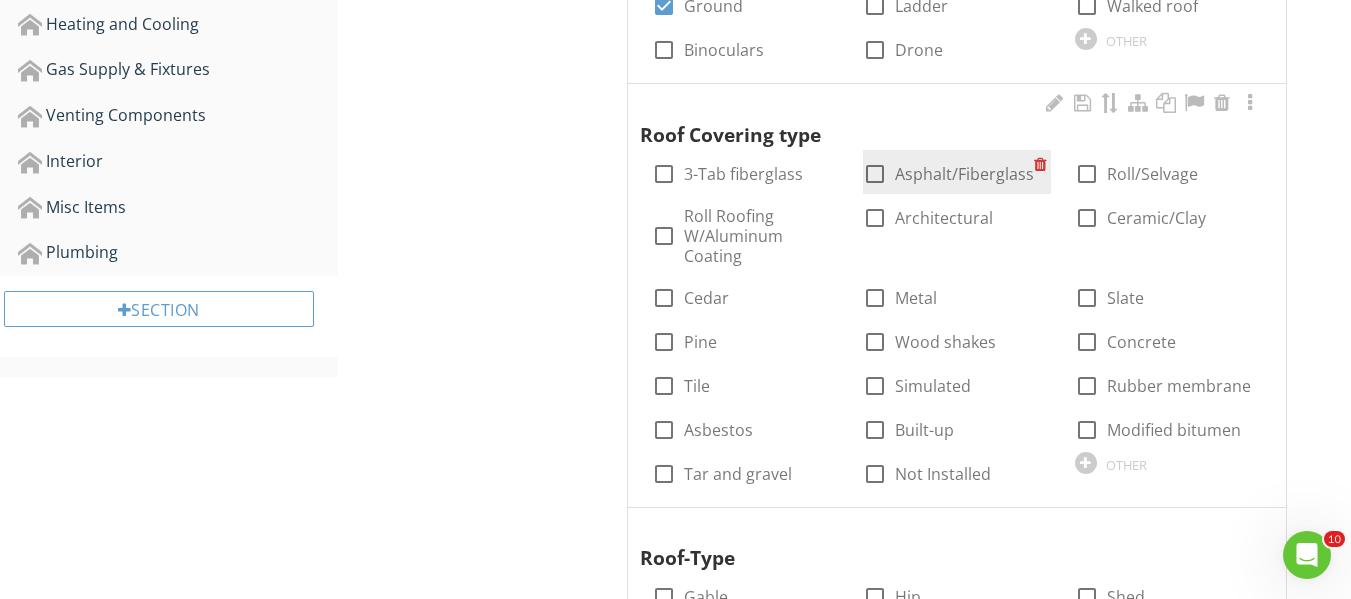 click at bounding box center (875, 174) 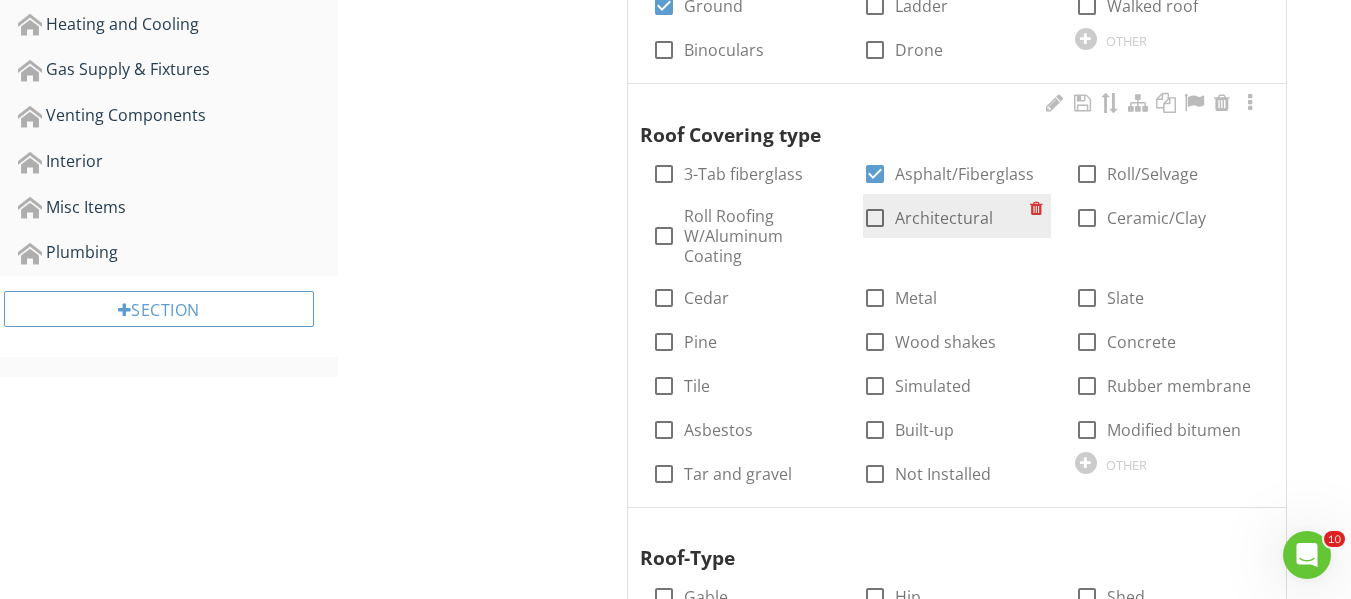 click at bounding box center [875, 218] 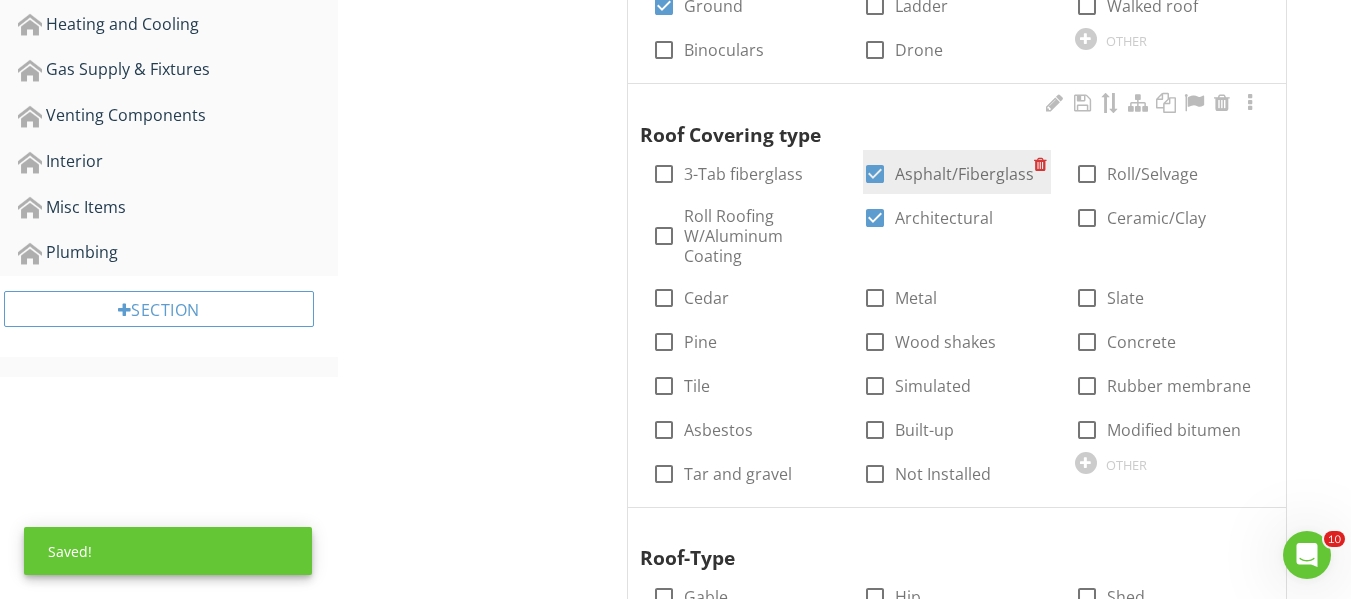 click at bounding box center [875, 174] 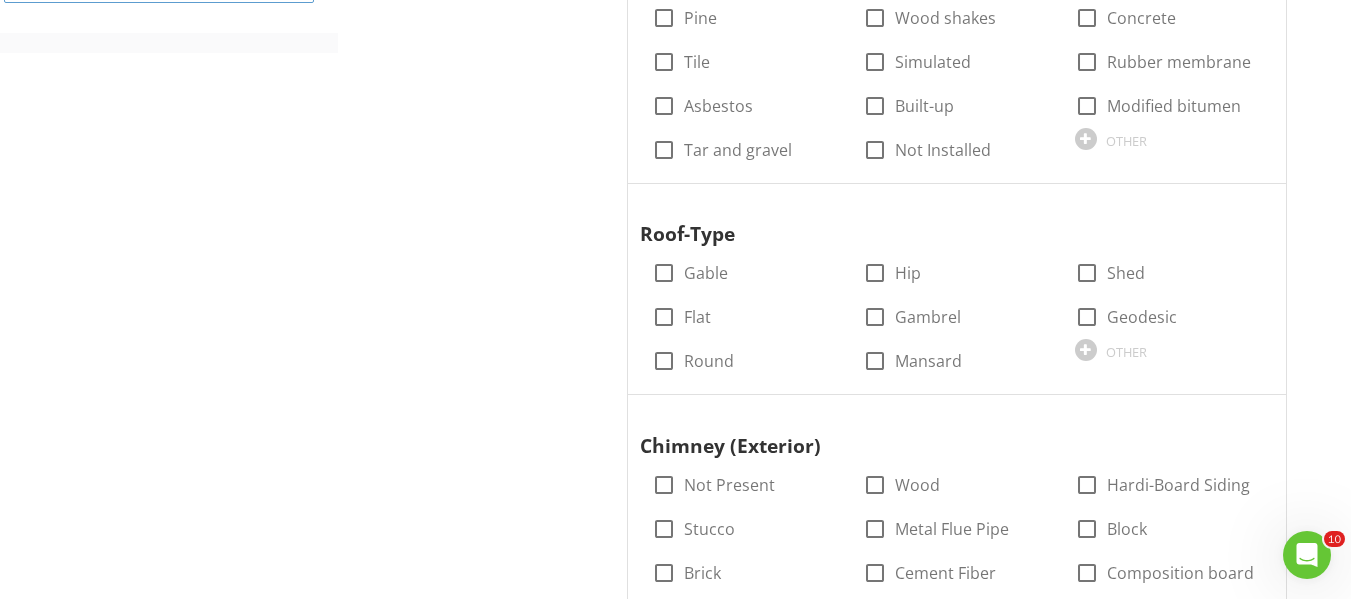scroll, scrollTop: 1154, scrollLeft: 0, axis: vertical 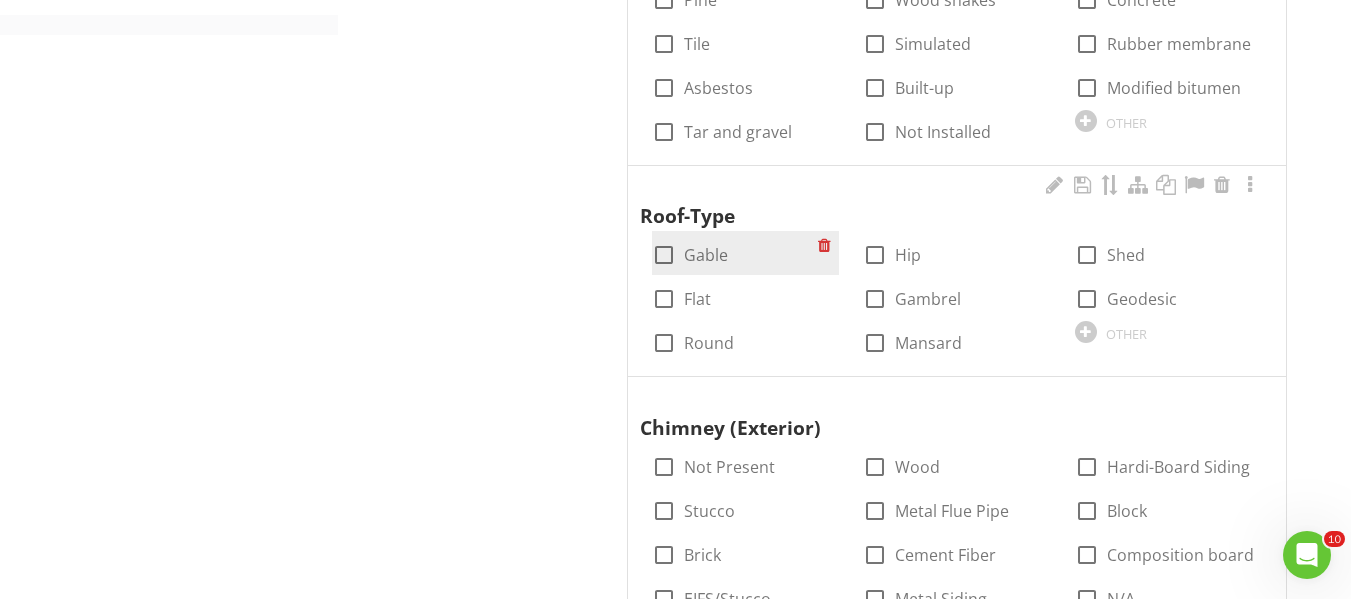 click at bounding box center (664, 255) 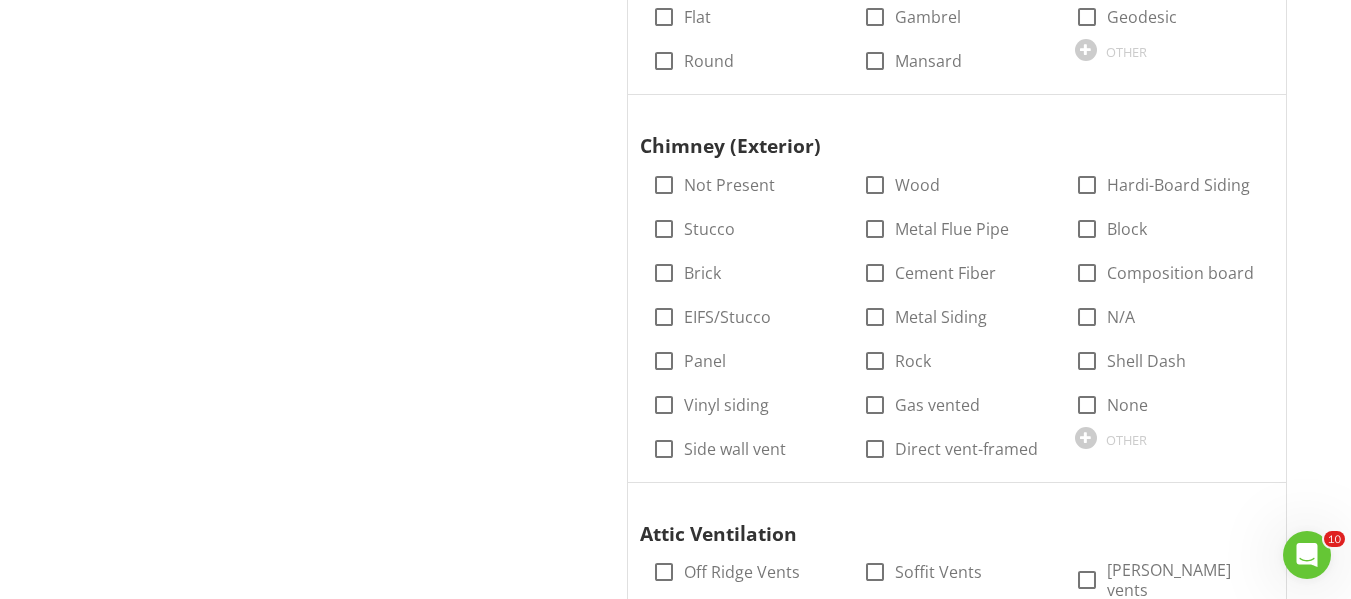 scroll, scrollTop: 1441, scrollLeft: 0, axis: vertical 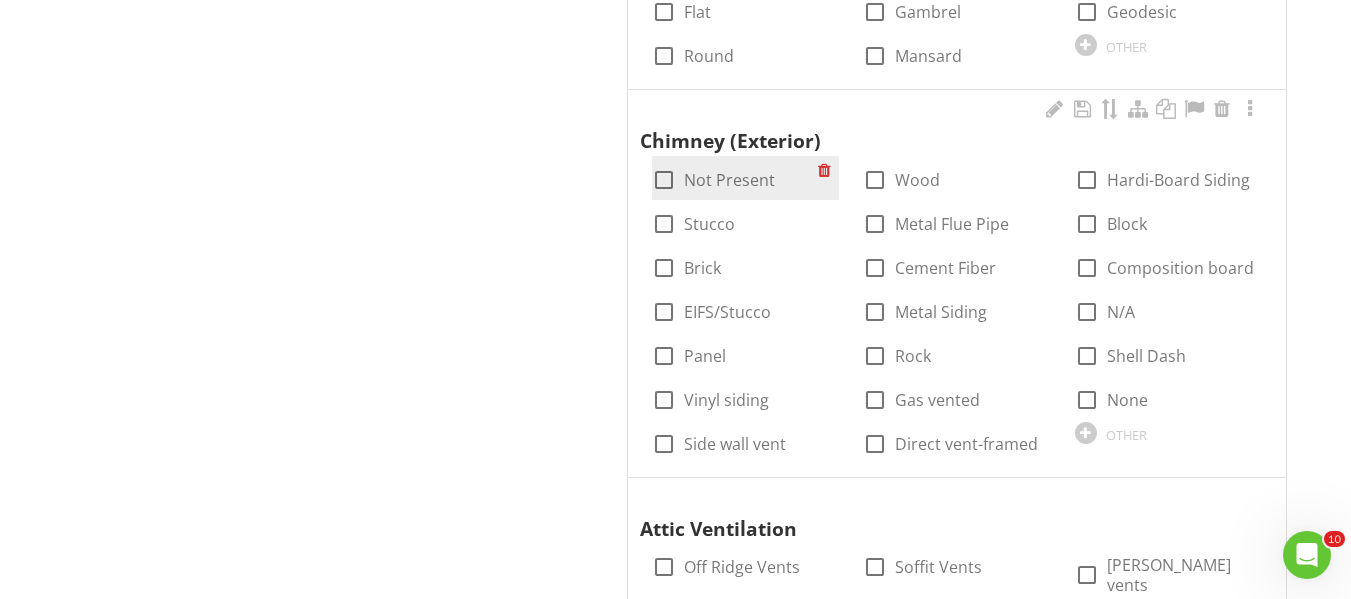 click at bounding box center [664, 180] 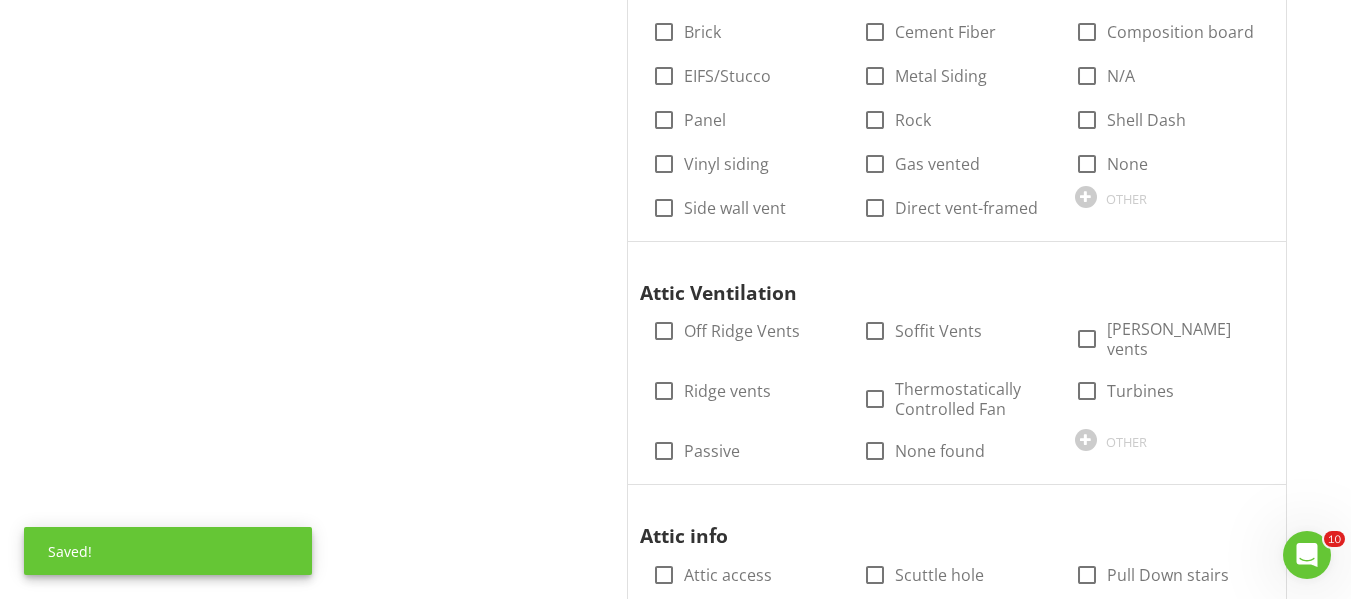 scroll, scrollTop: 1709, scrollLeft: 0, axis: vertical 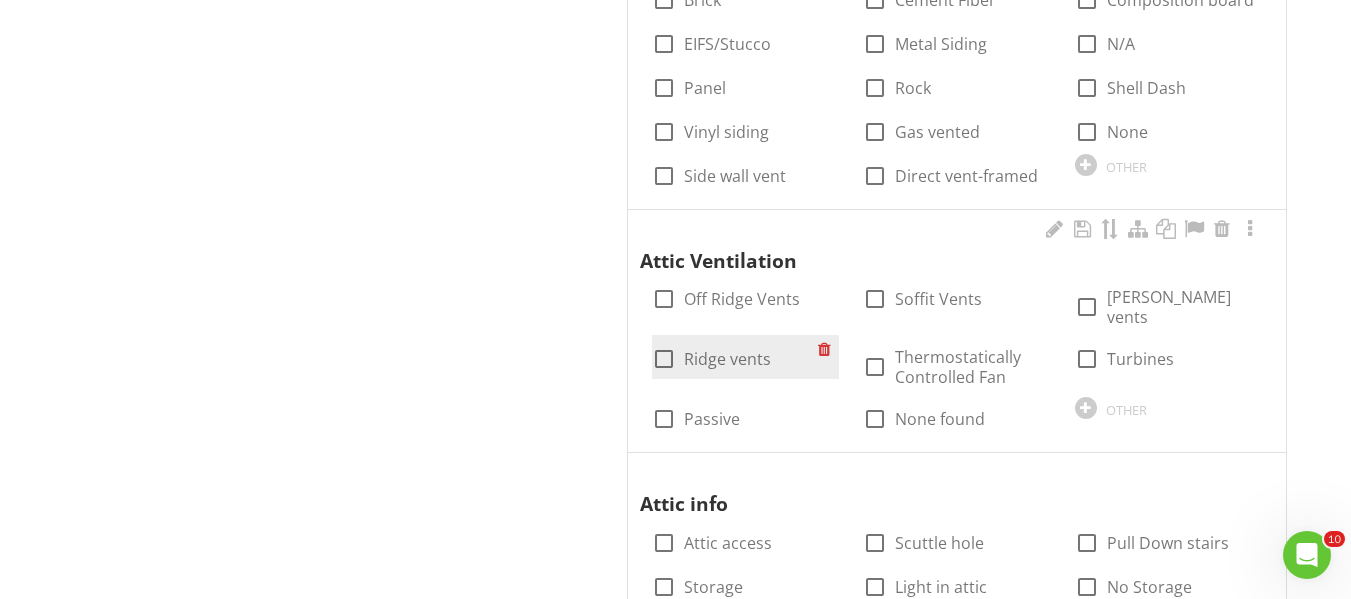 click at bounding box center (664, 359) 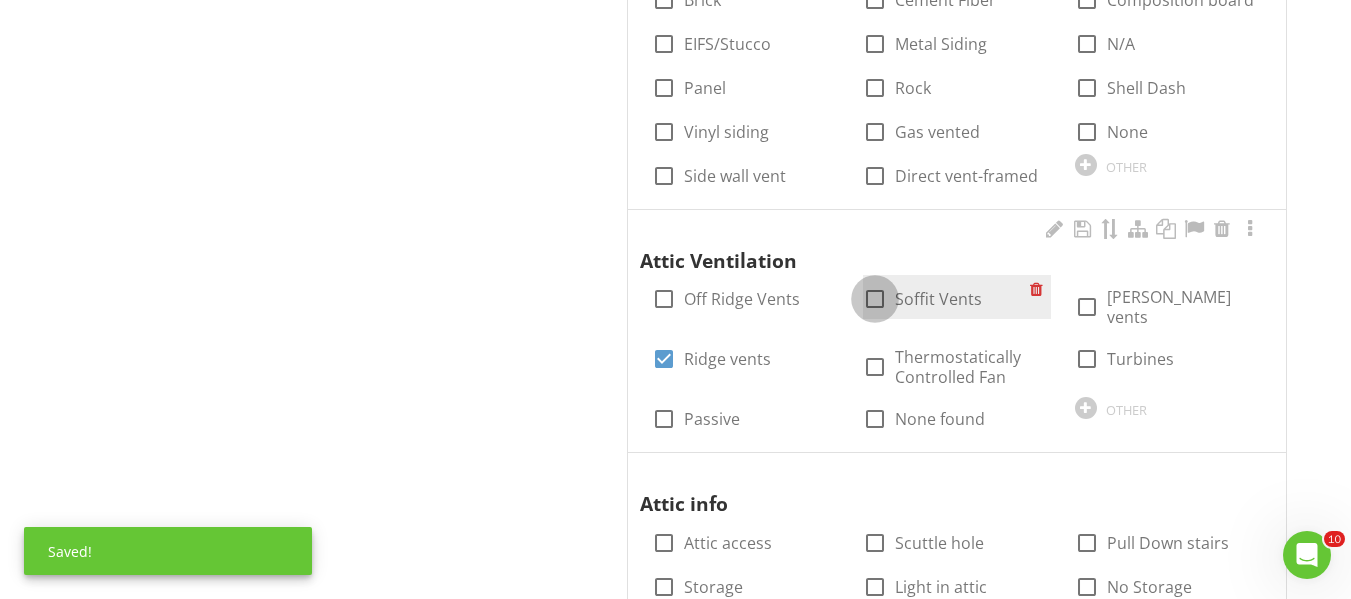 click at bounding box center [875, 299] 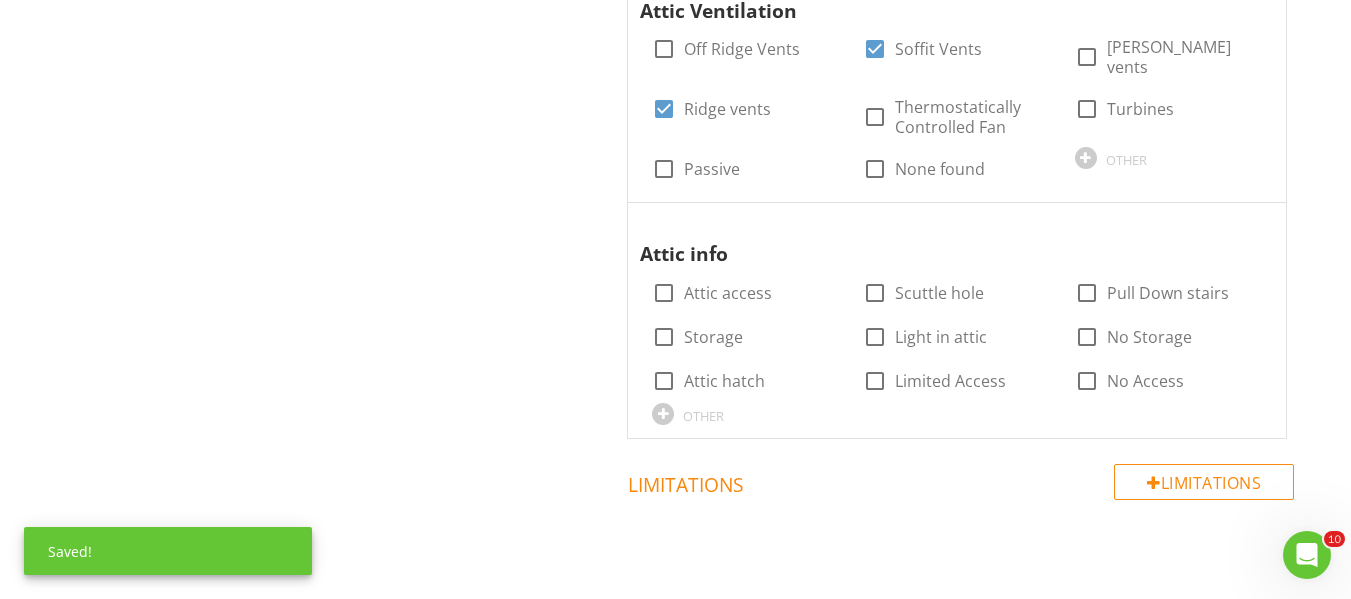 scroll, scrollTop: 1972, scrollLeft: 0, axis: vertical 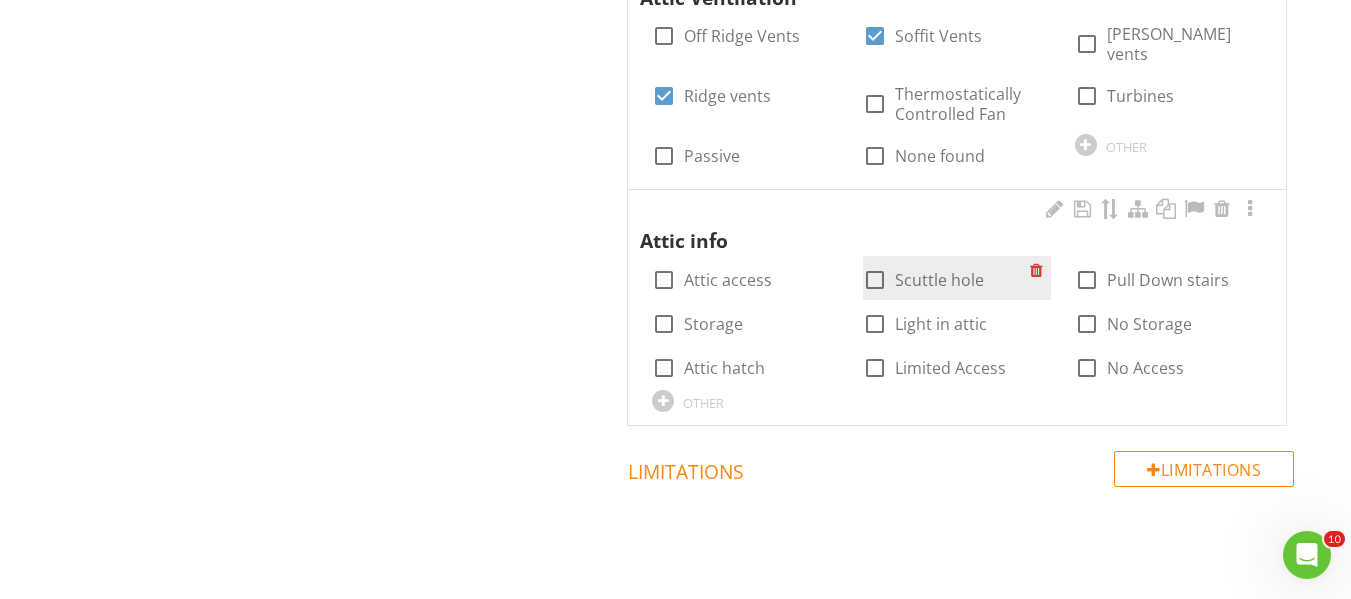click at bounding box center (875, 280) 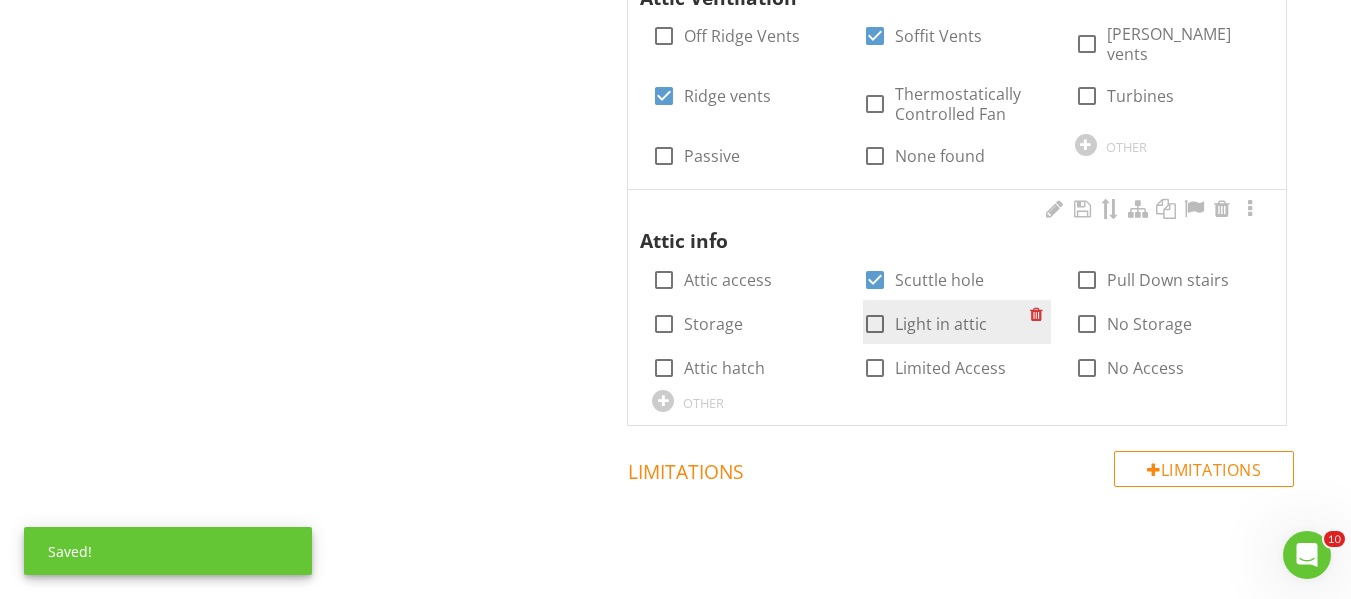 click at bounding box center [875, 324] 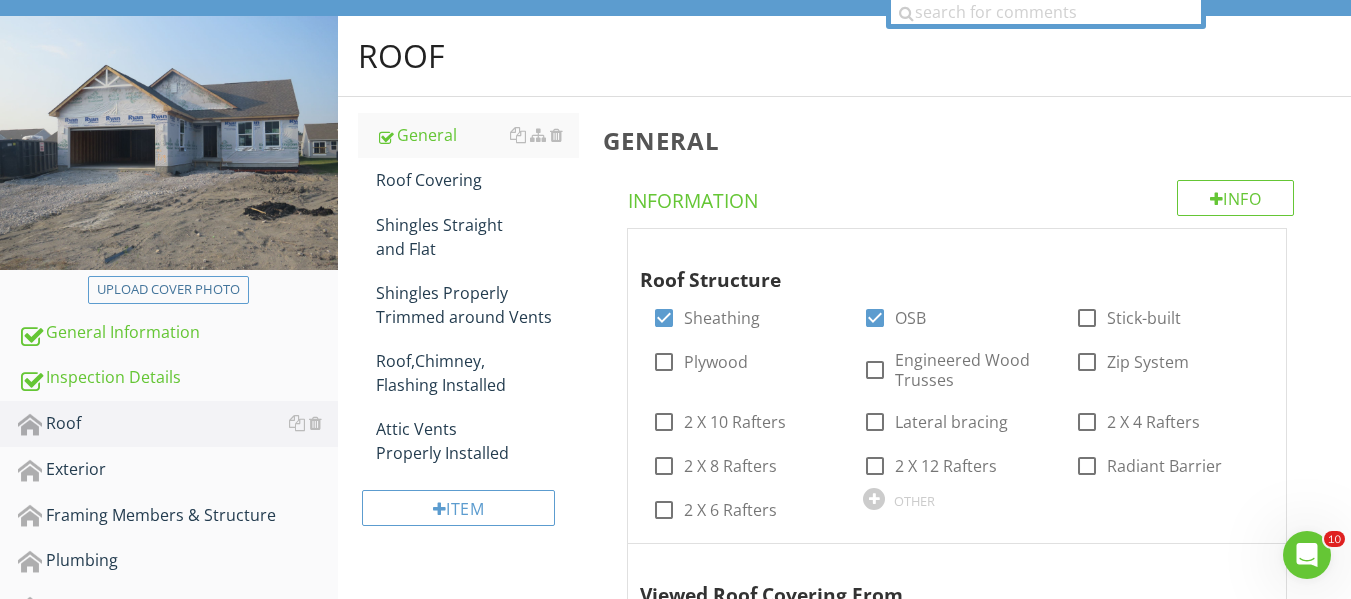 scroll, scrollTop: 179, scrollLeft: 0, axis: vertical 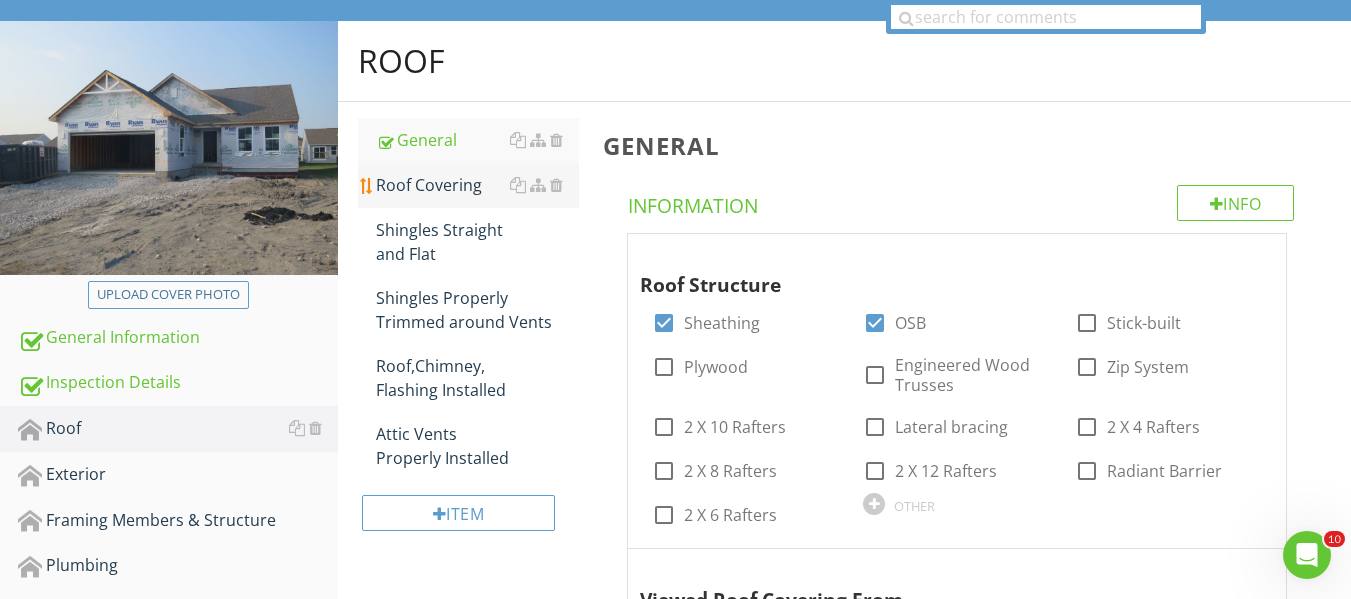 click on "Roof Covering" at bounding box center [477, 185] 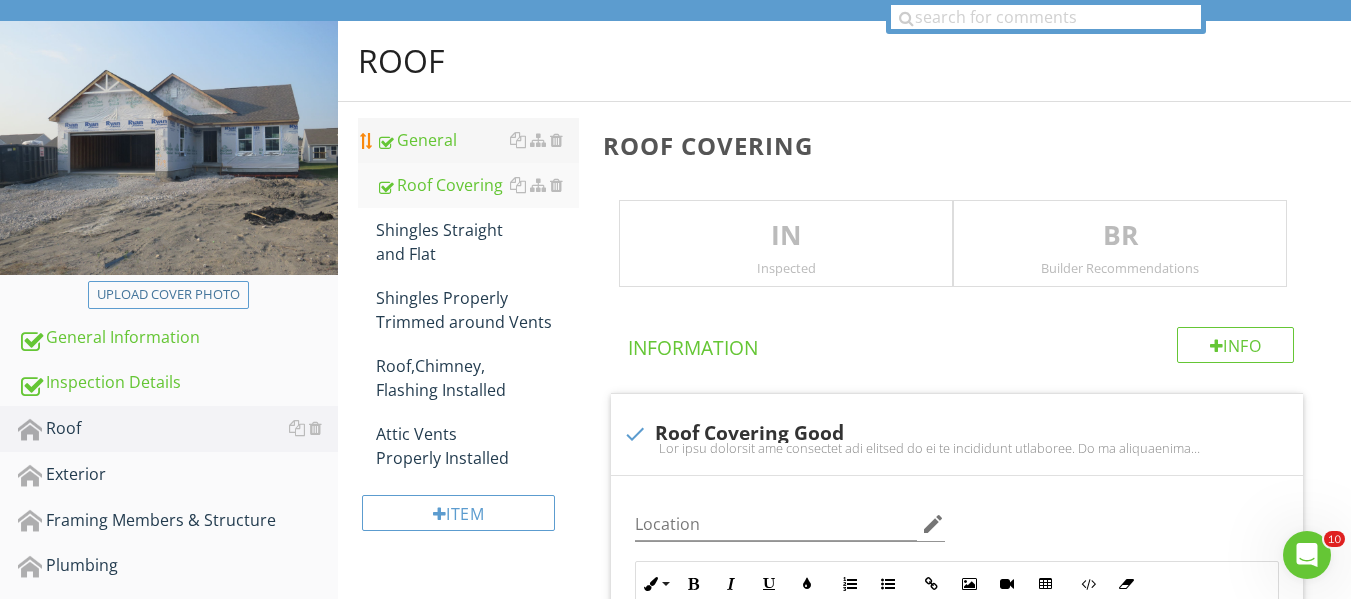 click on "General" at bounding box center (477, 140) 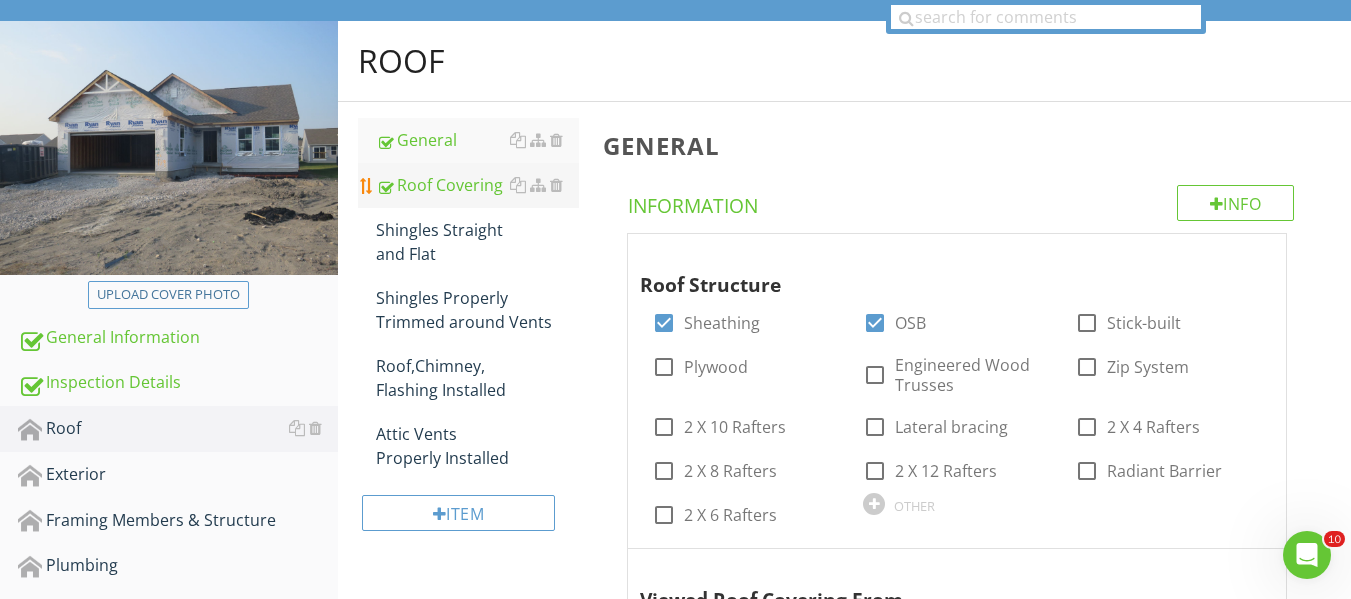 click on "Roof Covering" at bounding box center [477, 185] 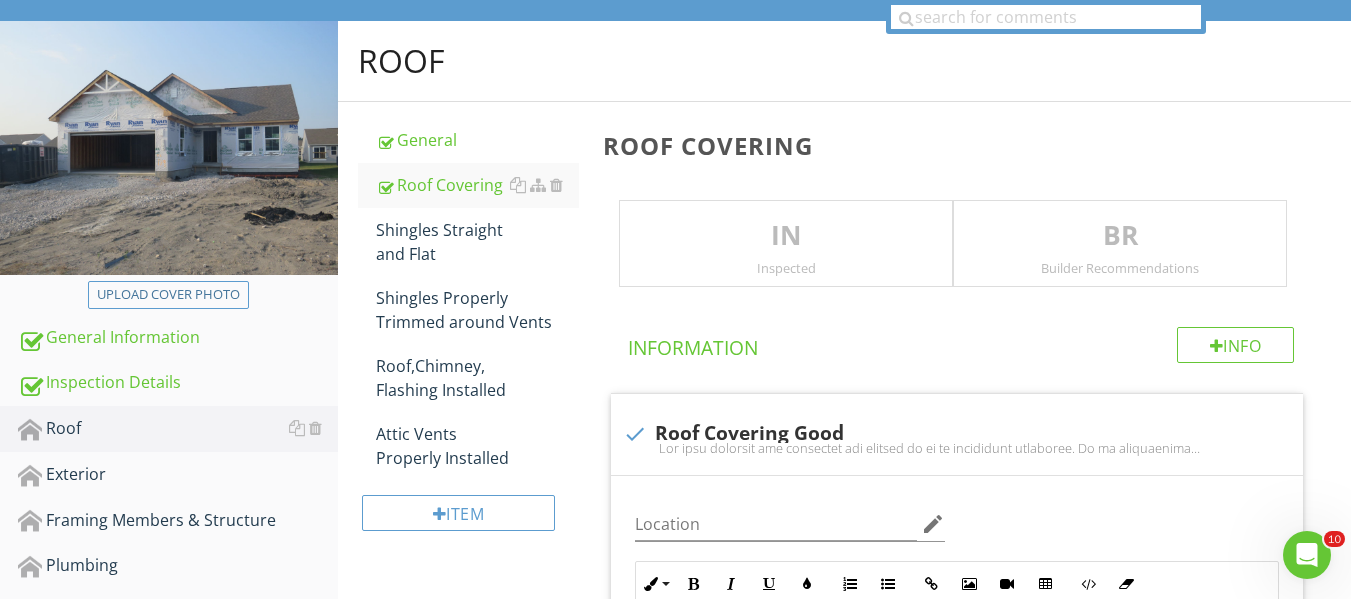 click on "IN" at bounding box center [786, 236] 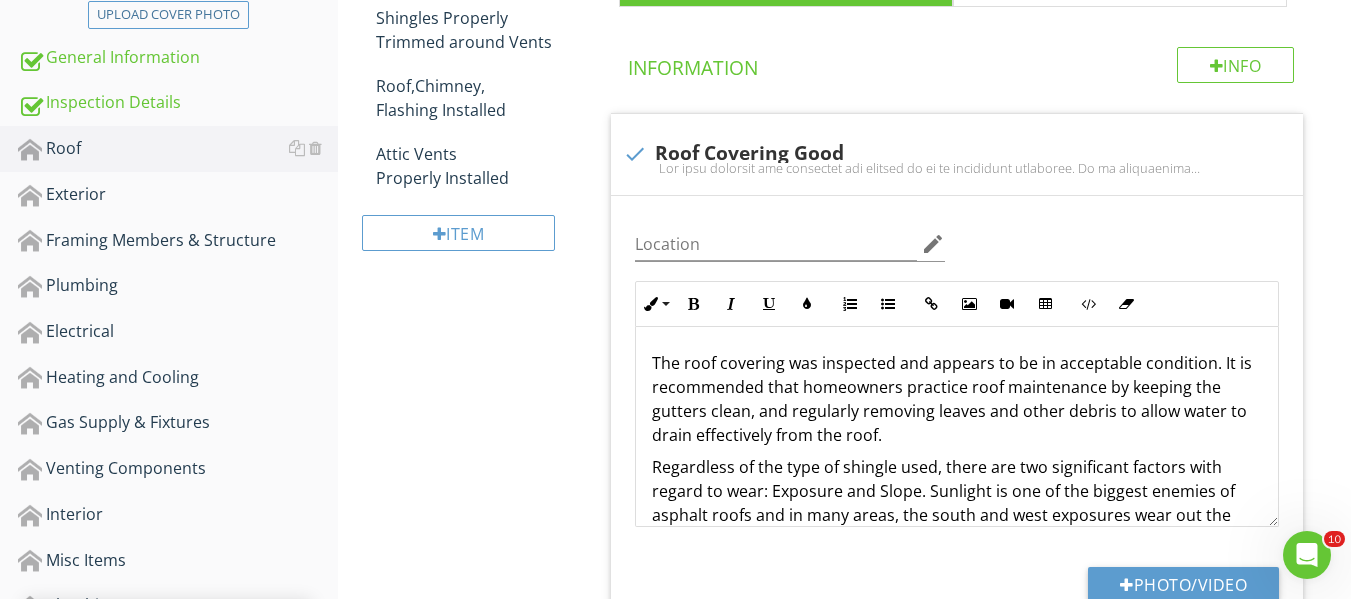 scroll, scrollTop: 568, scrollLeft: 0, axis: vertical 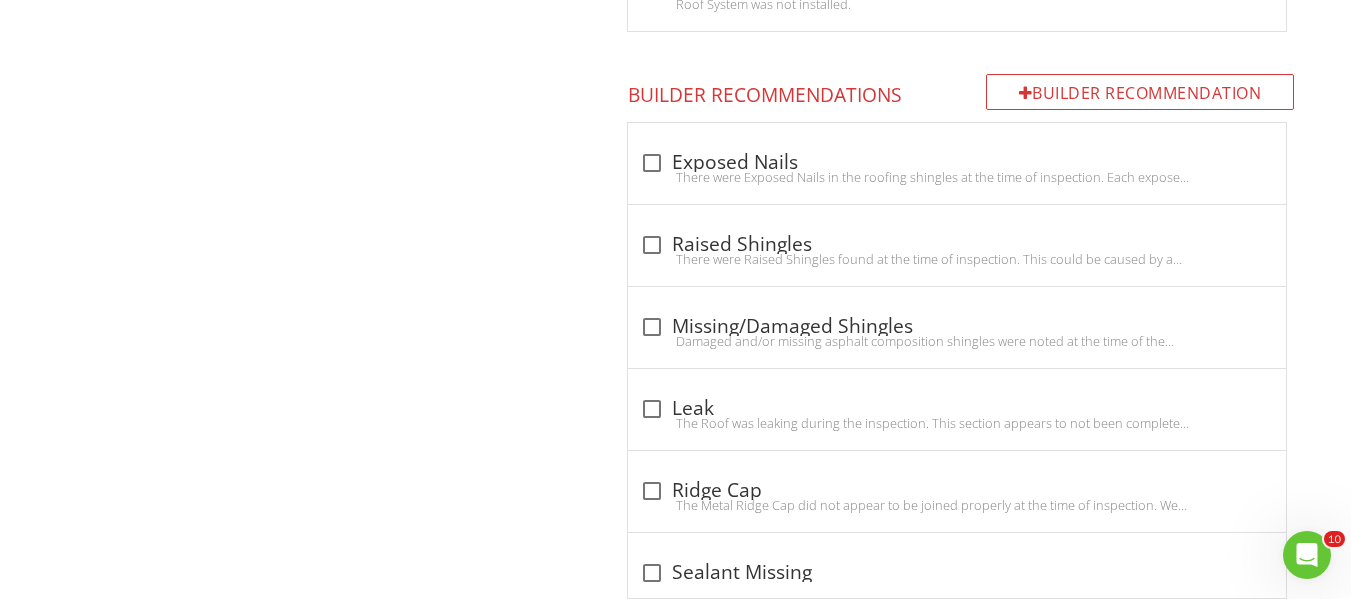 click on "Roof
General
Roof Covering
Shingles Straight and Flat
Shingles Properly Trimmed around Vents
Roof,Chimney, Flashing Installed
Attic Vents Properly Installed
Item
Roof Covering
IN   Inspected BR   Builder Recommendations
Info
Information                       check
Roof Covering Good
Location edit       Inline Style XLarge Large Normal Small Light Small/Light Bold Italic Underline Colors Ordered List Unordered List Insert Link Insert Image Insert Video Insert Table Code View Clear Formatting For more information on Roof Maintenance click  here . Enter text here
Photo/Video
Limitations" at bounding box center [844, -50] 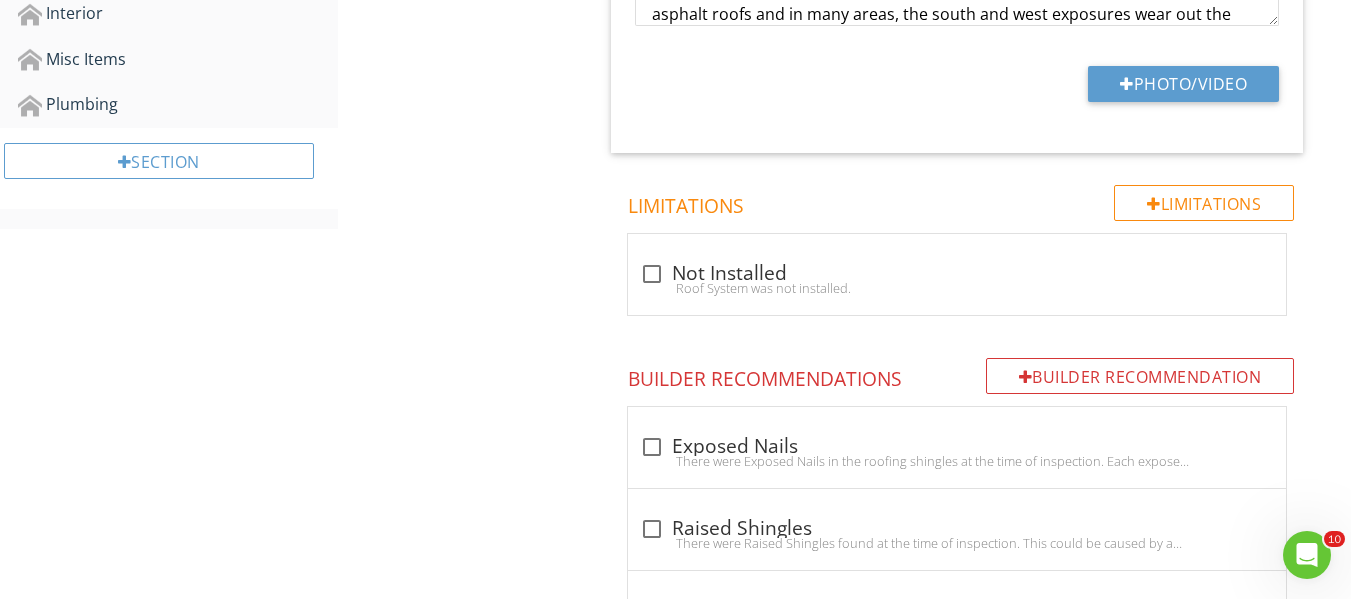 scroll, scrollTop: 638, scrollLeft: 0, axis: vertical 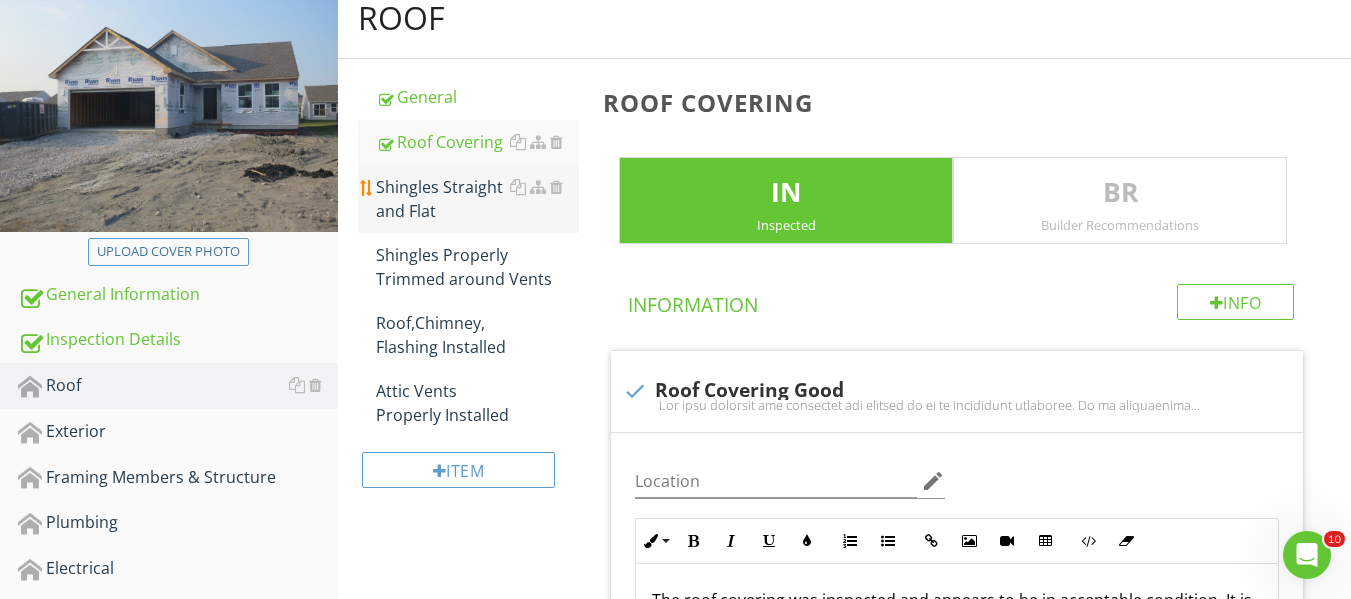 click on "Shingles Straight and Flat" at bounding box center [477, 199] 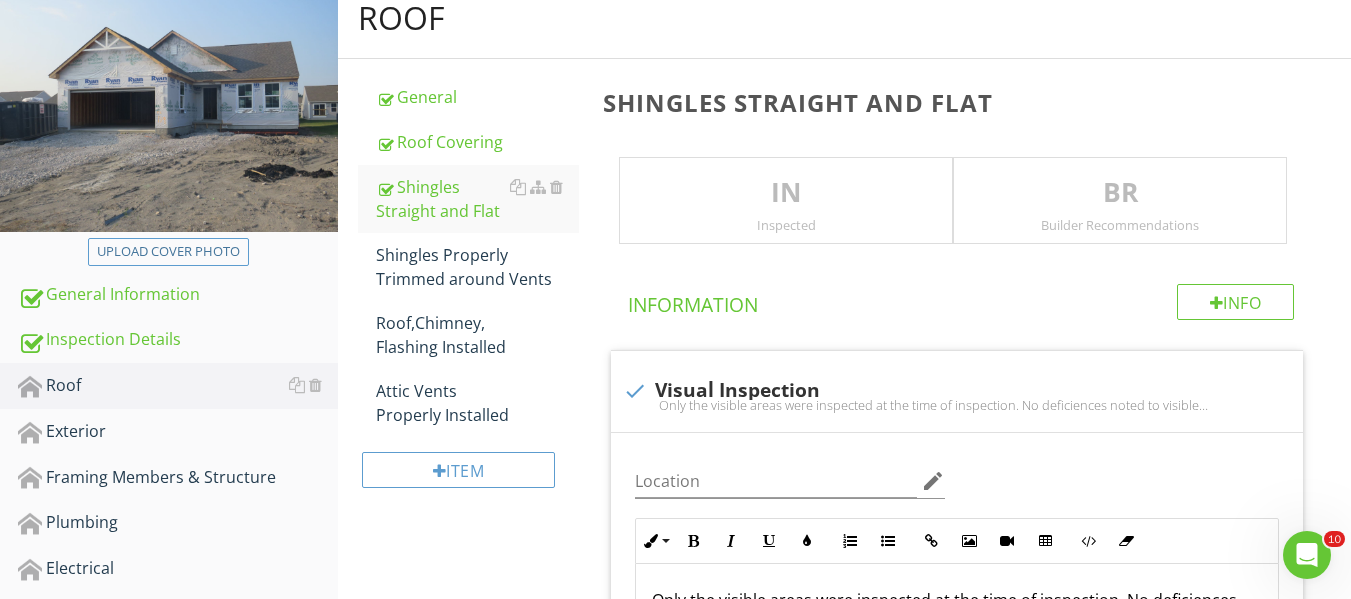 click on "IN" at bounding box center [786, 193] 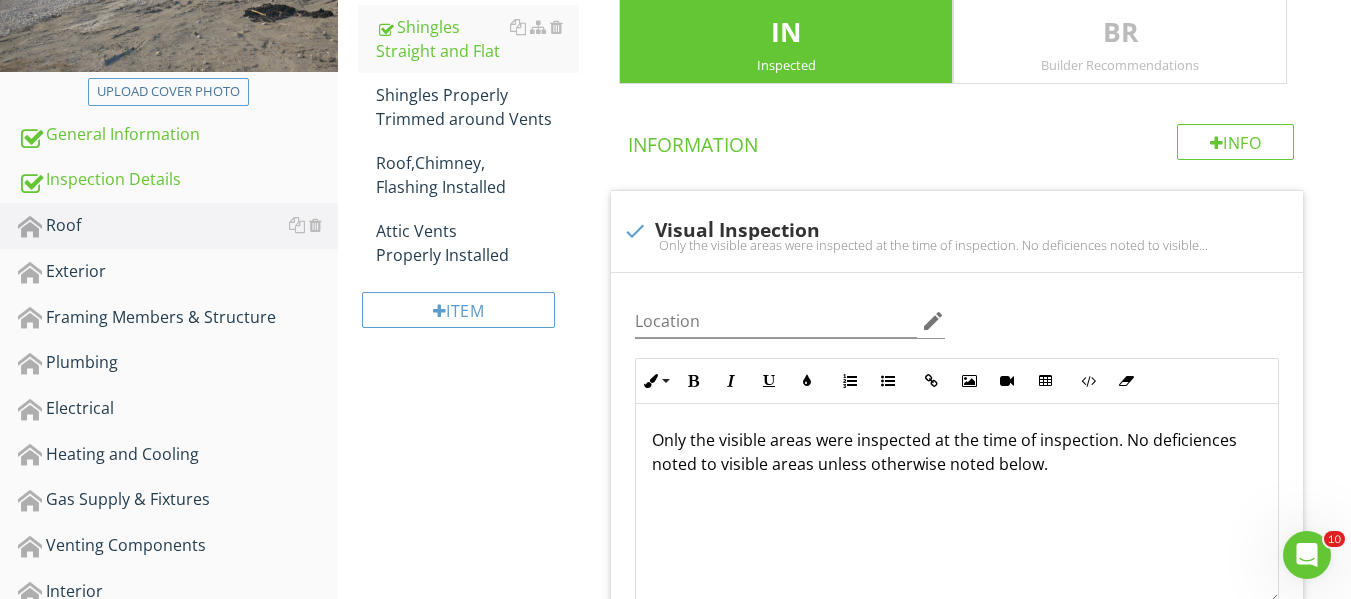 scroll, scrollTop: 281, scrollLeft: 0, axis: vertical 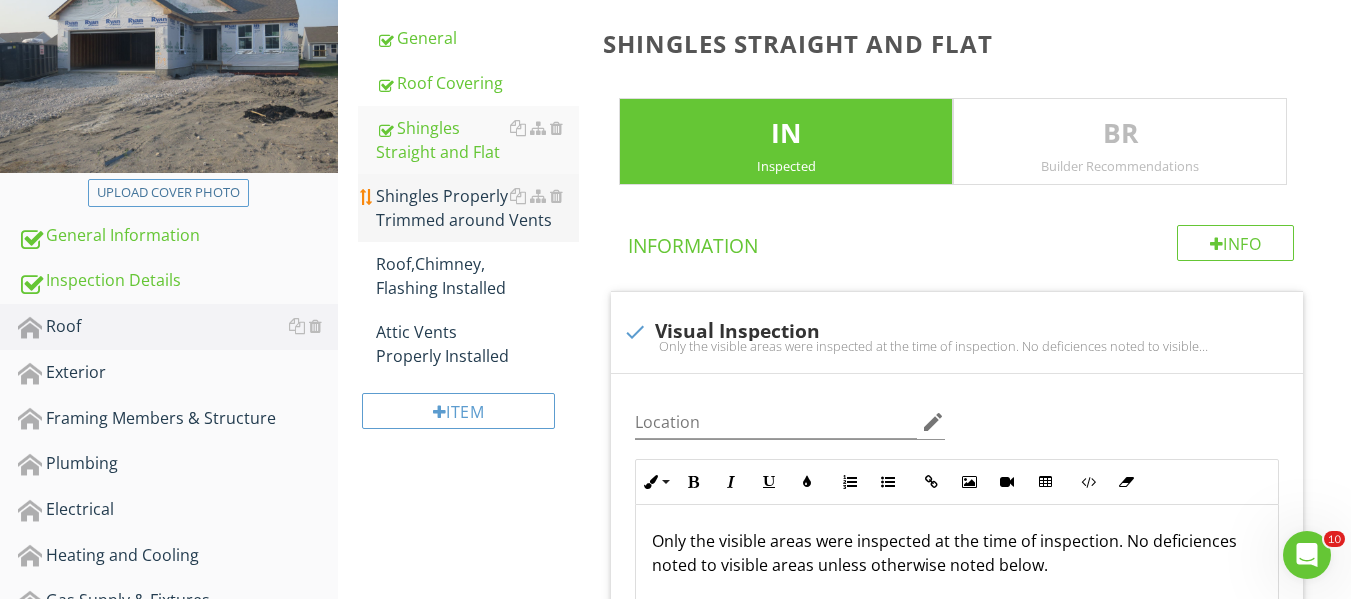click on "Shingles Properly Trimmed around Vents" at bounding box center [477, 208] 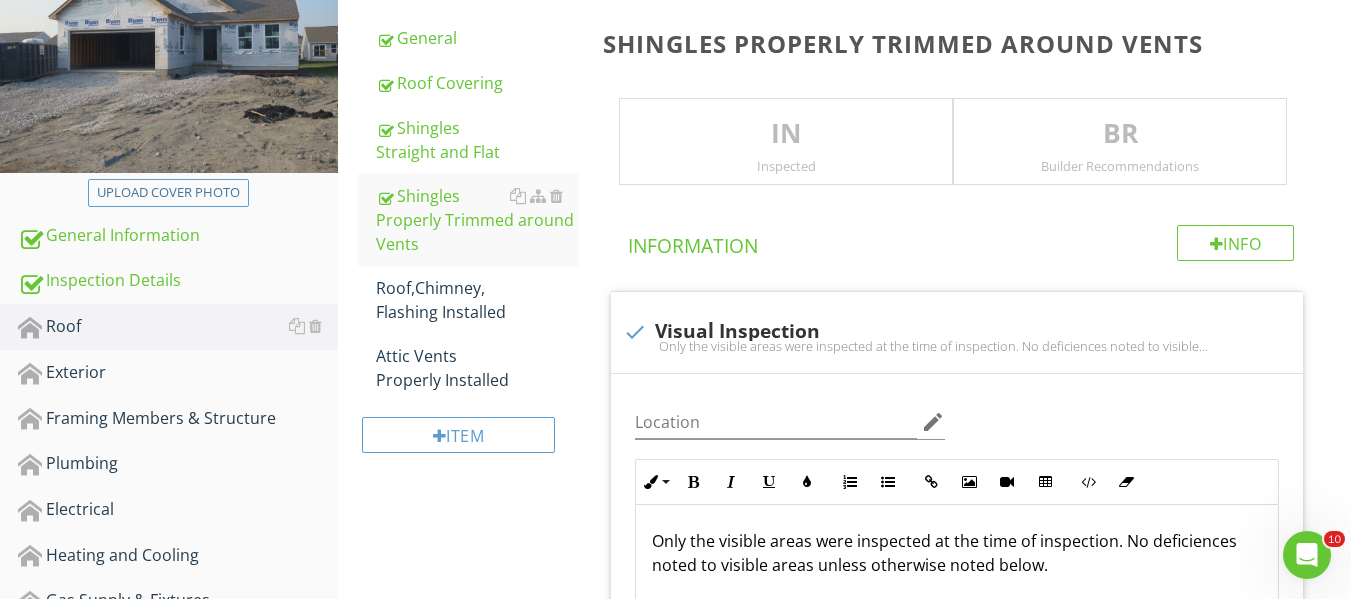 click on "IN" at bounding box center (786, 134) 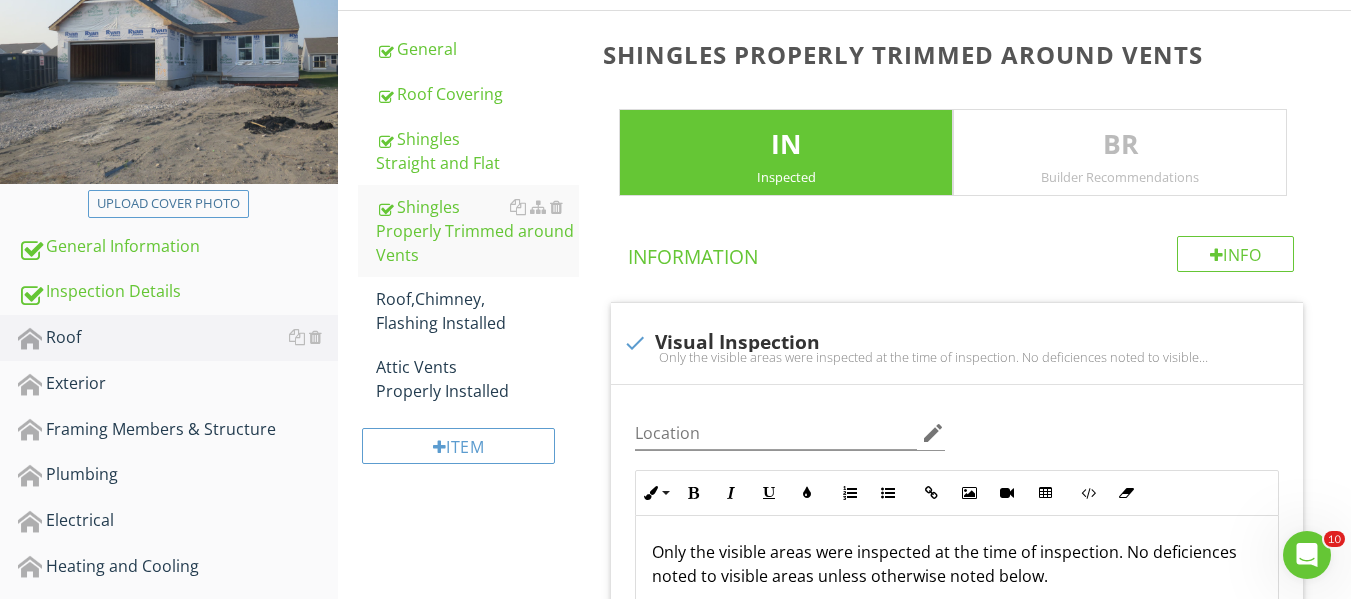 scroll, scrollTop: 264, scrollLeft: 0, axis: vertical 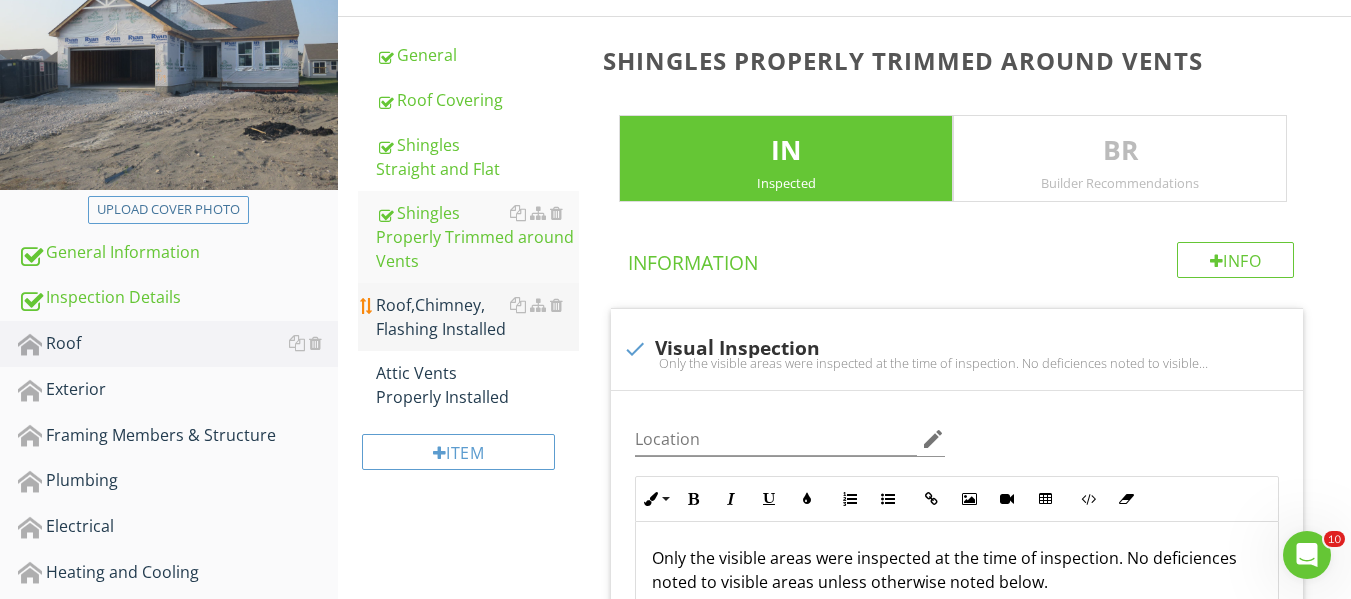 click on "Roof,Chimney, Flashing Installed" at bounding box center (477, 317) 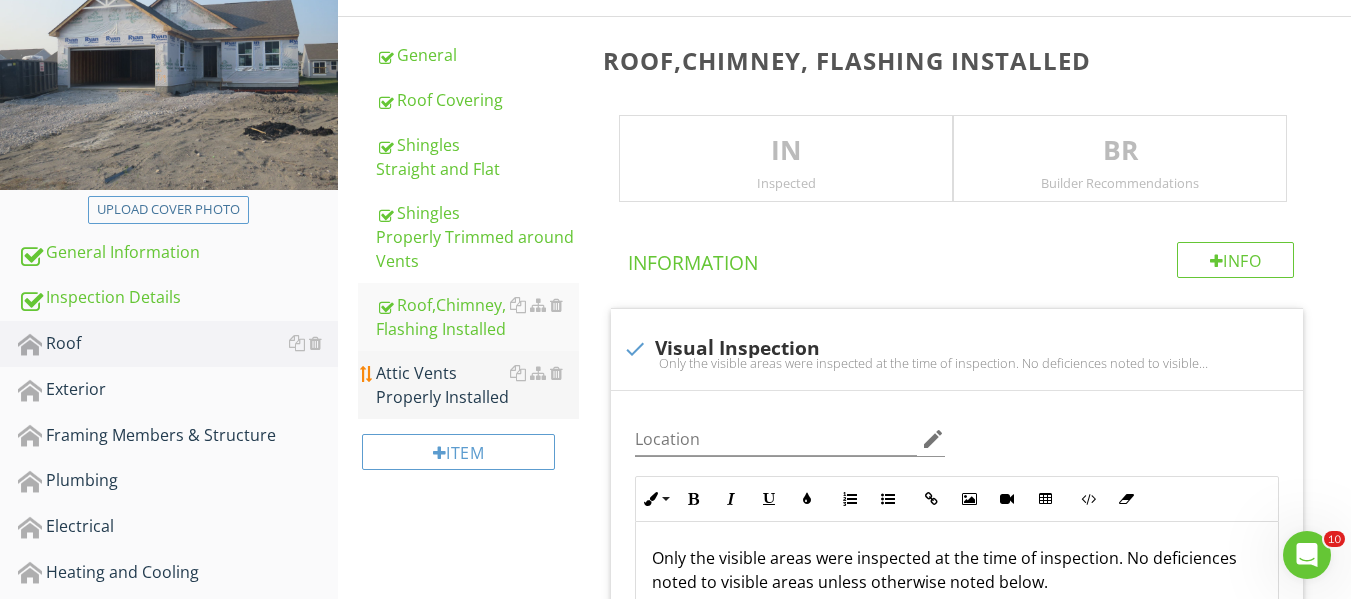 click on "Attic Vents Properly Installed" at bounding box center (477, 385) 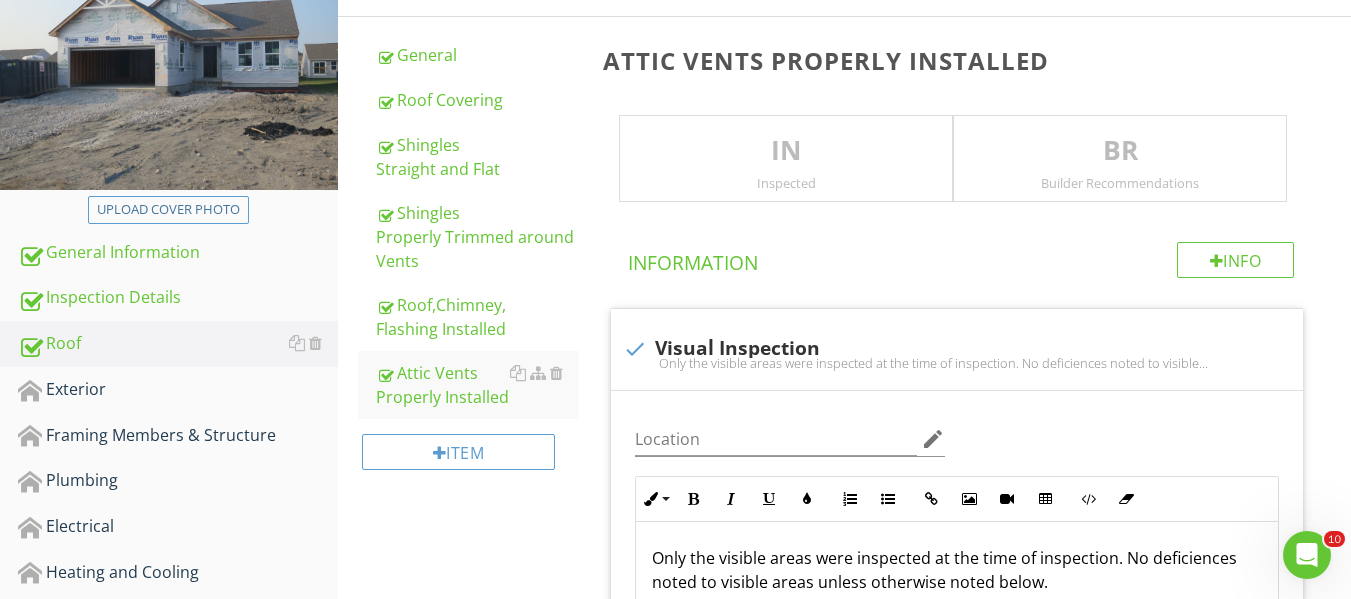 click on "IN" at bounding box center (786, 151) 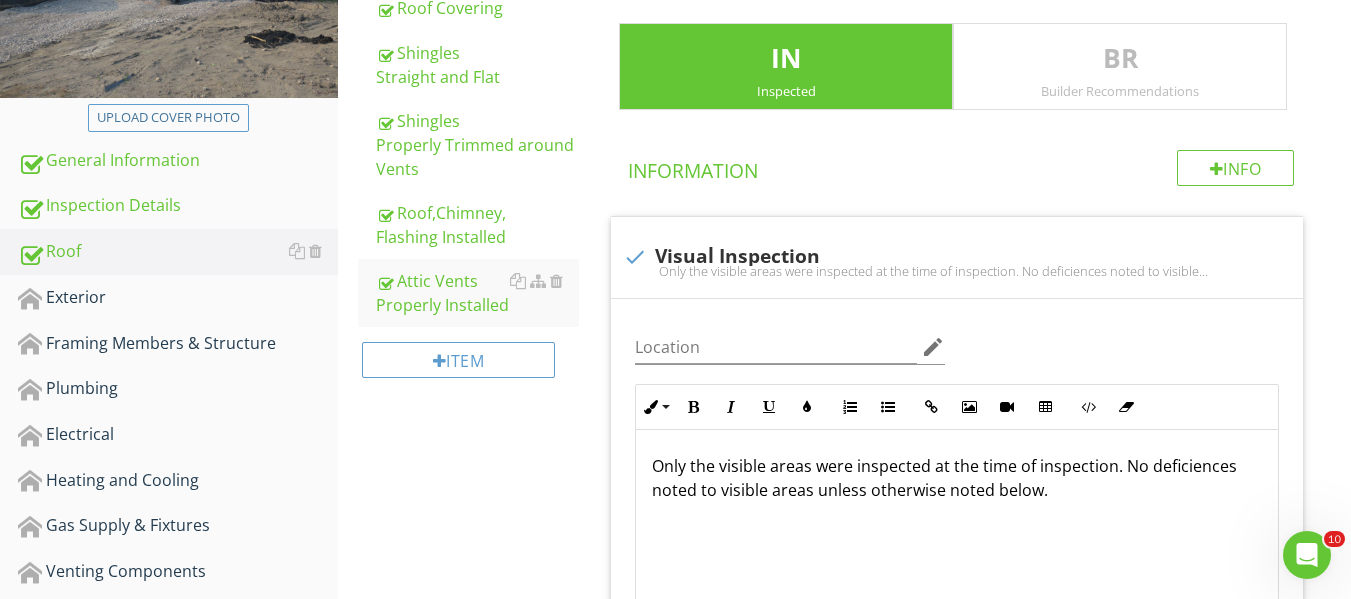 scroll, scrollTop: 393, scrollLeft: 0, axis: vertical 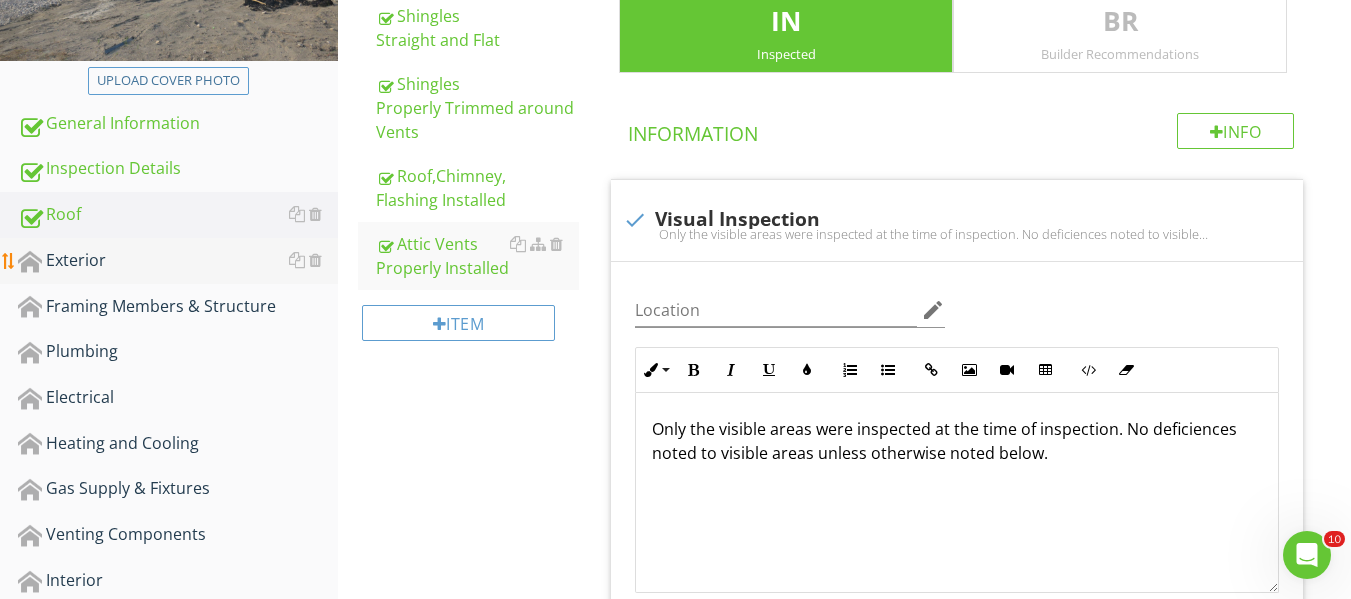click on "Exterior" at bounding box center (178, 261) 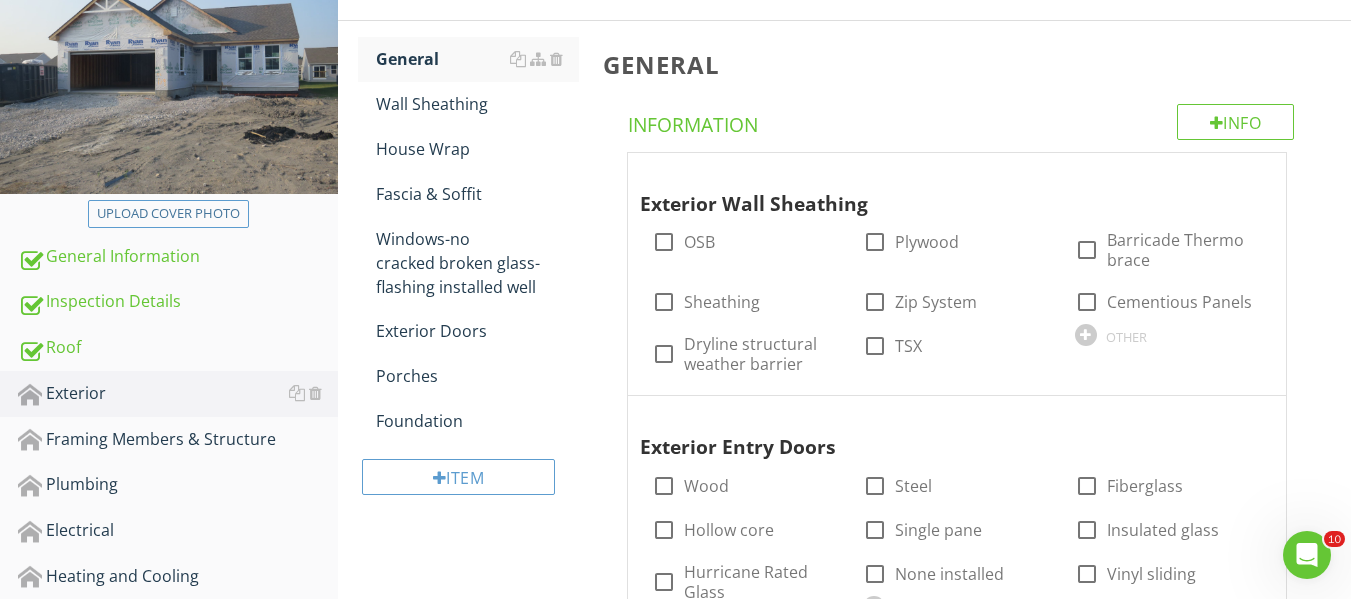 scroll, scrollTop: 263, scrollLeft: 0, axis: vertical 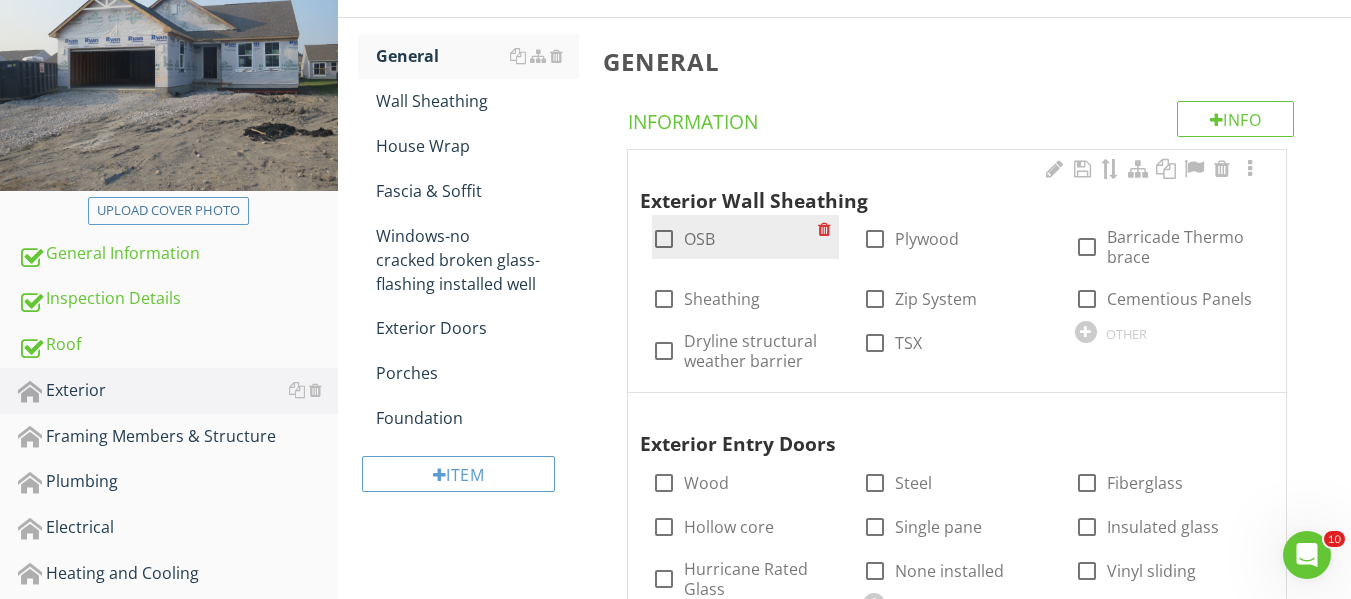 click at bounding box center (664, 239) 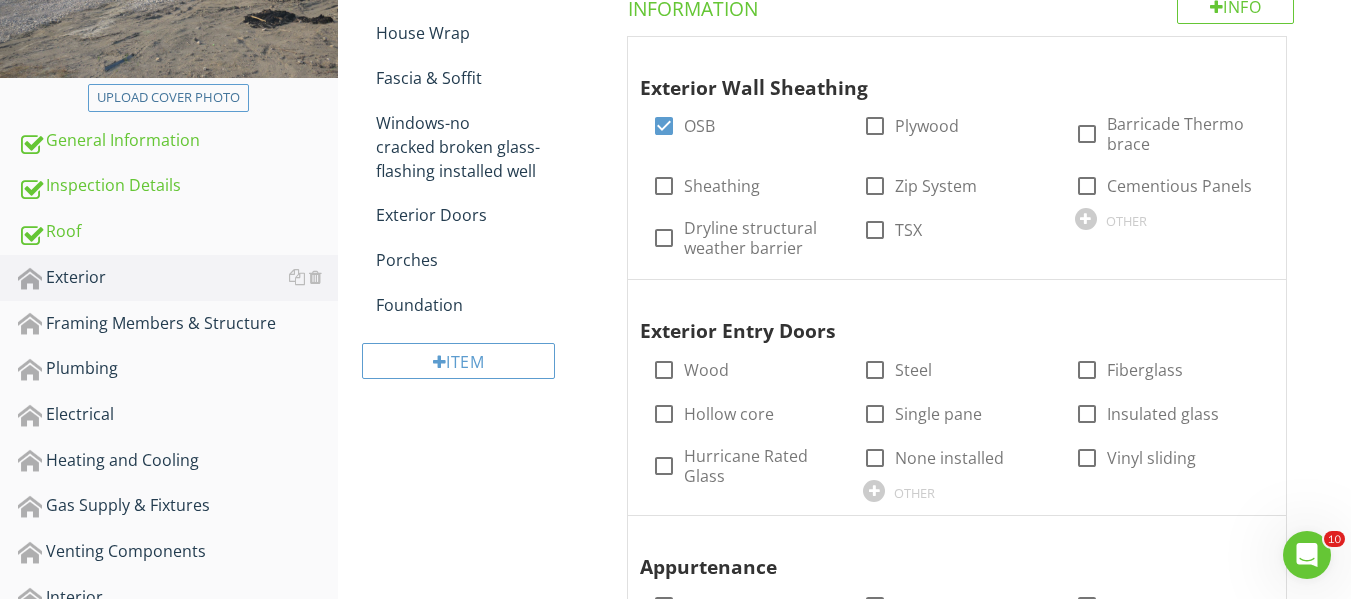 scroll, scrollTop: 381, scrollLeft: 0, axis: vertical 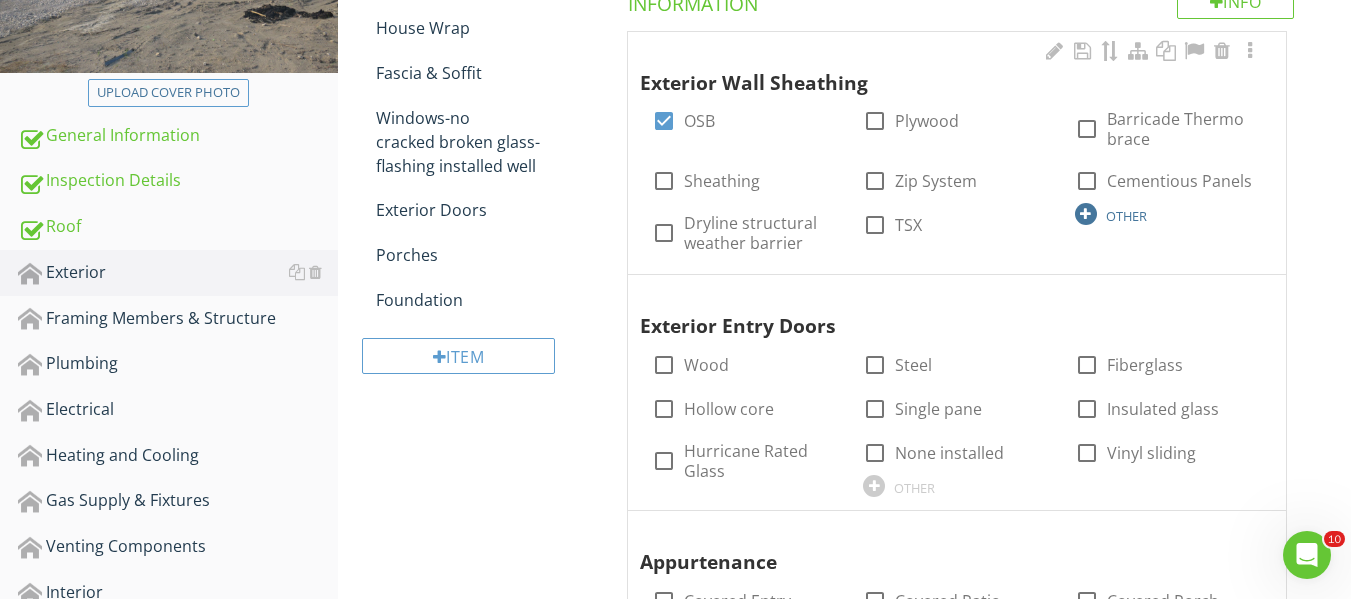 click at bounding box center (1086, 214) 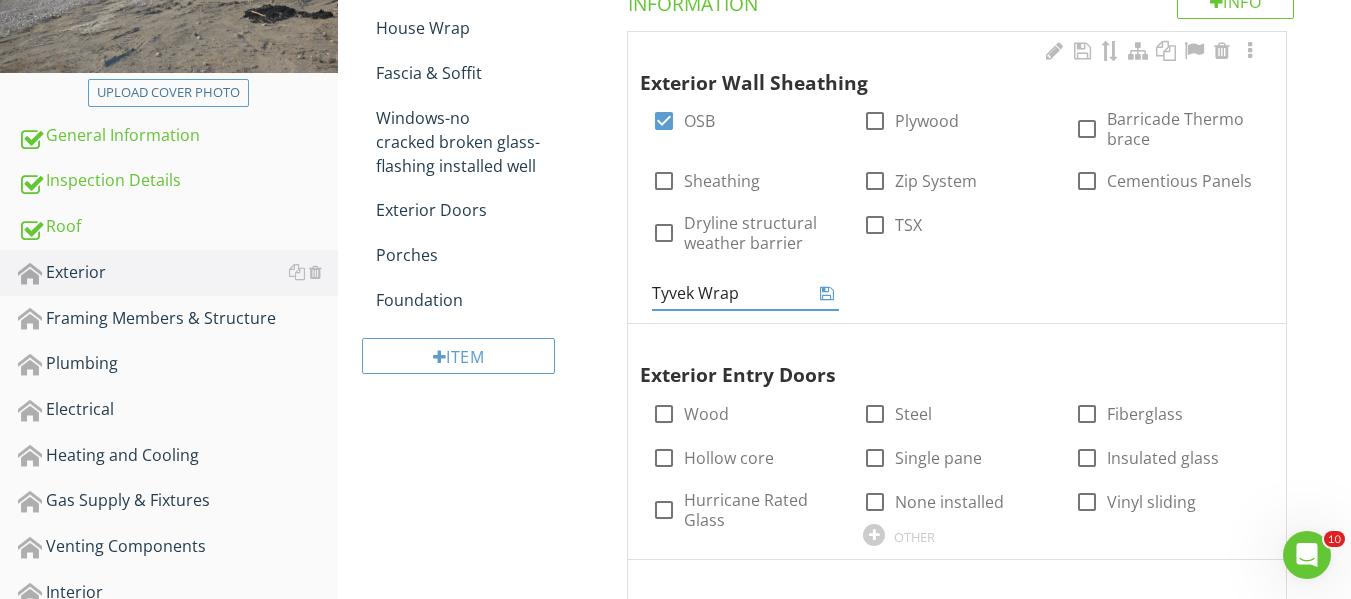 type on "Tyvek Wrap" 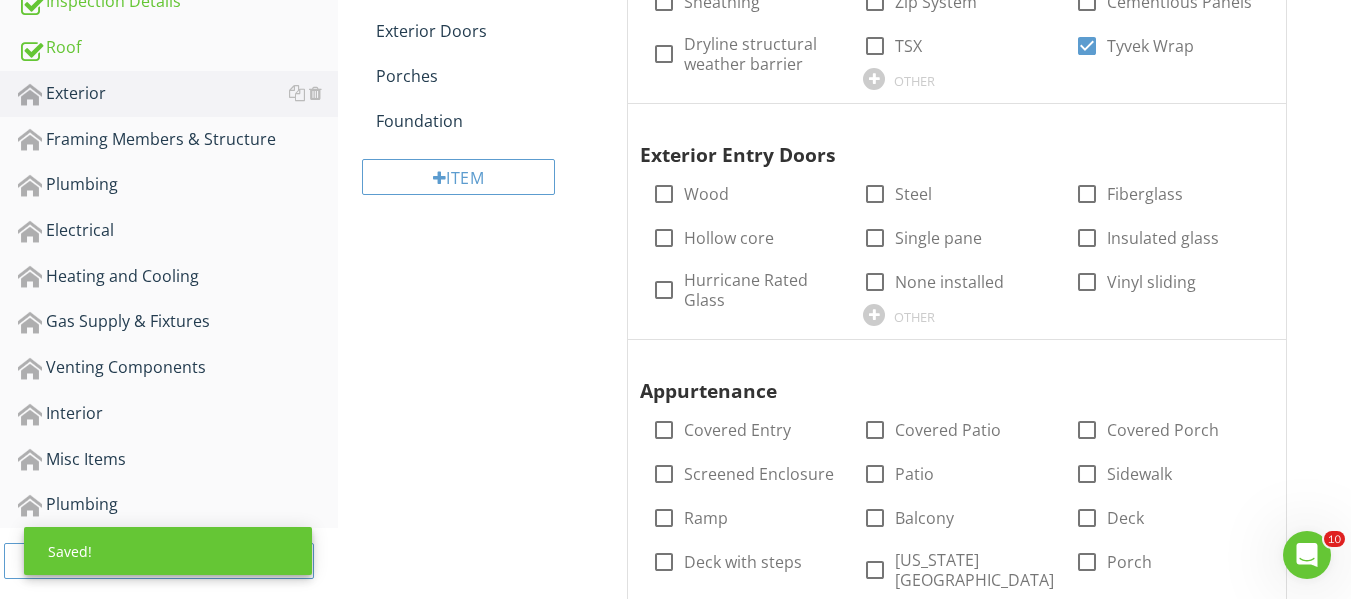 scroll, scrollTop: 573, scrollLeft: 0, axis: vertical 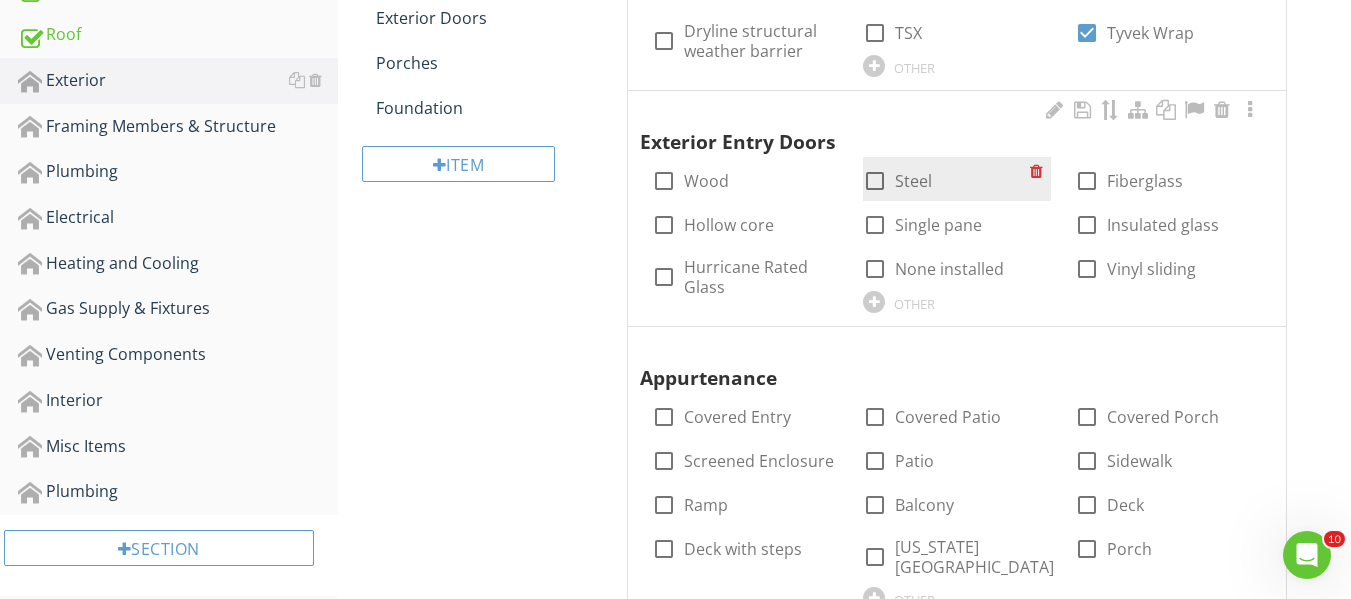 click at bounding box center [875, 181] 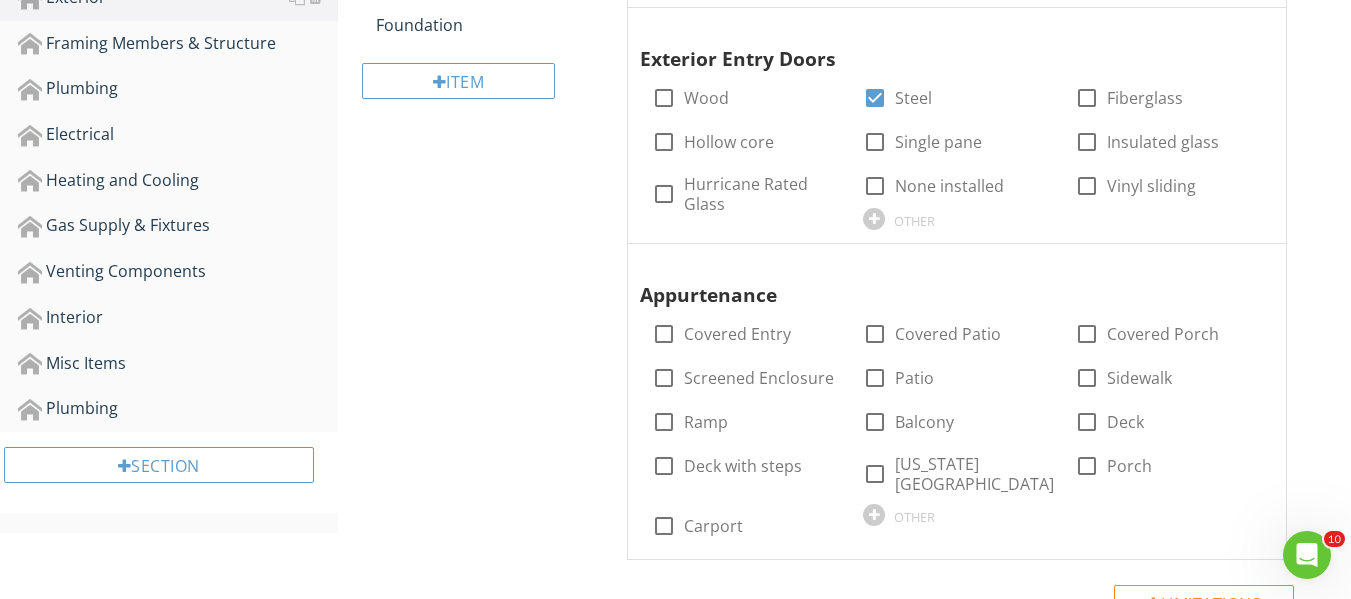 scroll, scrollTop: 659, scrollLeft: 0, axis: vertical 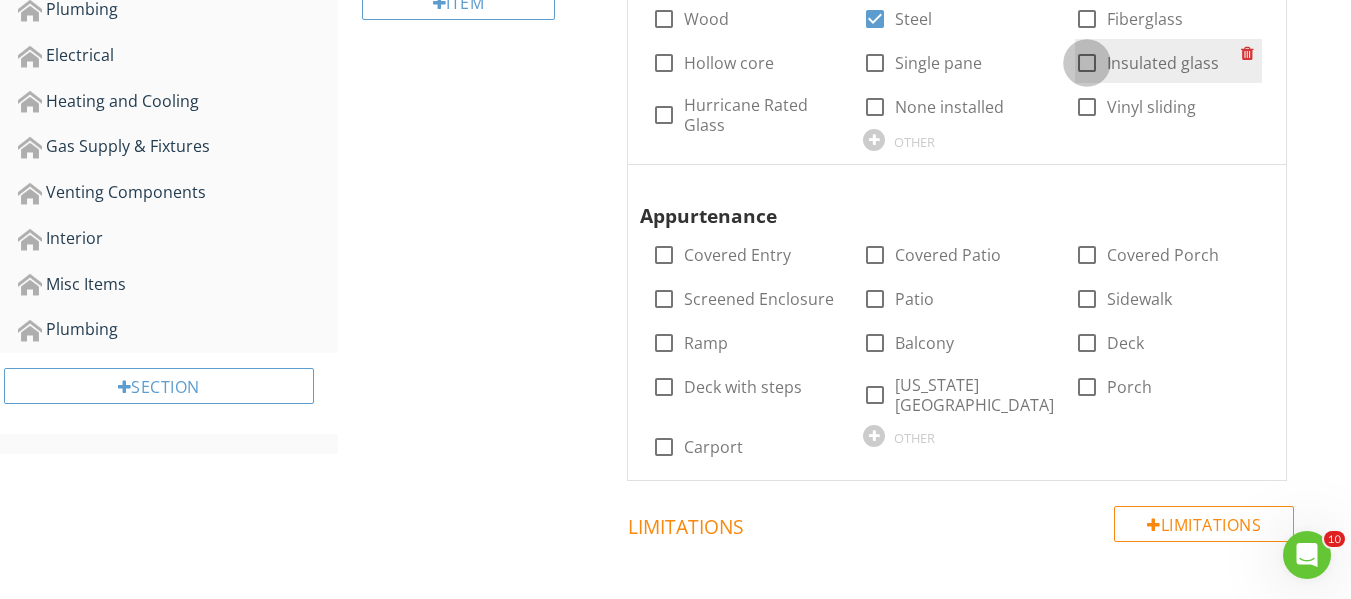 click at bounding box center (1087, 63) 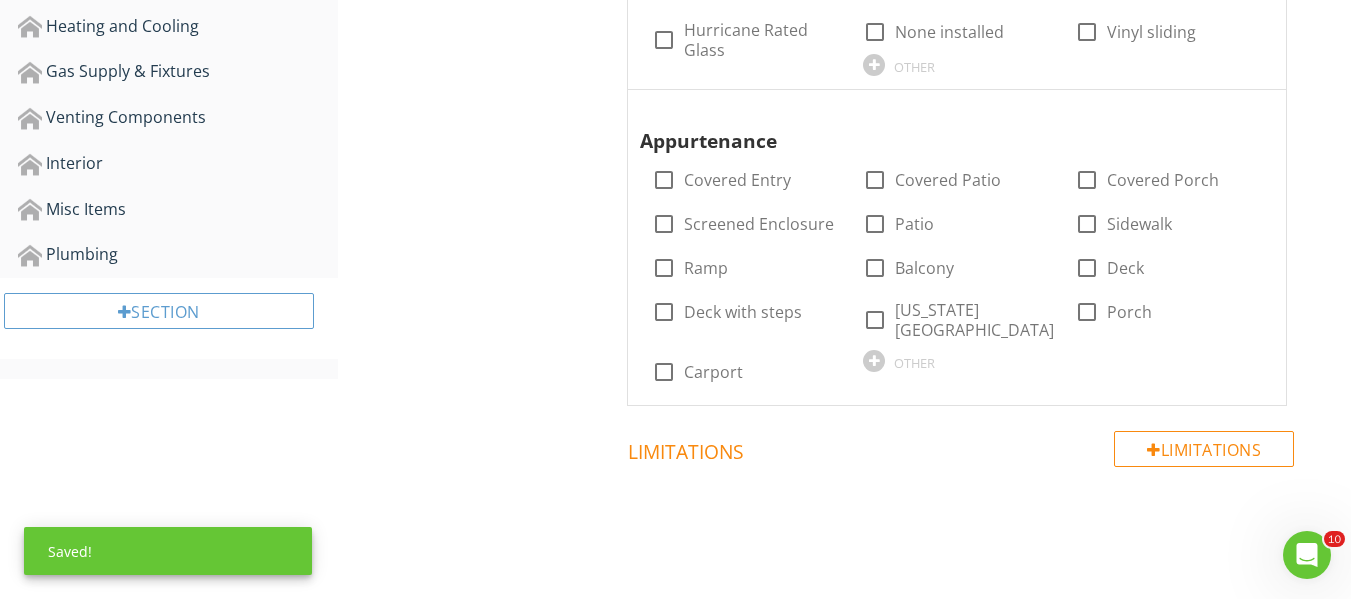 scroll, scrollTop: 813, scrollLeft: 0, axis: vertical 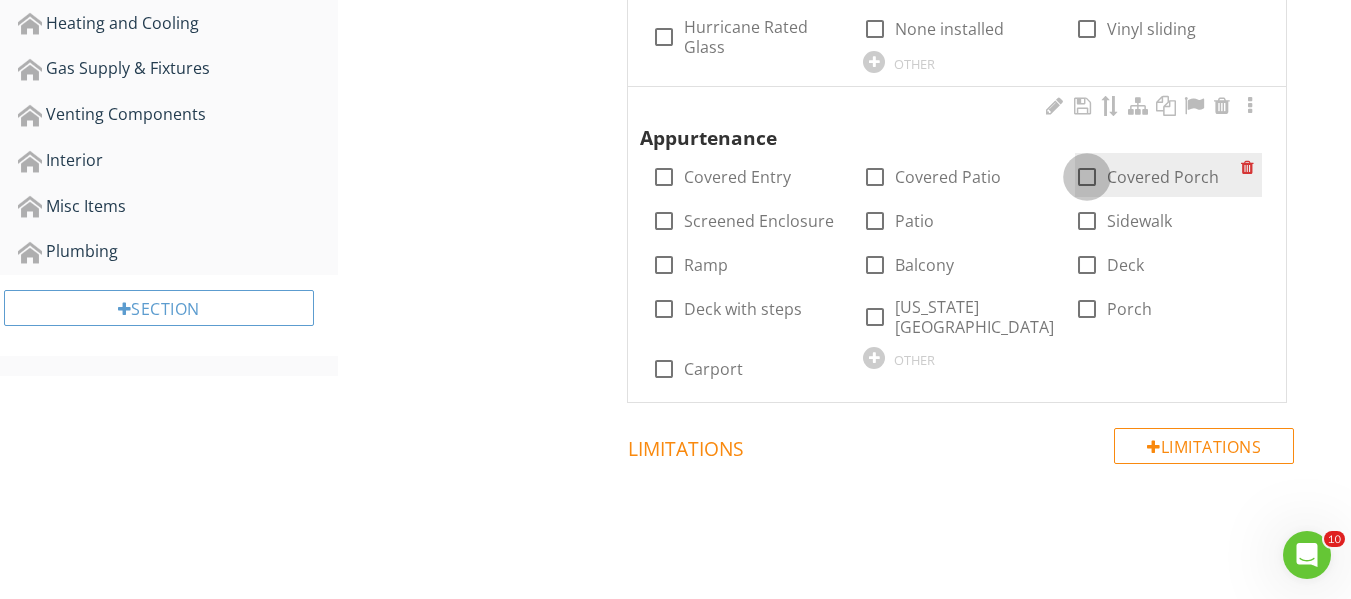 click at bounding box center [1087, 177] 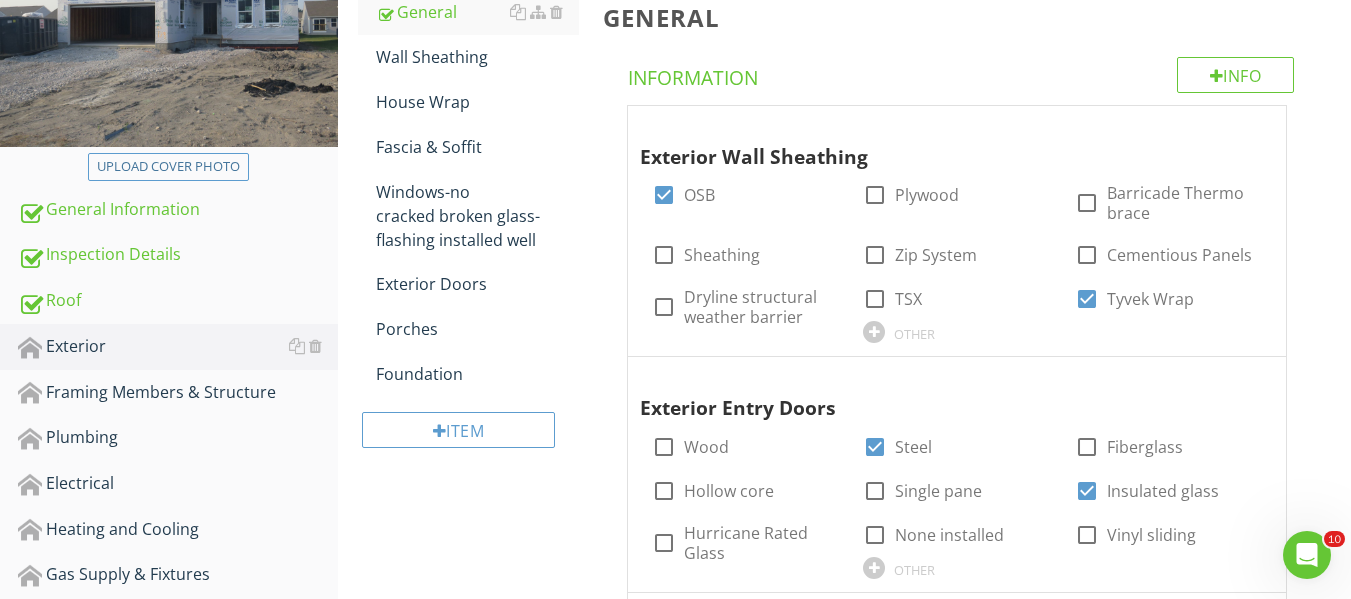 scroll, scrollTop: 297, scrollLeft: 0, axis: vertical 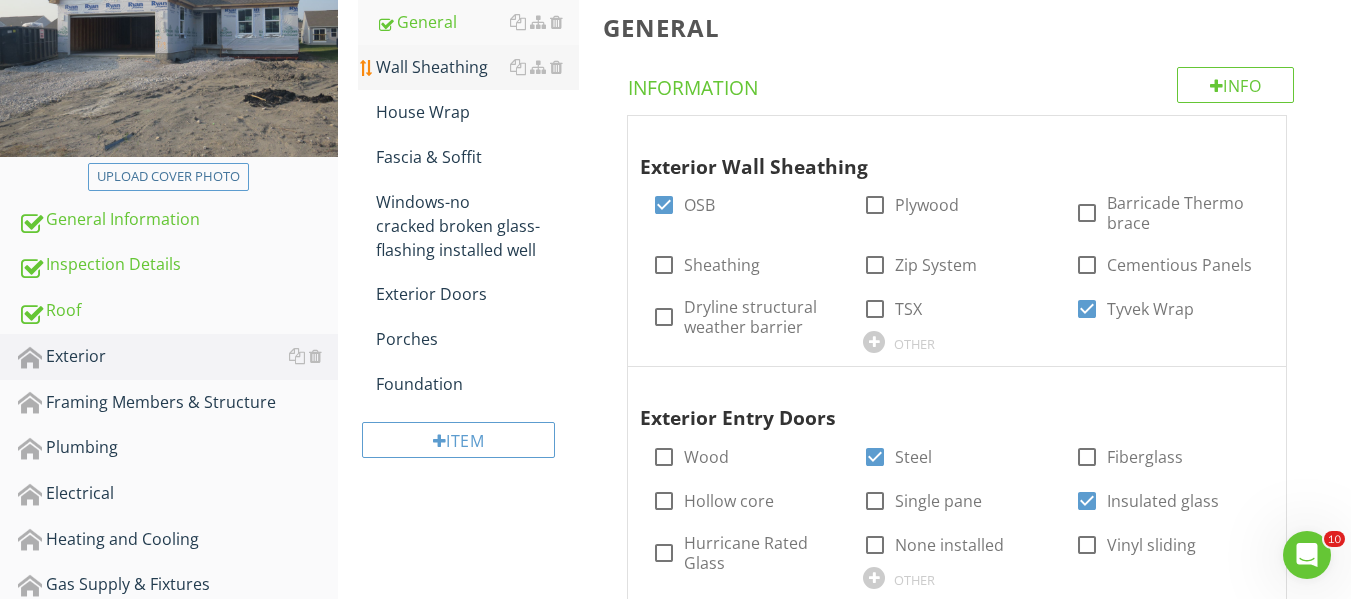 click on "Wall Sheathing" at bounding box center [477, 67] 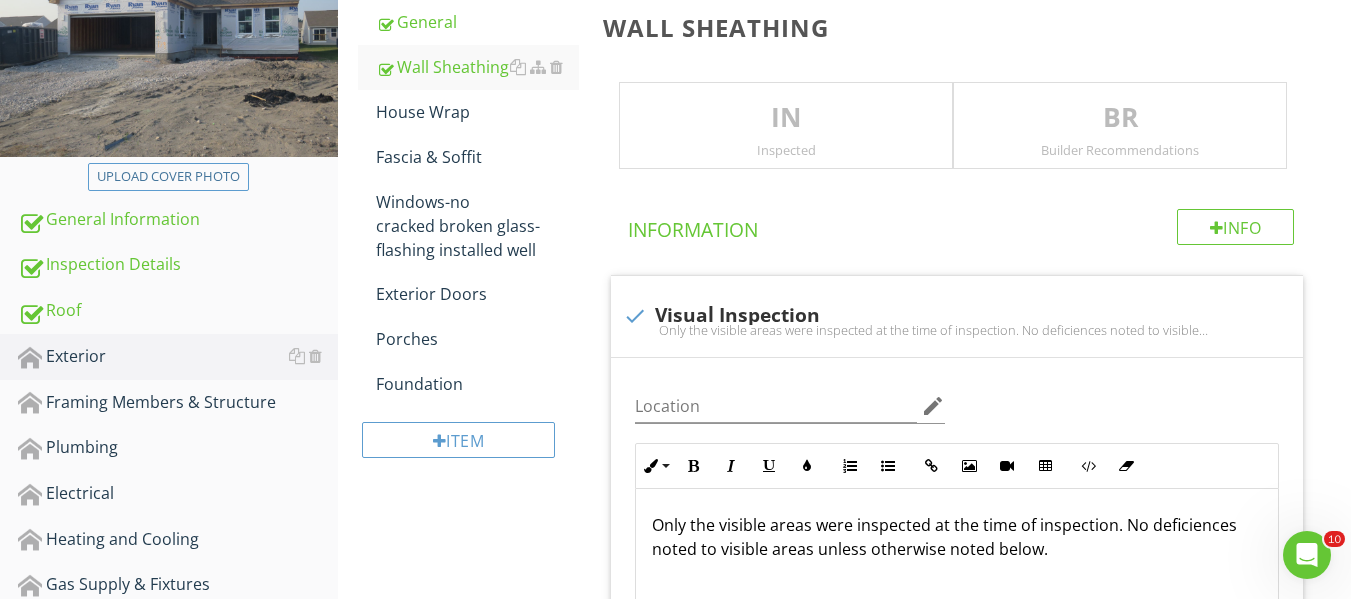 click on "IN" at bounding box center [786, 118] 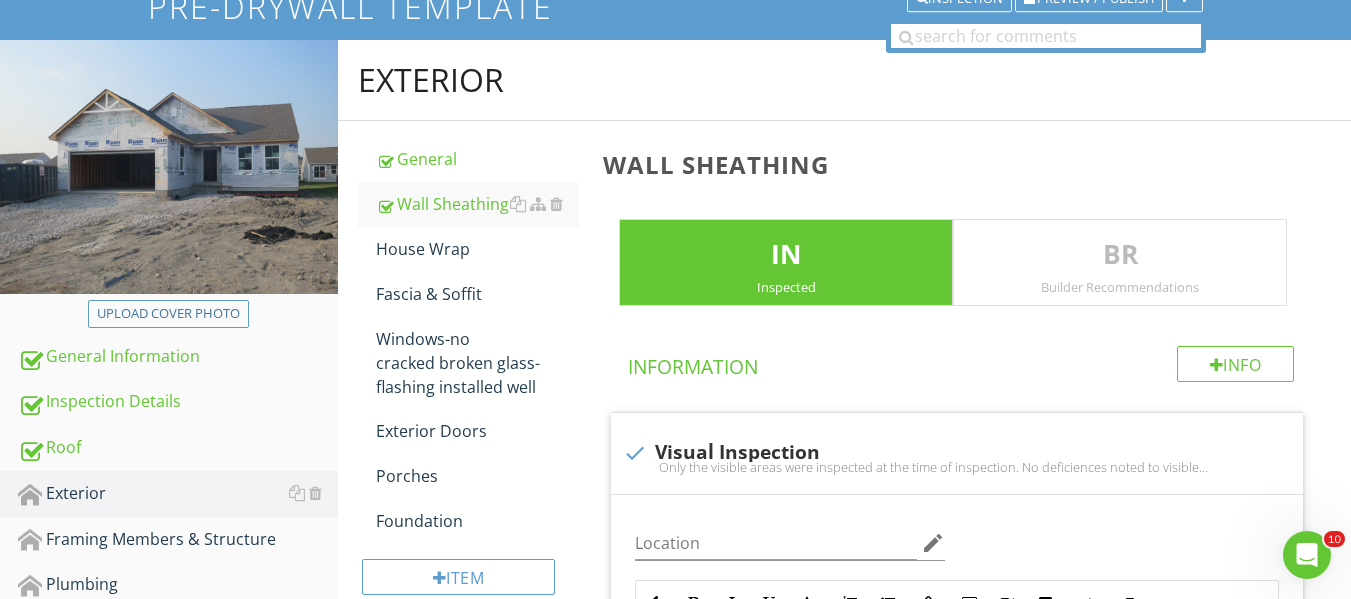 scroll, scrollTop: 154, scrollLeft: 0, axis: vertical 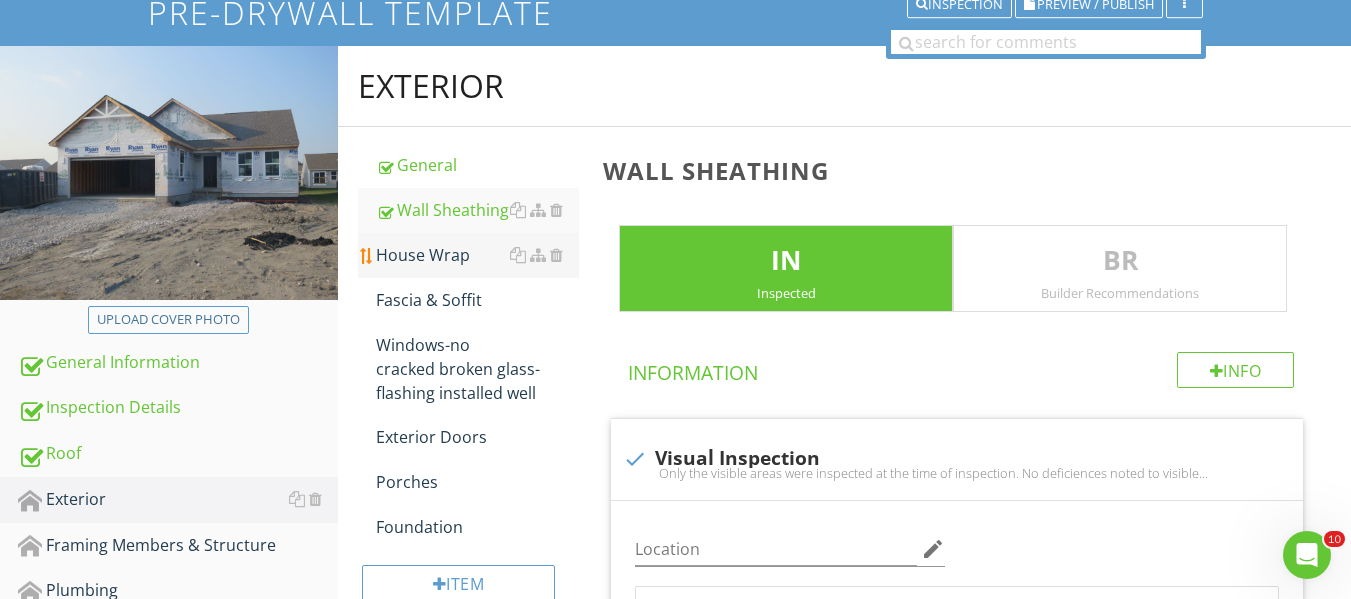 click on "House Wrap" at bounding box center [477, 255] 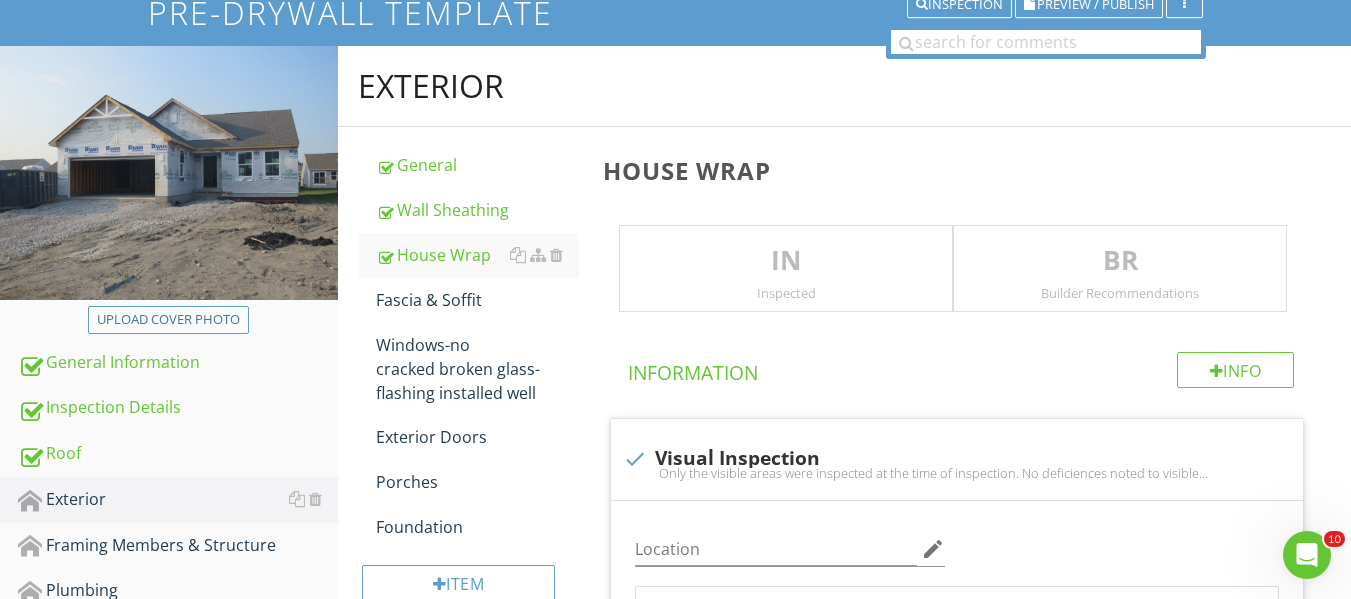 click on "IN" at bounding box center (786, 261) 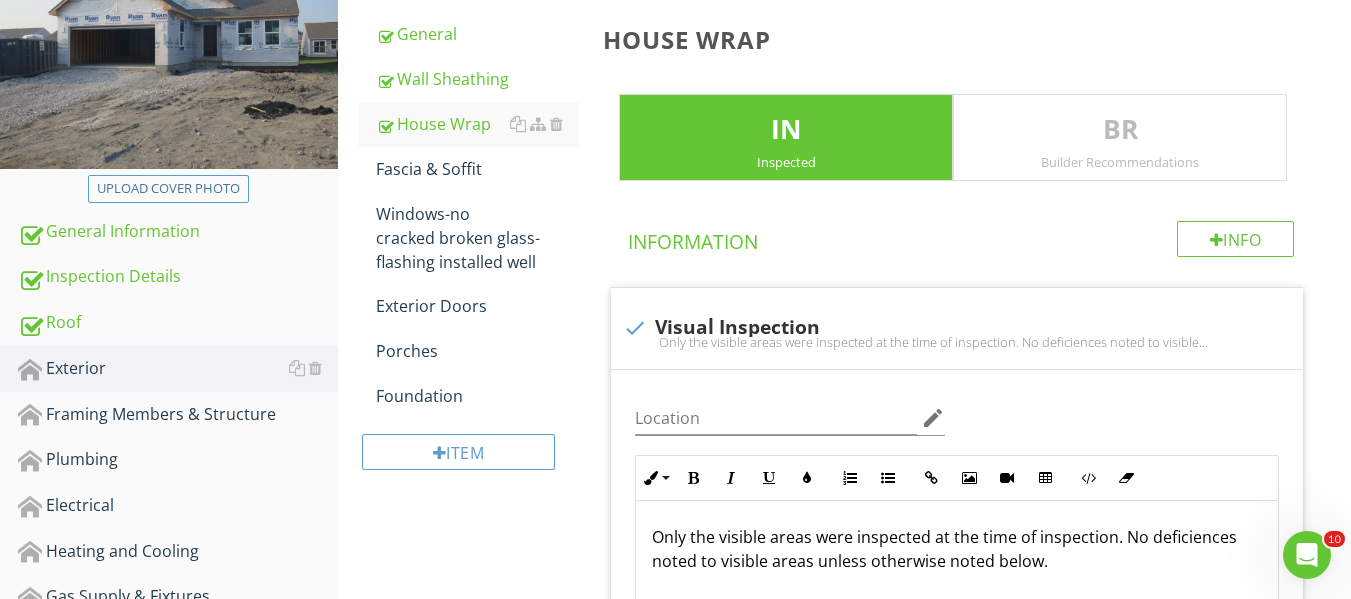 scroll, scrollTop: 252, scrollLeft: 0, axis: vertical 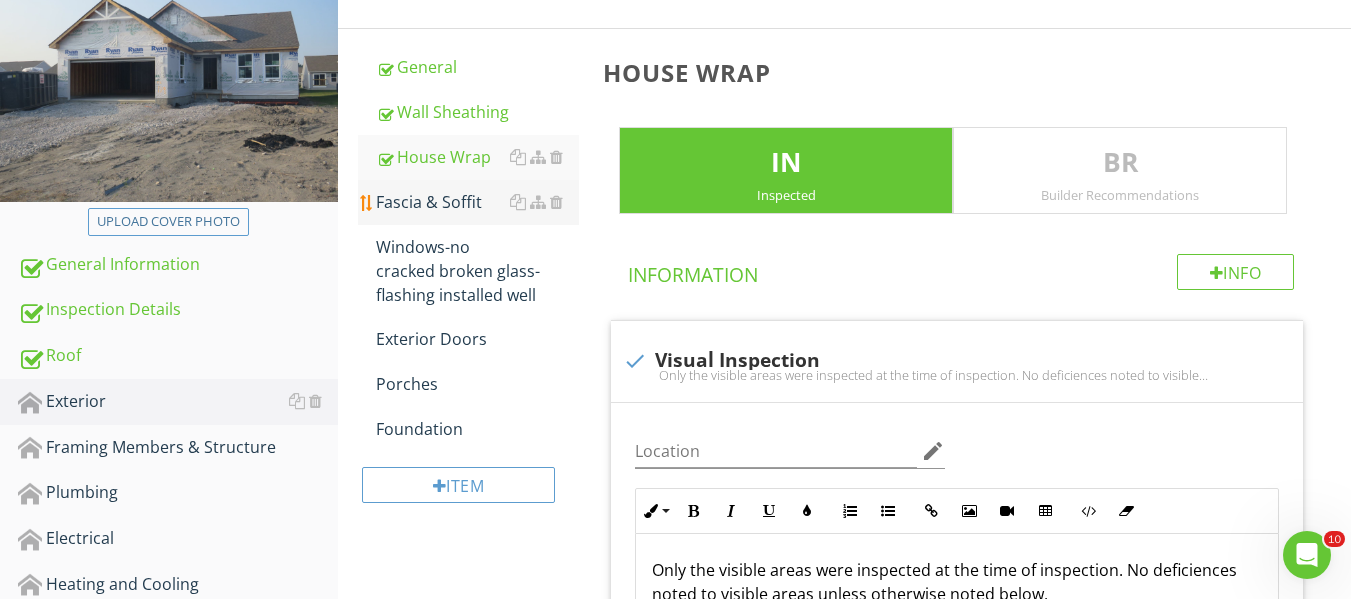 click on "Fascia & Soffit" at bounding box center (477, 202) 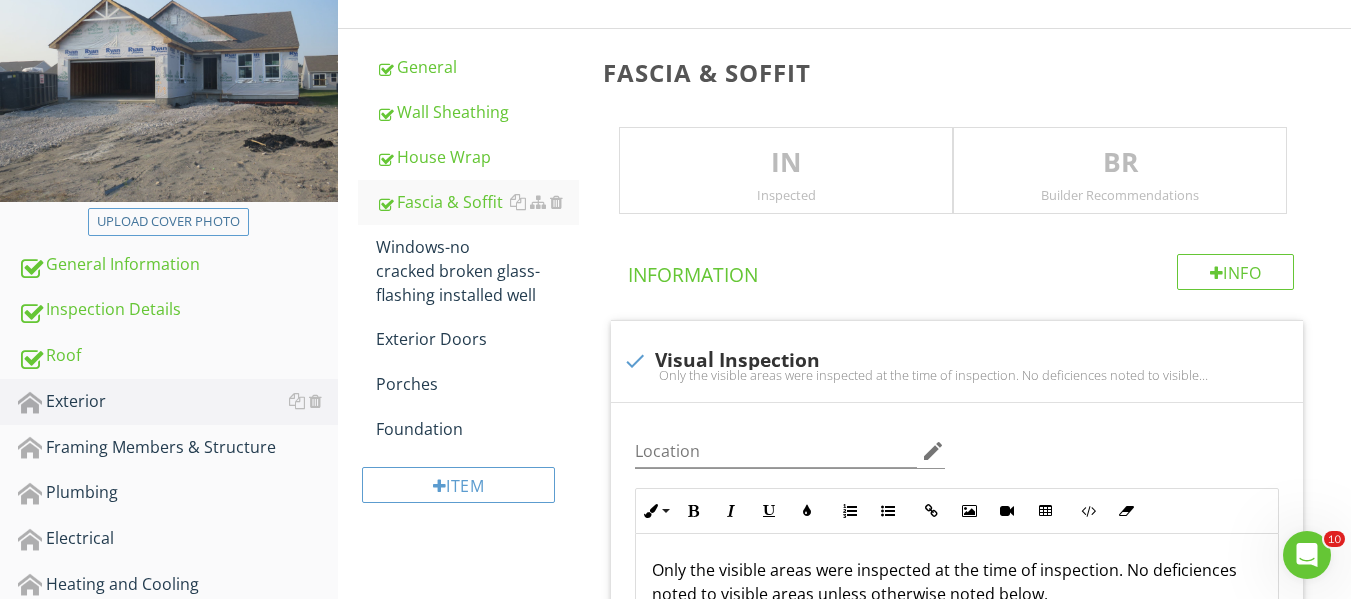 click on "IN" at bounding box center (786, 163) 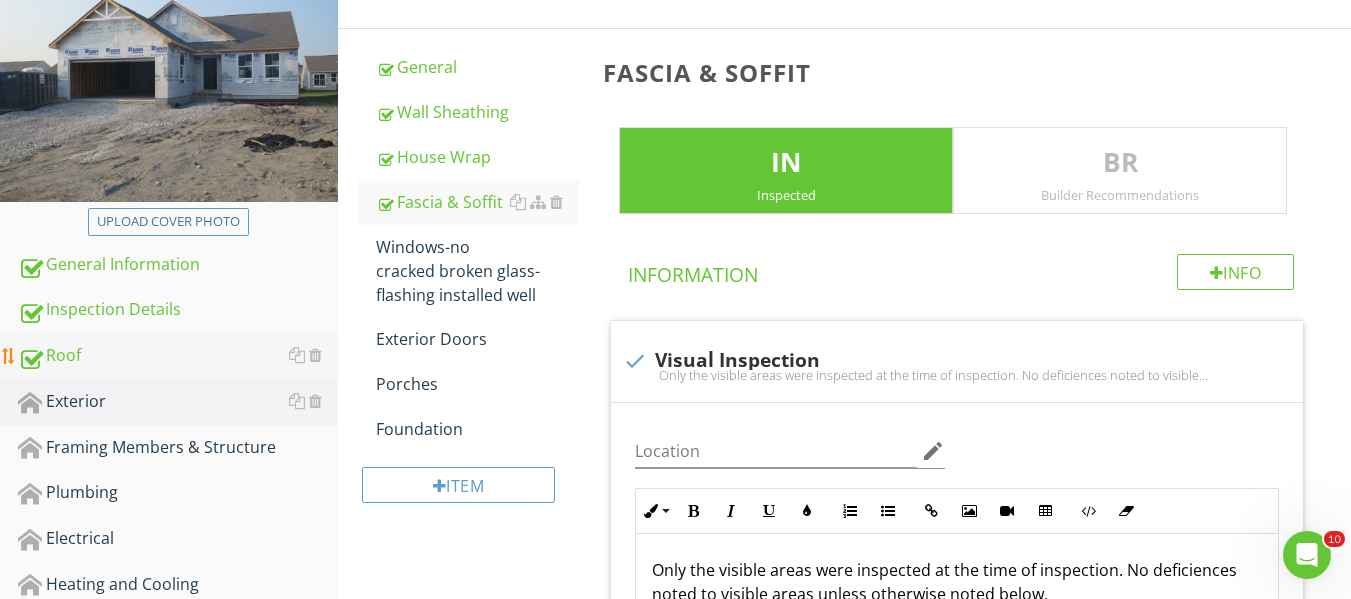 click on "Roof" at bounding box center (178, 356) 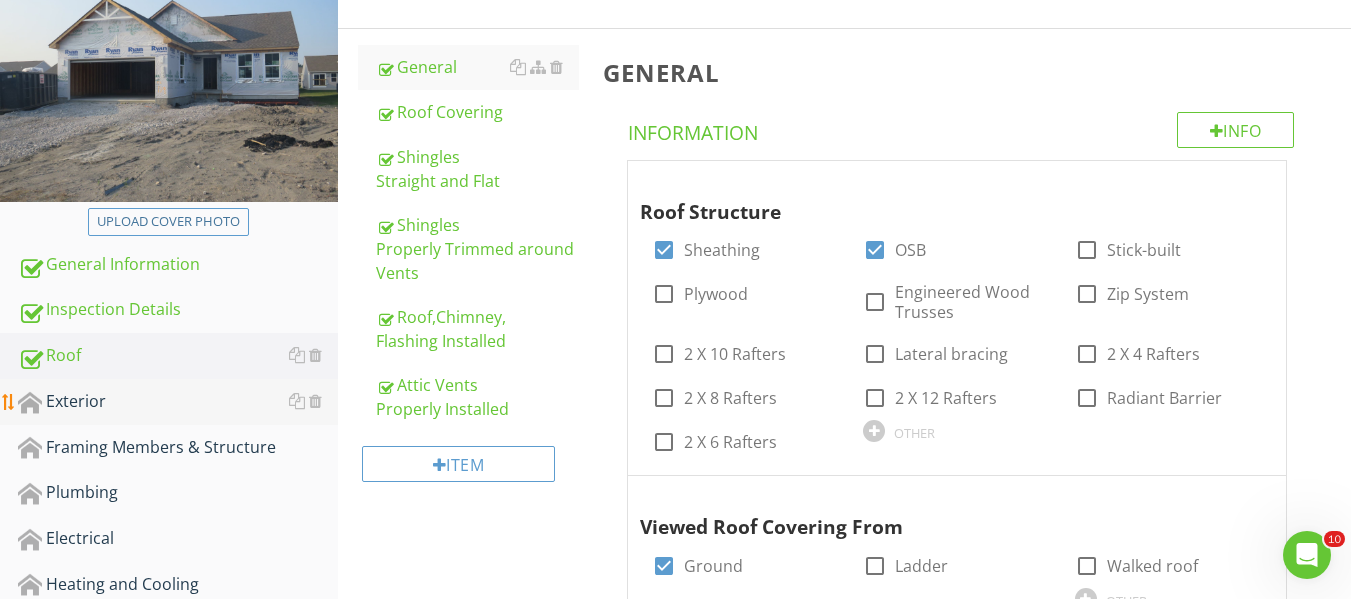 click on "Exterior" at bounding box center [178, 402] 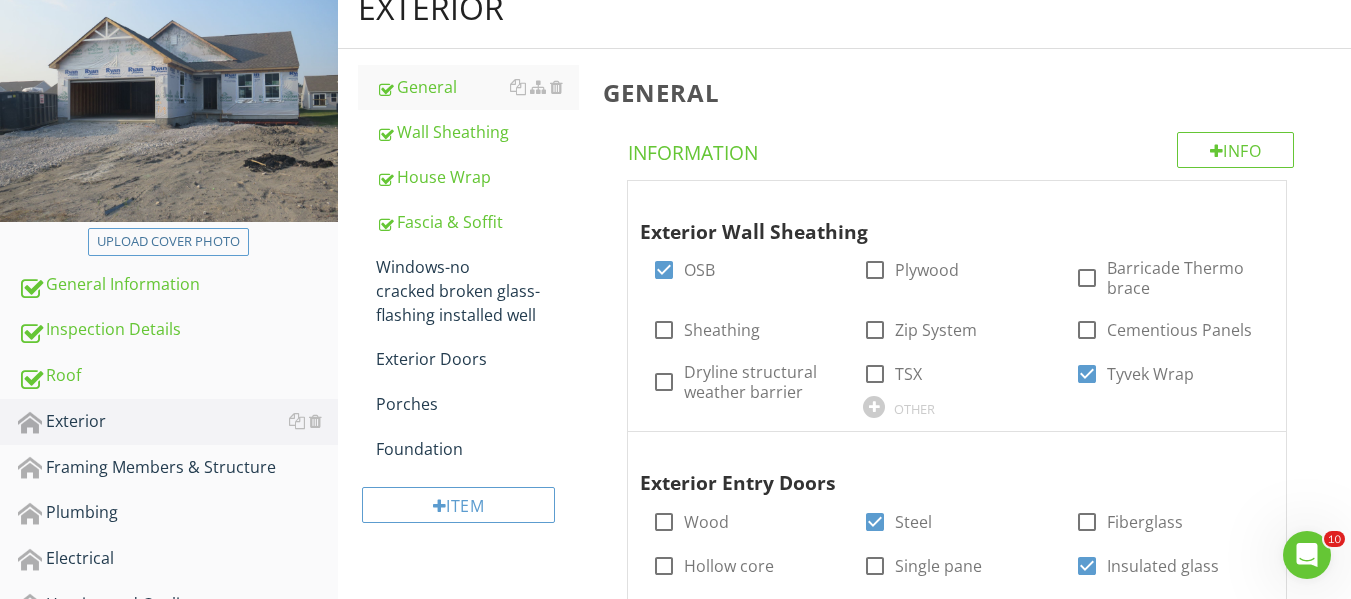 scroll, scrollTop: 214, scrollLeft: 0, axis: vertical 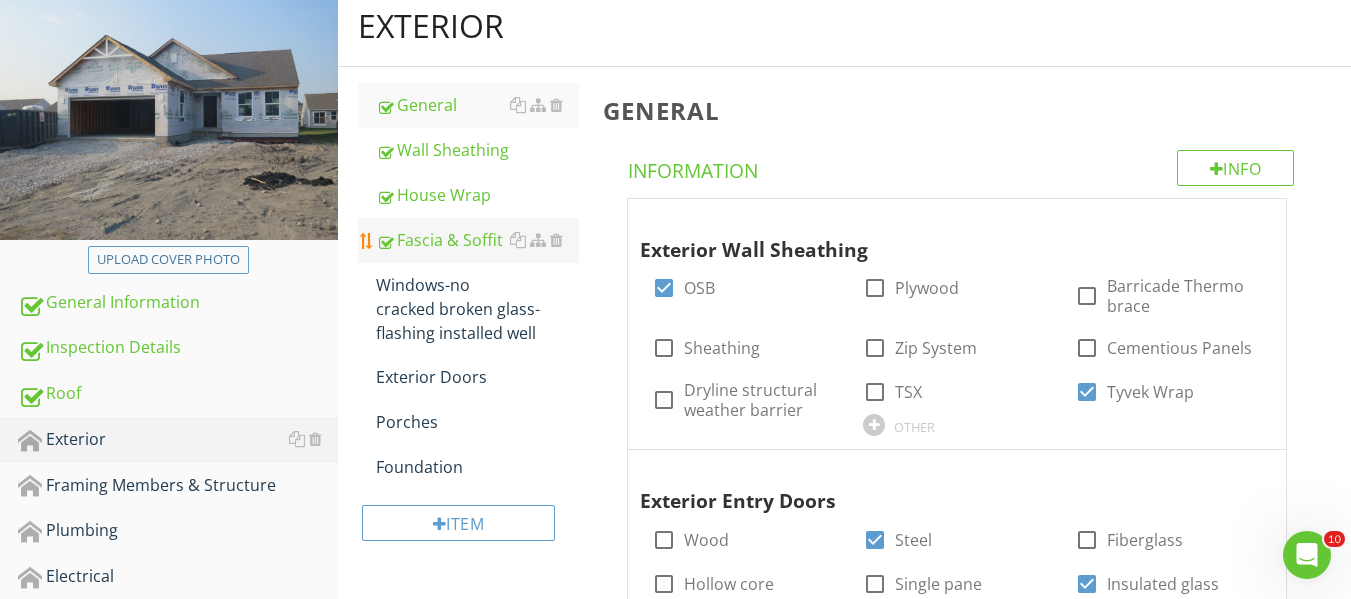click on "Fascia & Soffit" at bounding box center (477, 240) 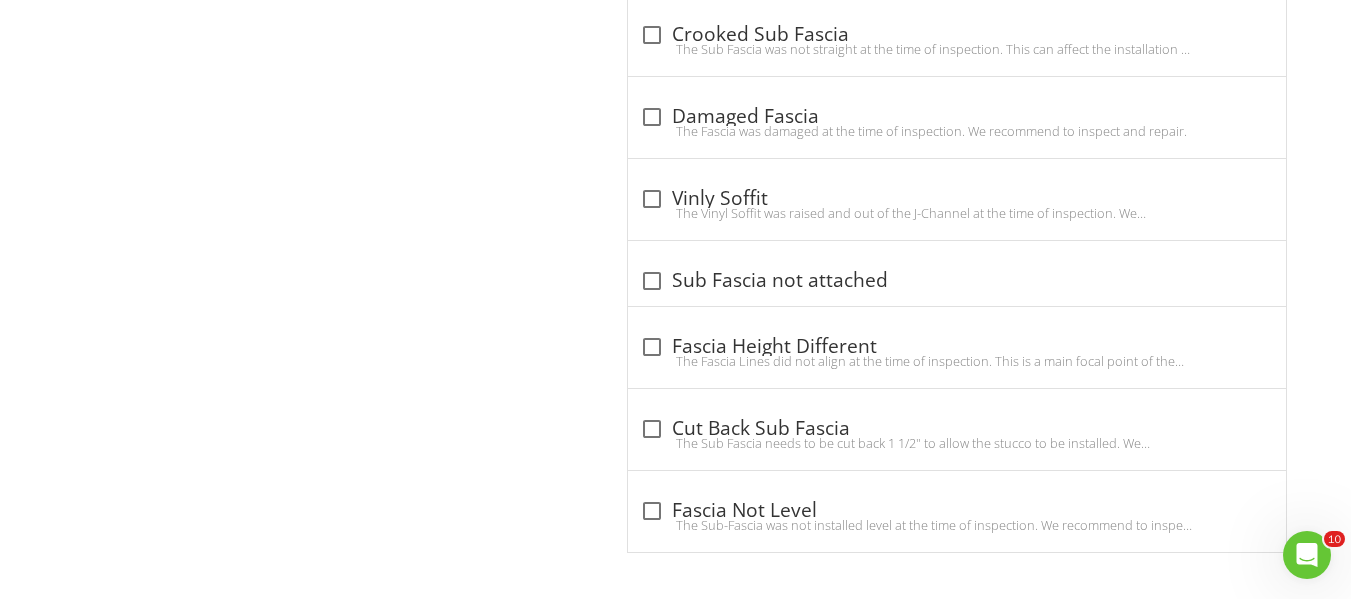 scroll, scrollTop: 1376, scrollLeft: 0, axis: vertical 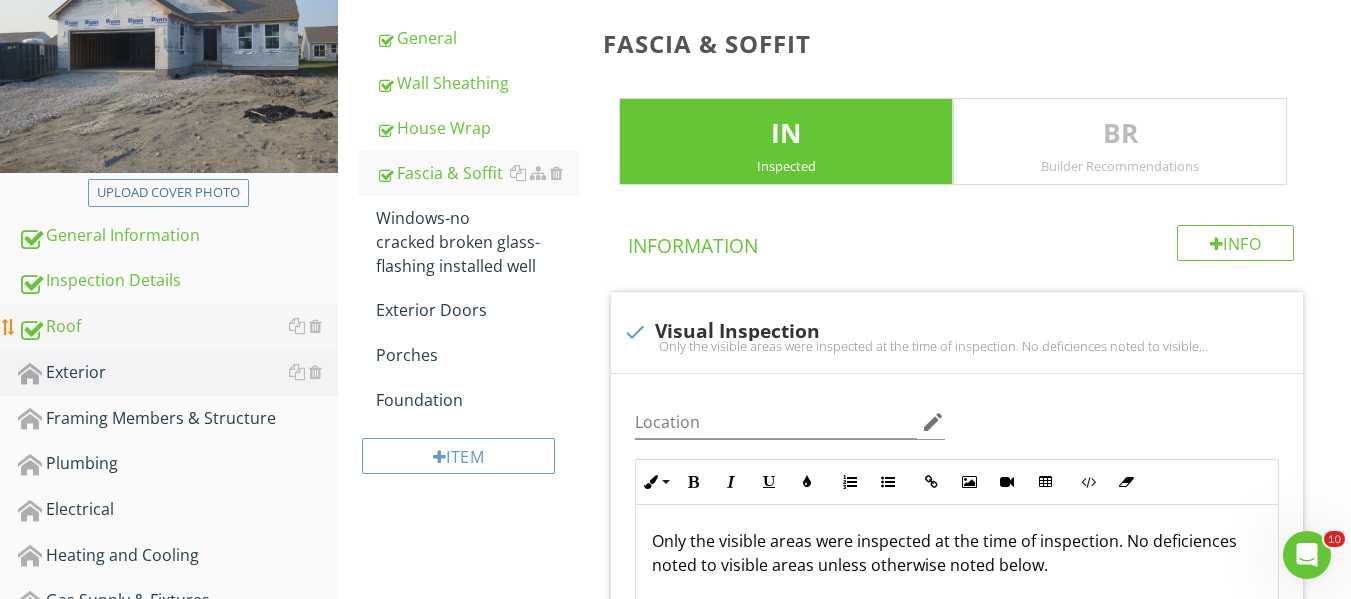 click on "Roof" at bounding box center [178, 327] 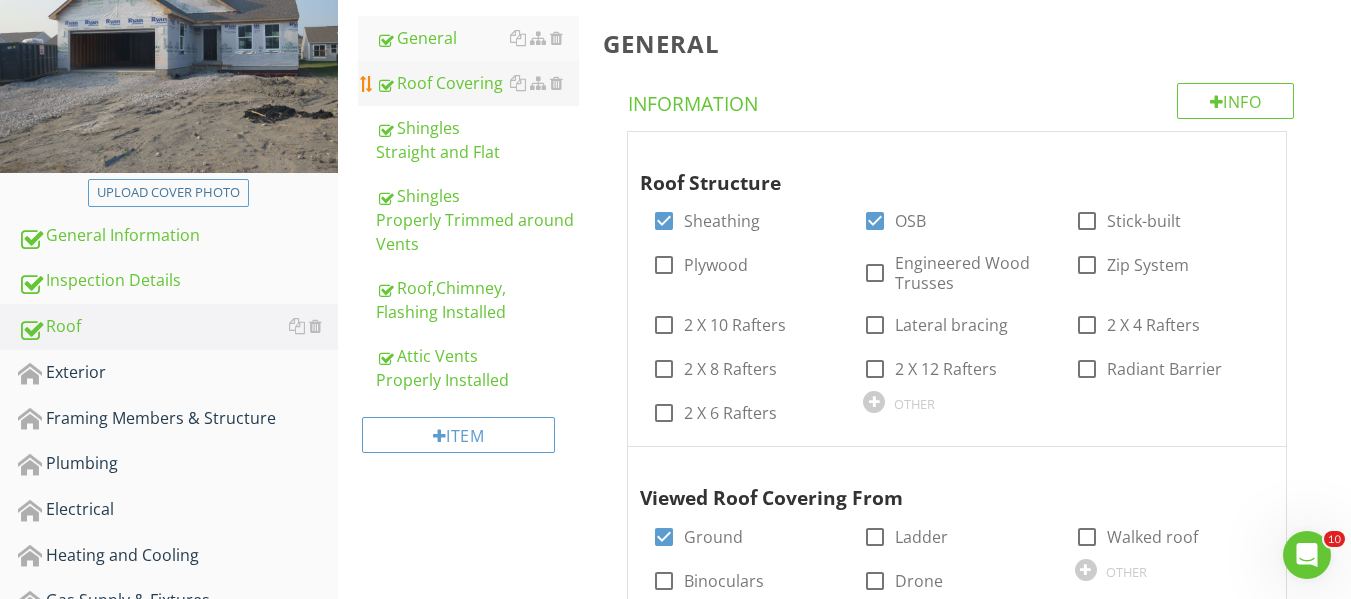 click on "Roof Covering" at bounding box center (477, 83) 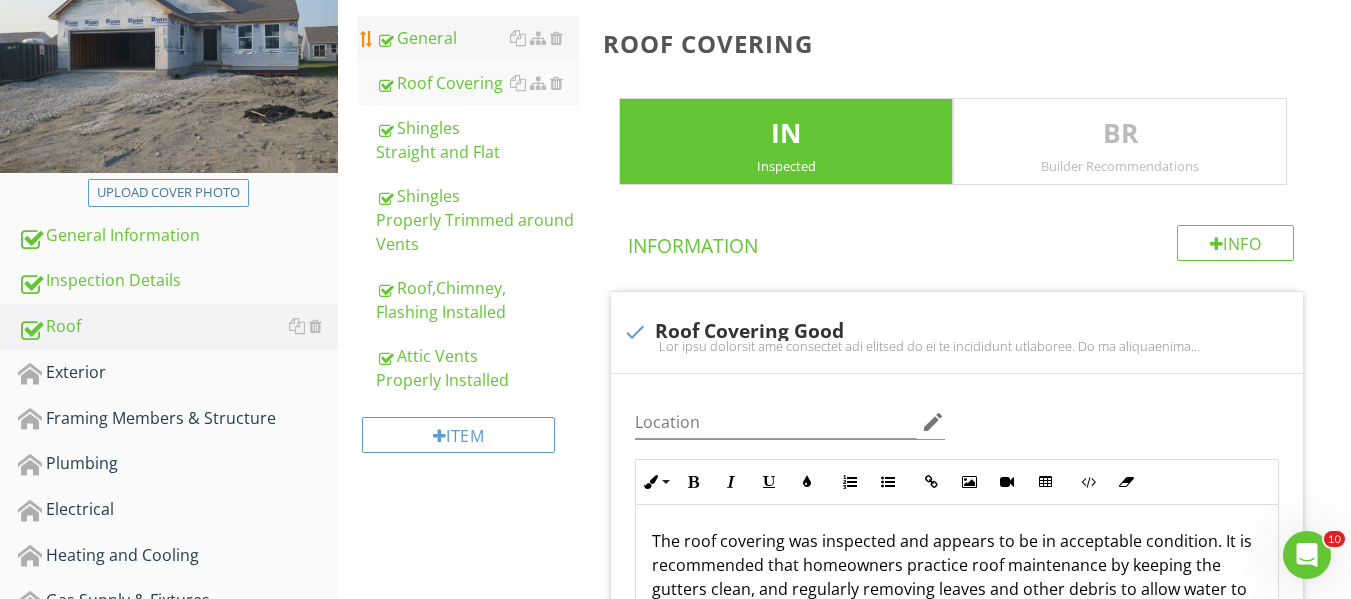 click on "General" at bounding box center (477, 38) 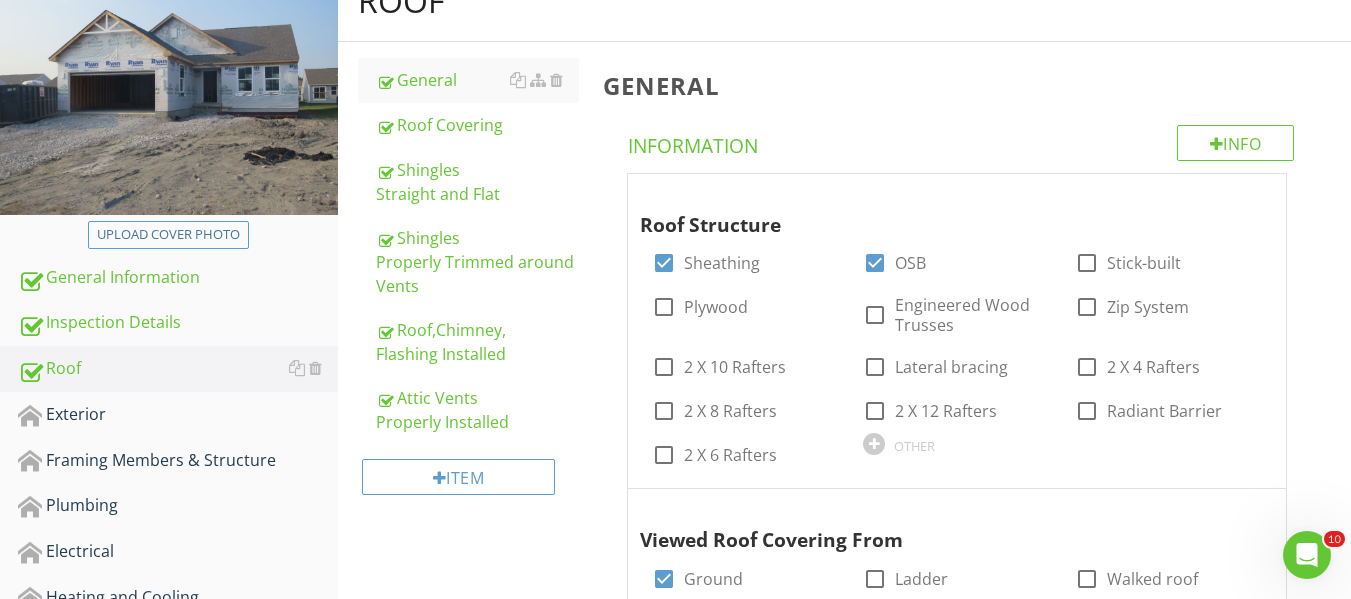 scroll, scrollTop: 235, scrollLeft: 0, axis: vertical 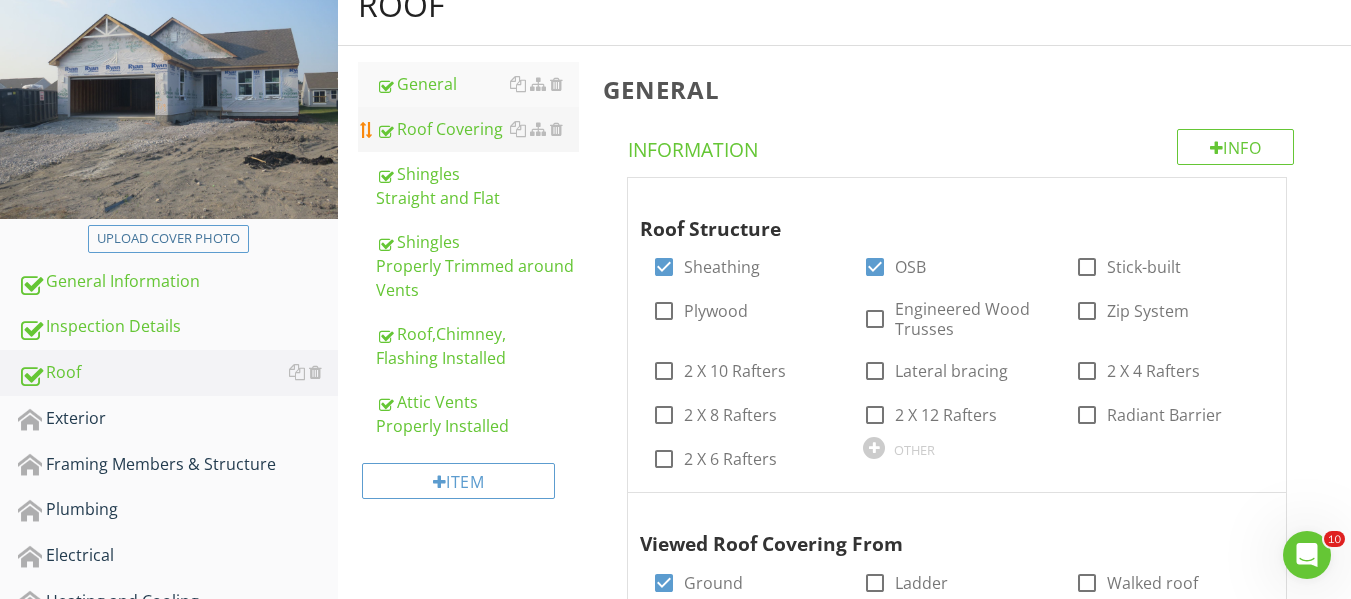 click on "Roof Covering" at bounding box center (477, 129) 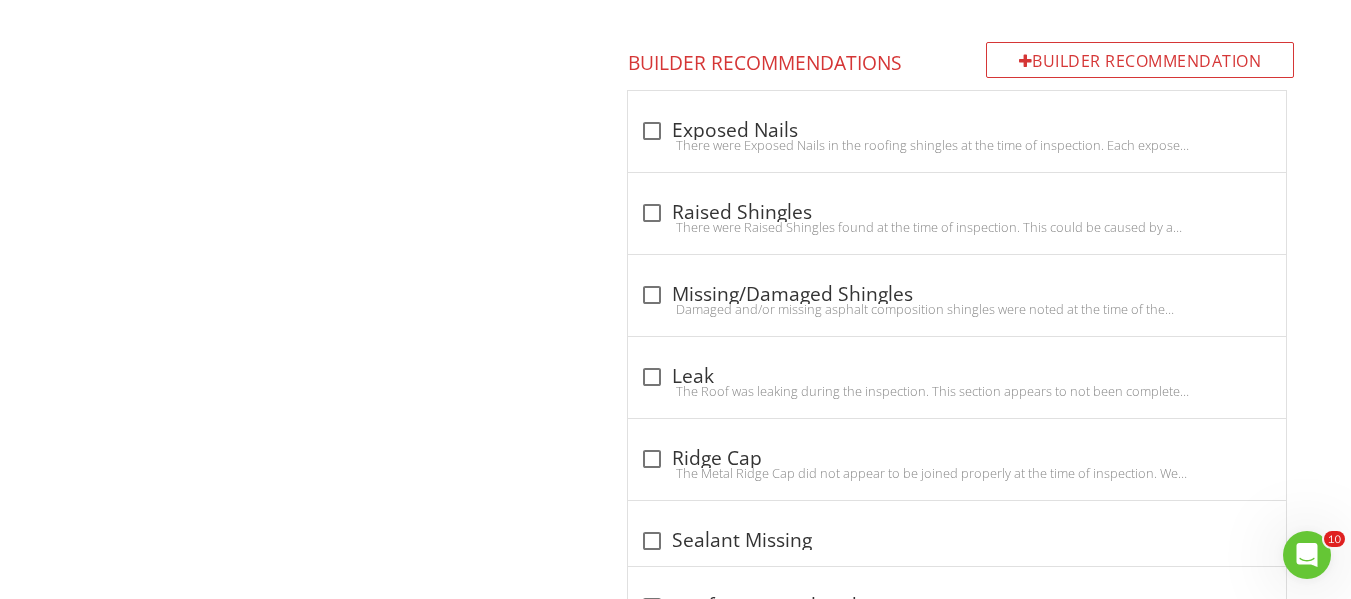 scroll, scrollTop: 1273, scrollLeft: 0, axis: vertical 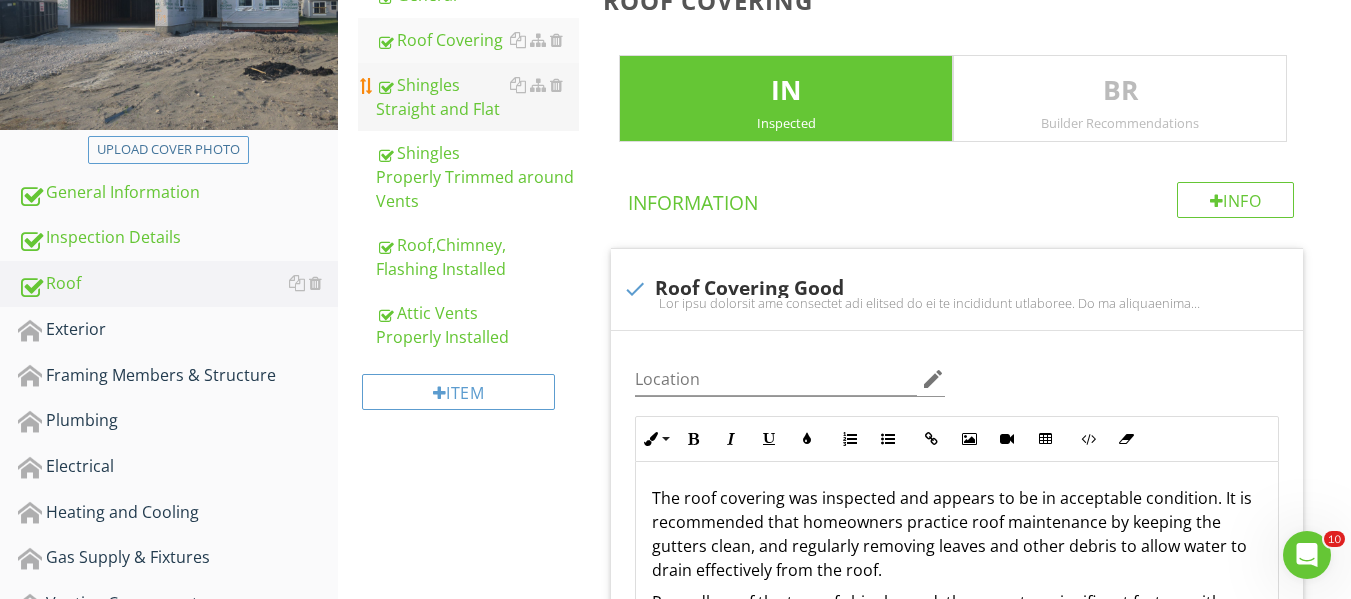 click on "Shingles Straight and Flat" at bounding box center (477, 97) 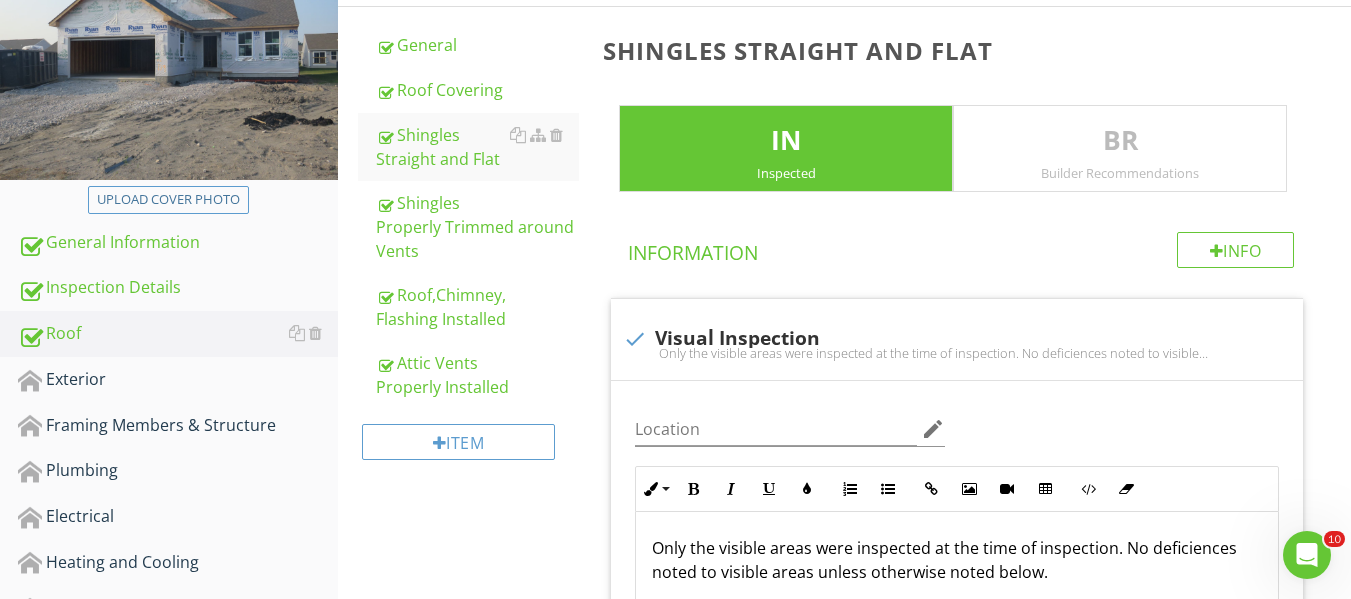 scroll, scrollTop: 257, scrollLeft: 0, axis: vertical 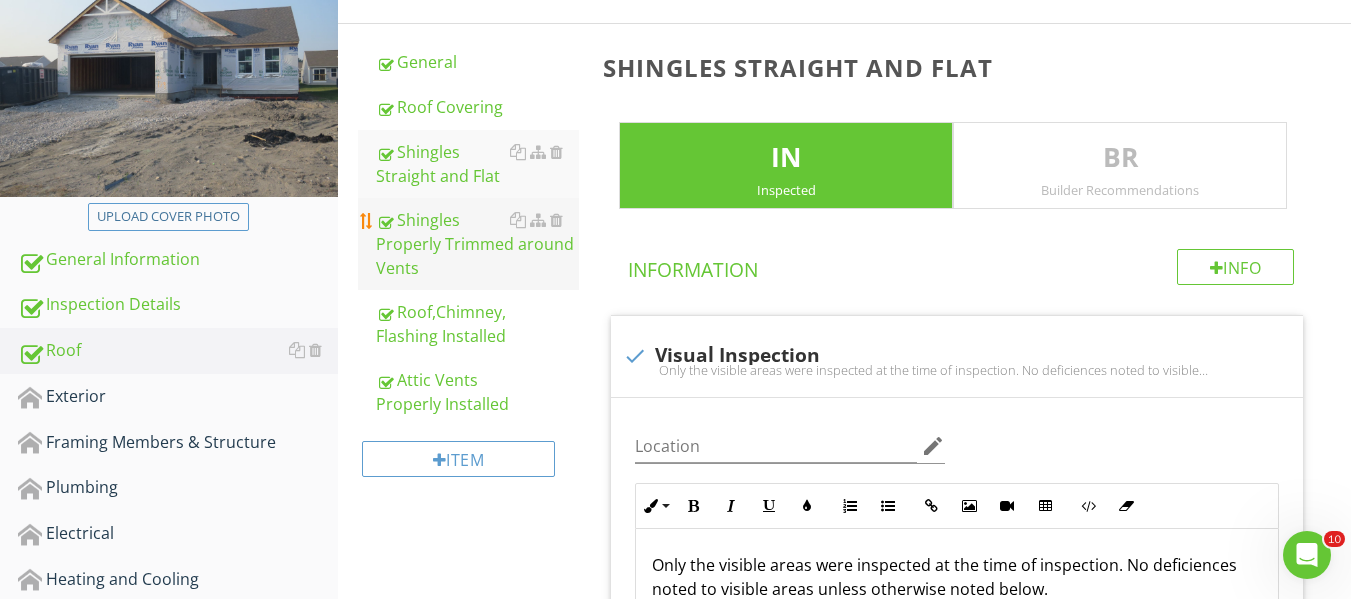 click on "Shingles Properly Trimmed around Vents" at bounding box center [477, 244] 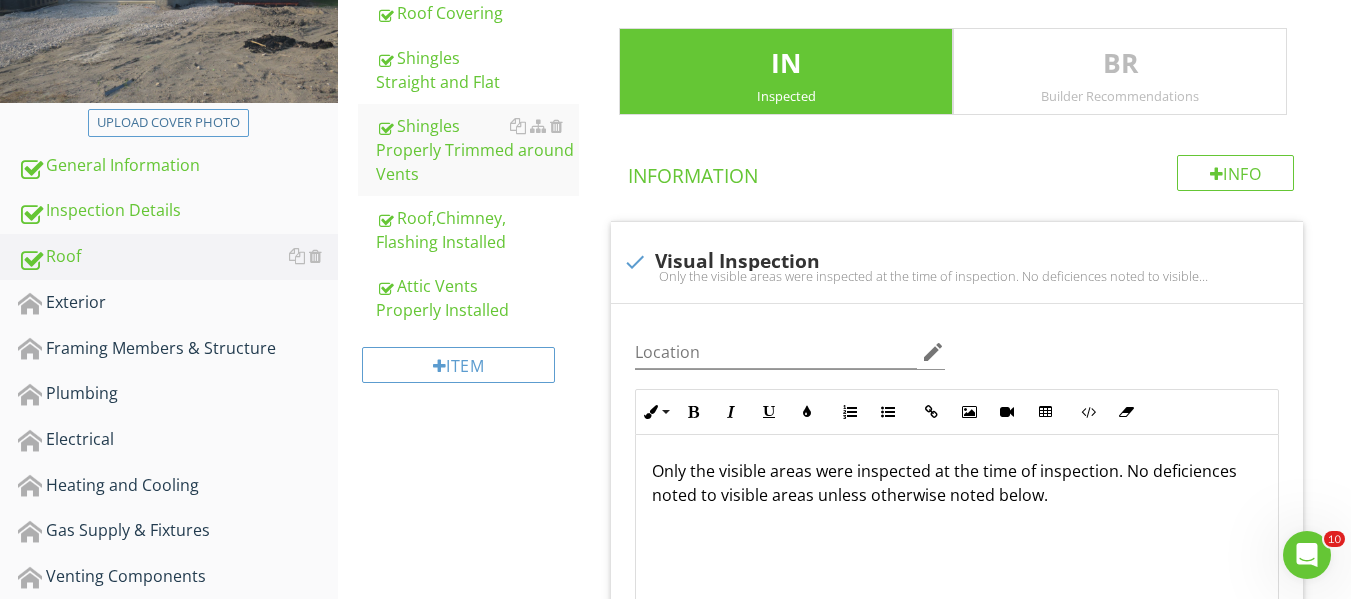 scroll, scrollTop: 249, scrollLeft: 0, axis: vertical 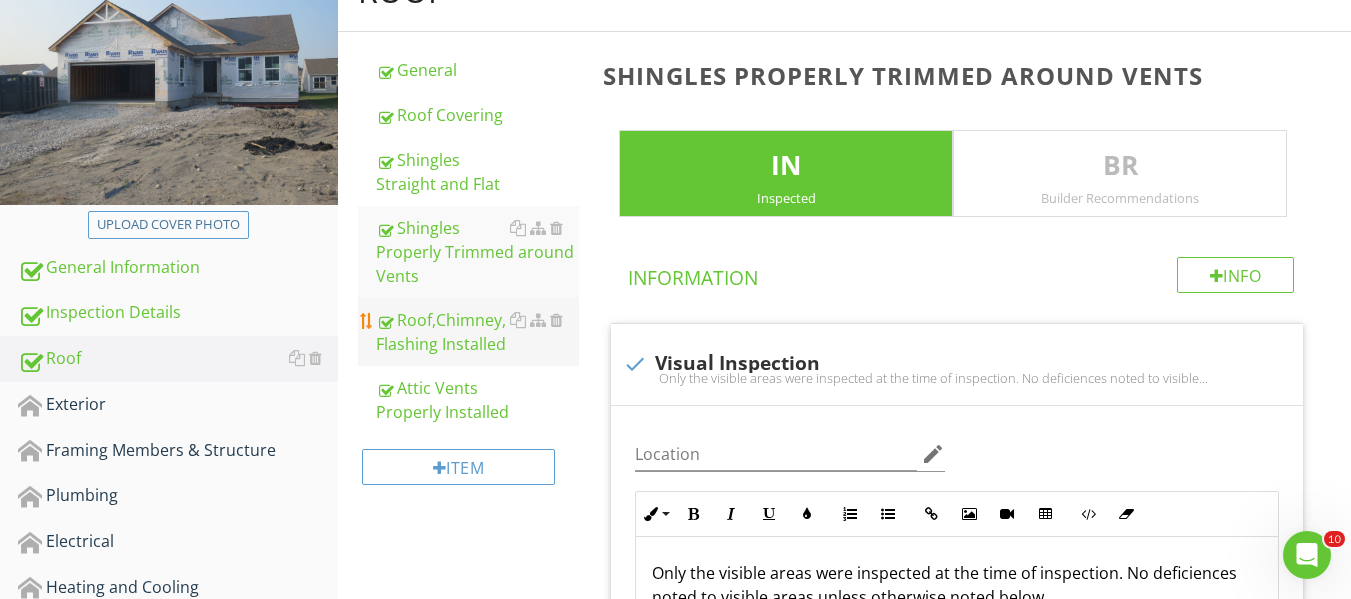 click on "Roof,Chimney, Flashing Installed" at bounding box center (477, 332) 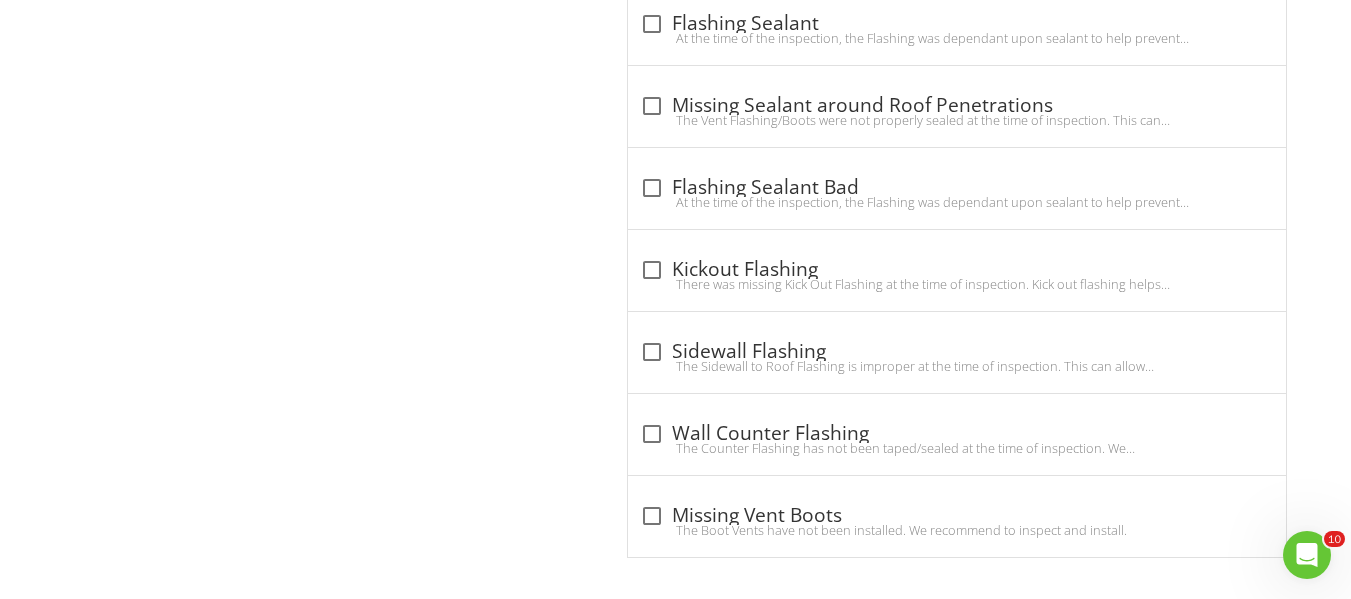 scroll, scrollTop: 1392, scrollLeft: 0, axis: vertical 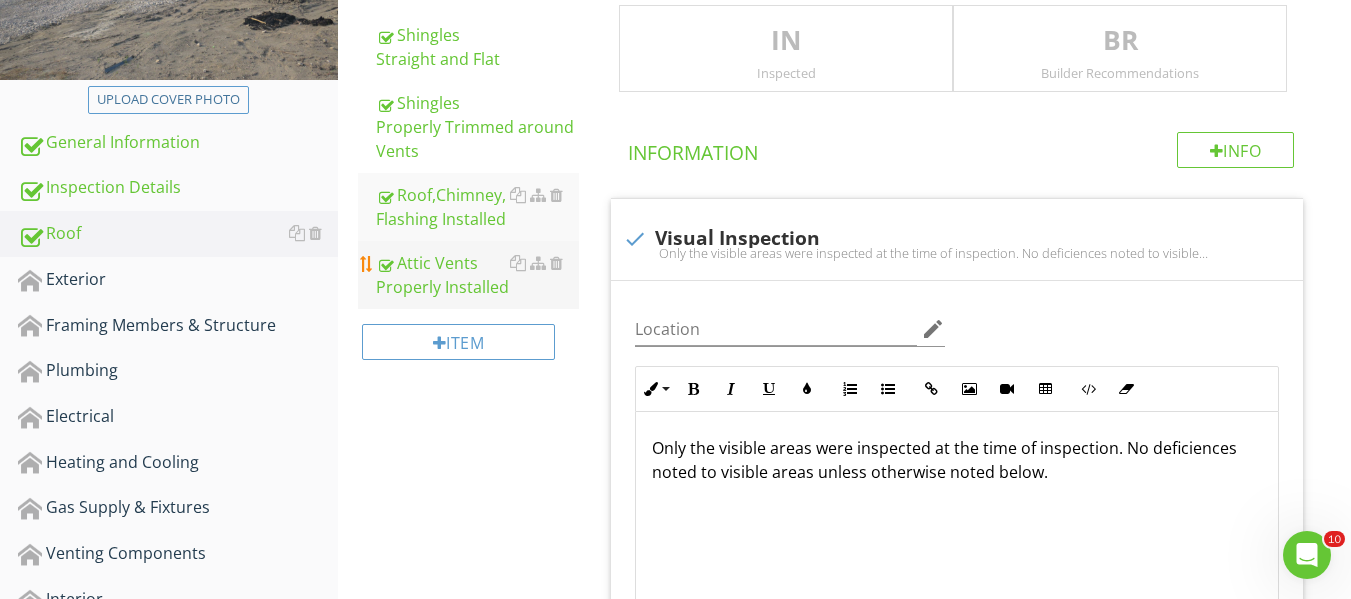 click on "Attic Vents Properly Installed" at bounding box center [477, 275] 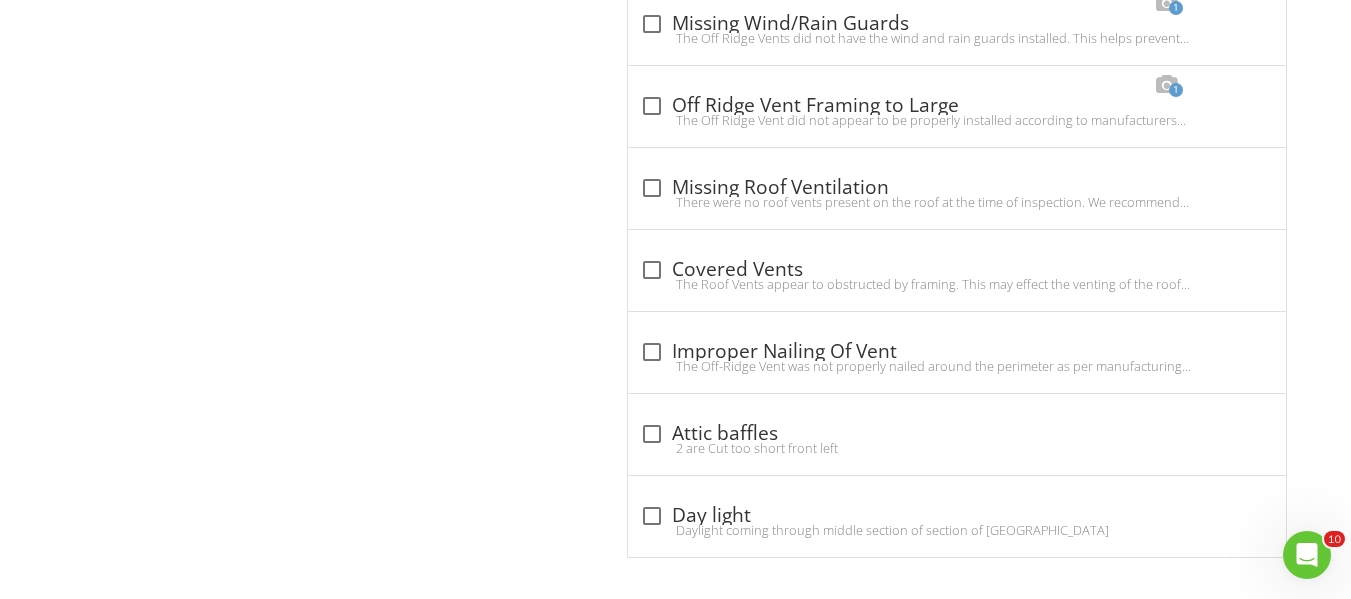 scroll, scrollTop: 1474, scrollLeft: 0, axis: vertical 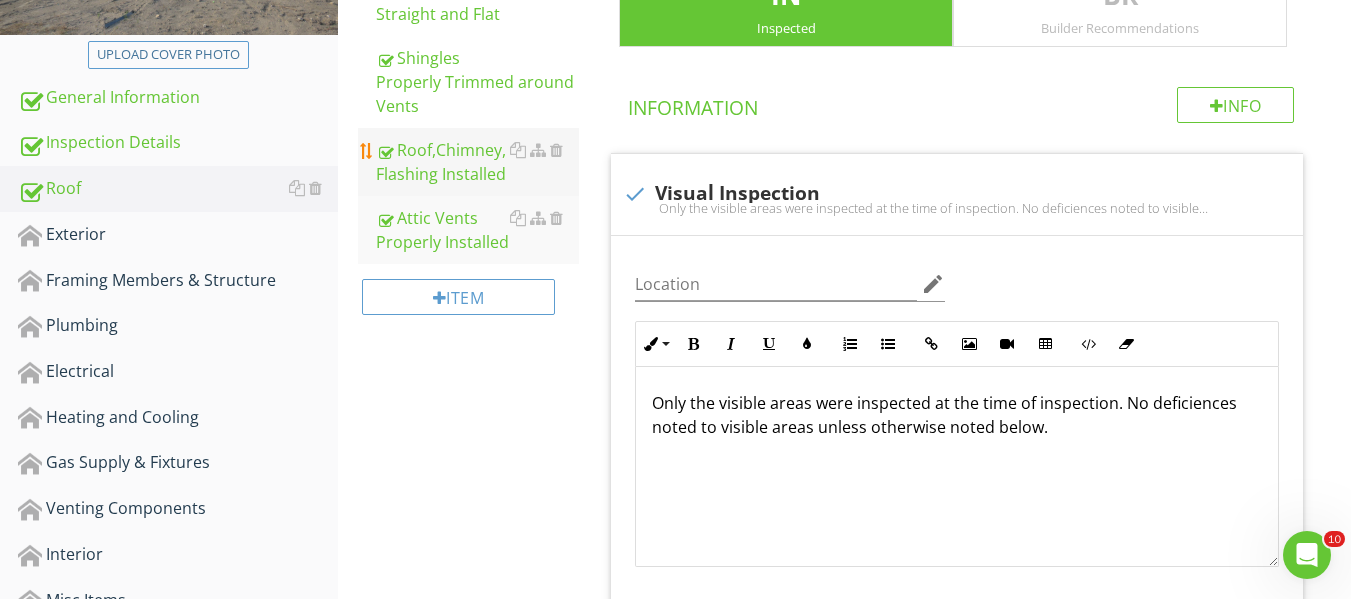 click on "Roof,Chimney, Flashing Installed" at bounding box center [477, 162] 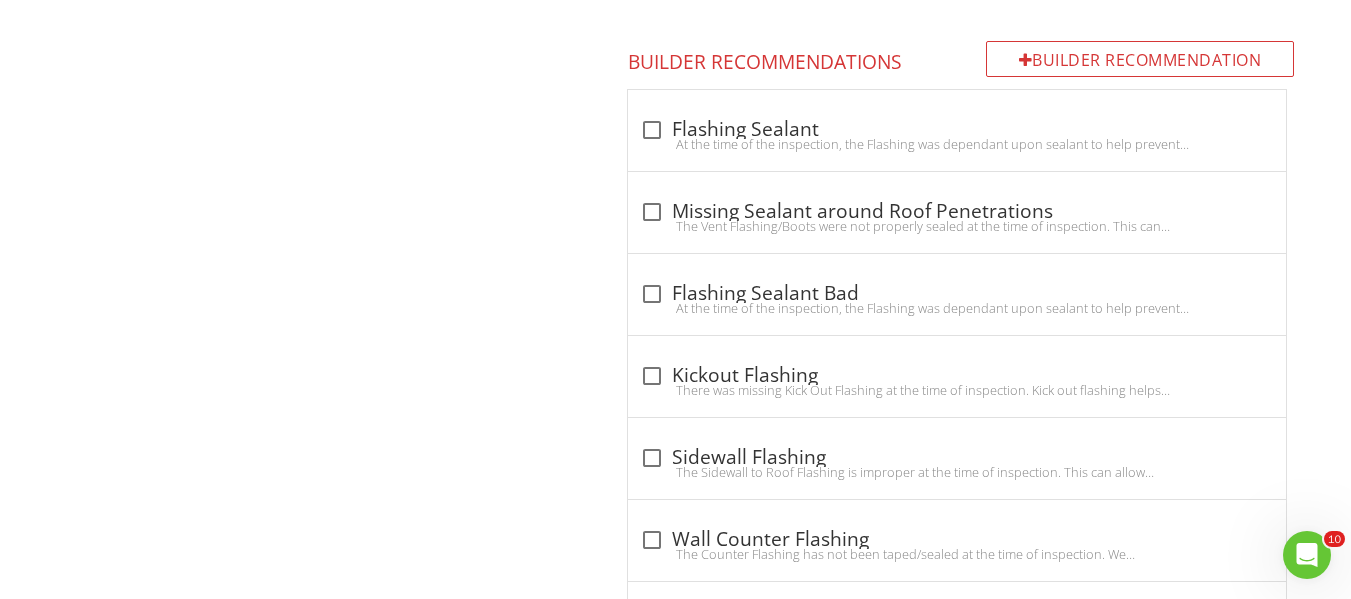 scroll, scrollTop: 1291, scrollLeft: 0, axis: vertical 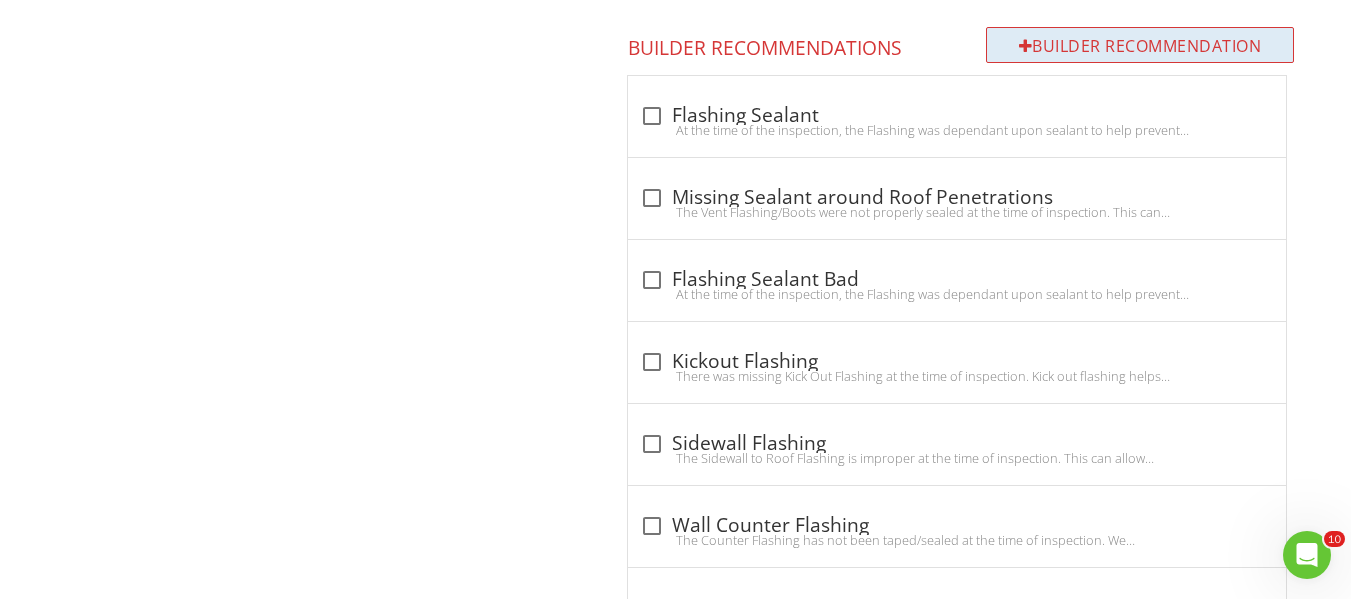 click on "Builder Recommendation" at bounding box center [1140, 45] 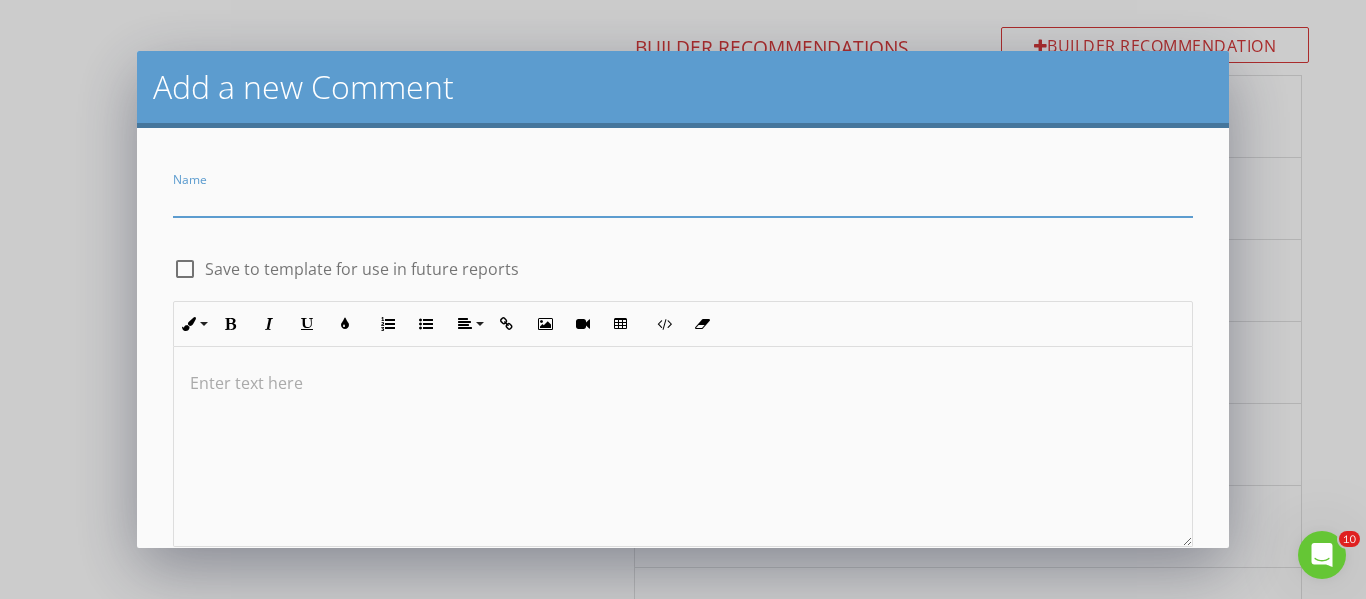 click on "Add a new Comment         Name   check_box_outline_blank Save to template for use in future reports       Inline Style XLarge Large Normal Small Light Small/Light Bold Italic Underline Colors Ordered List Unordered List Align Align Left Align Center Align Right Align Justify Insert Link Insert Image Insert Video Insert Table Code View Clear Formatting Enter text here
Save" at bounding box center [683, 299] 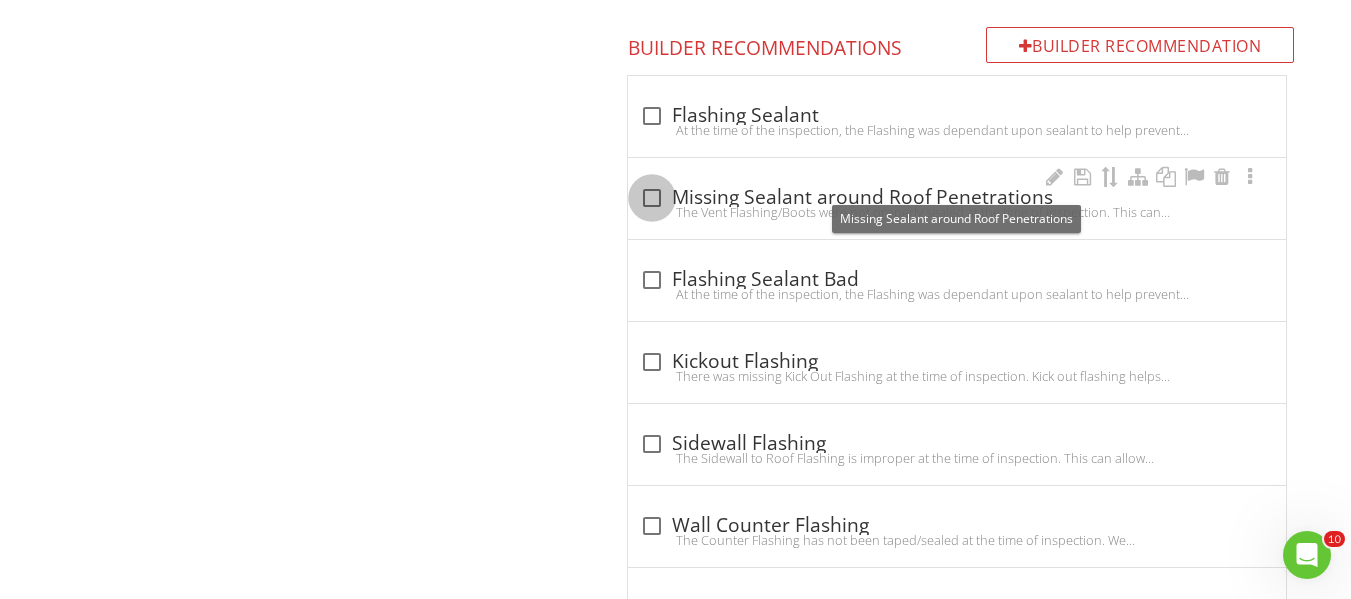 click at bounding box center (652, 198) 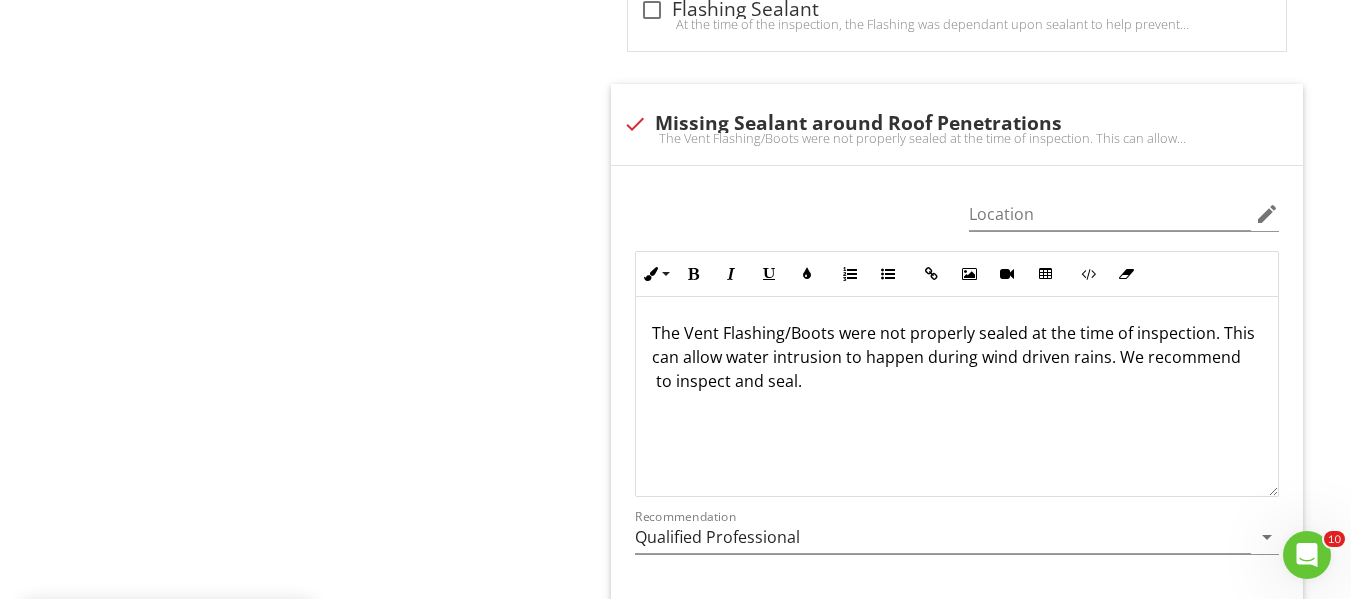 scroll, scrollTop: 1402, scrollLeft: 0, axis: vertical 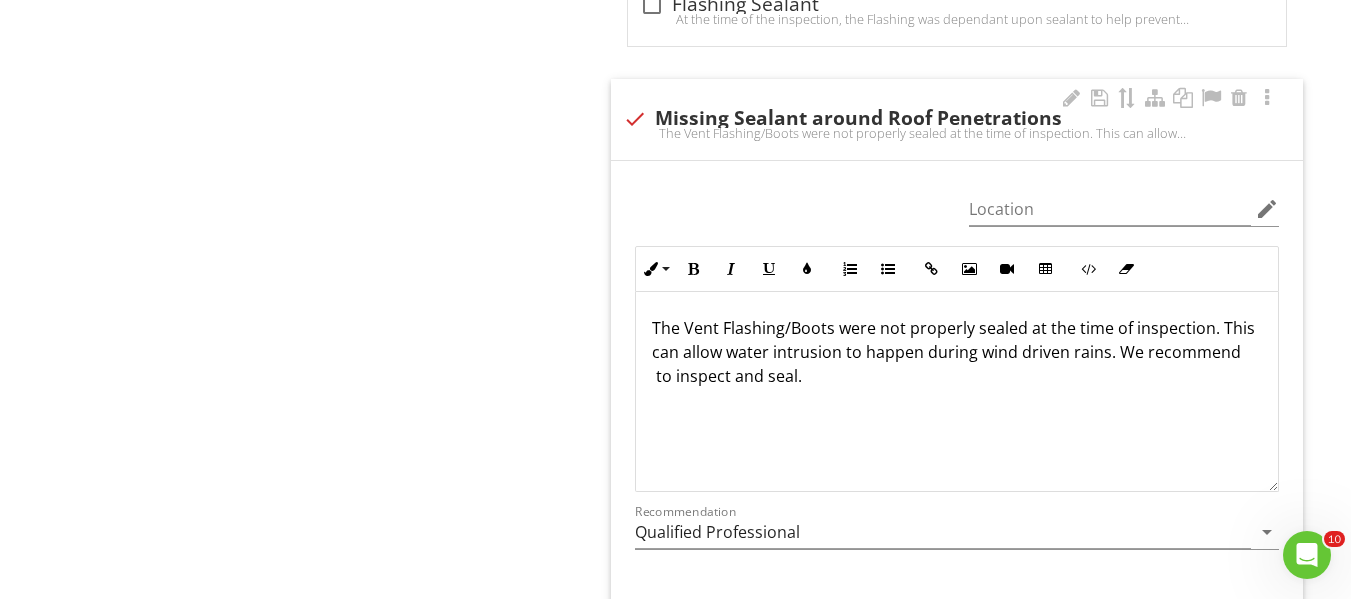 click at bounding box center (635, 119) 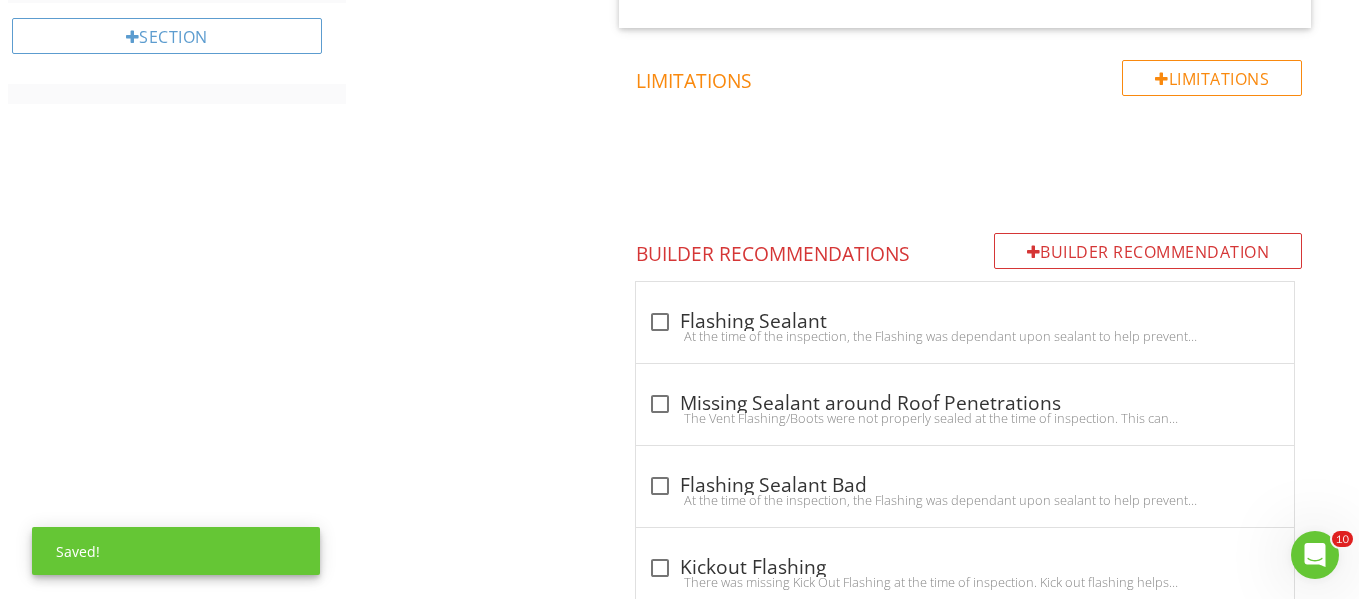 scroll, scrollTop: 1078, scrollLeft: 0, axis: vertical 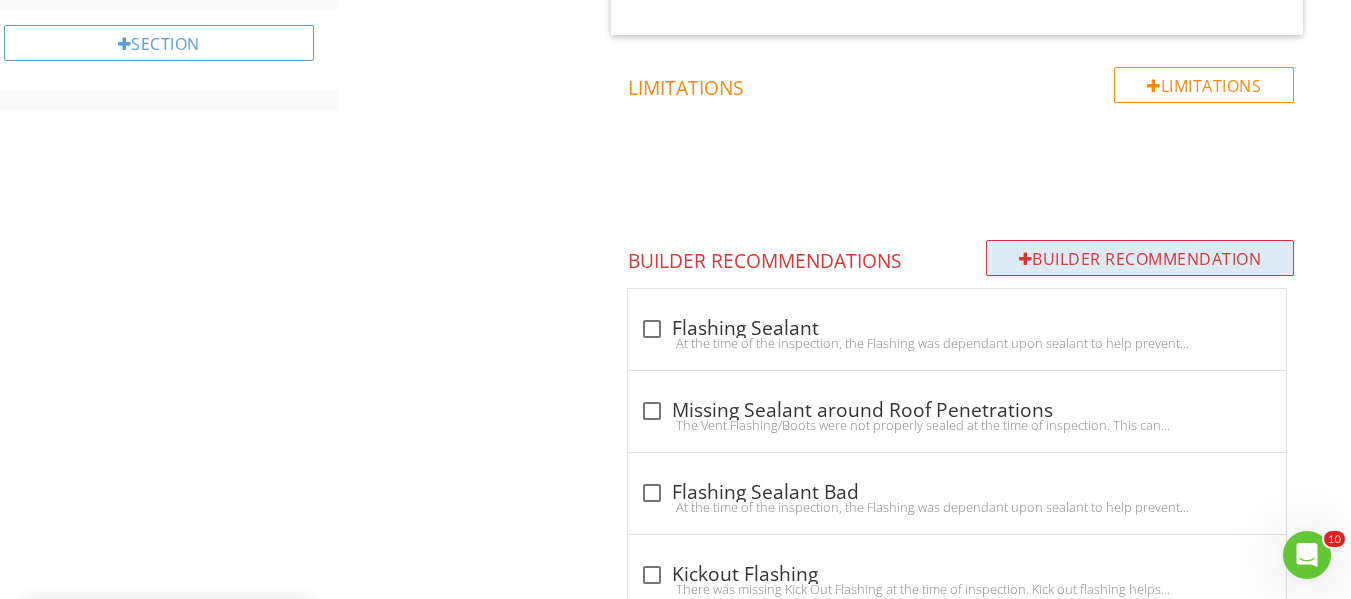 click on "Builder Recommendation" at bounding box center [1140, 258] 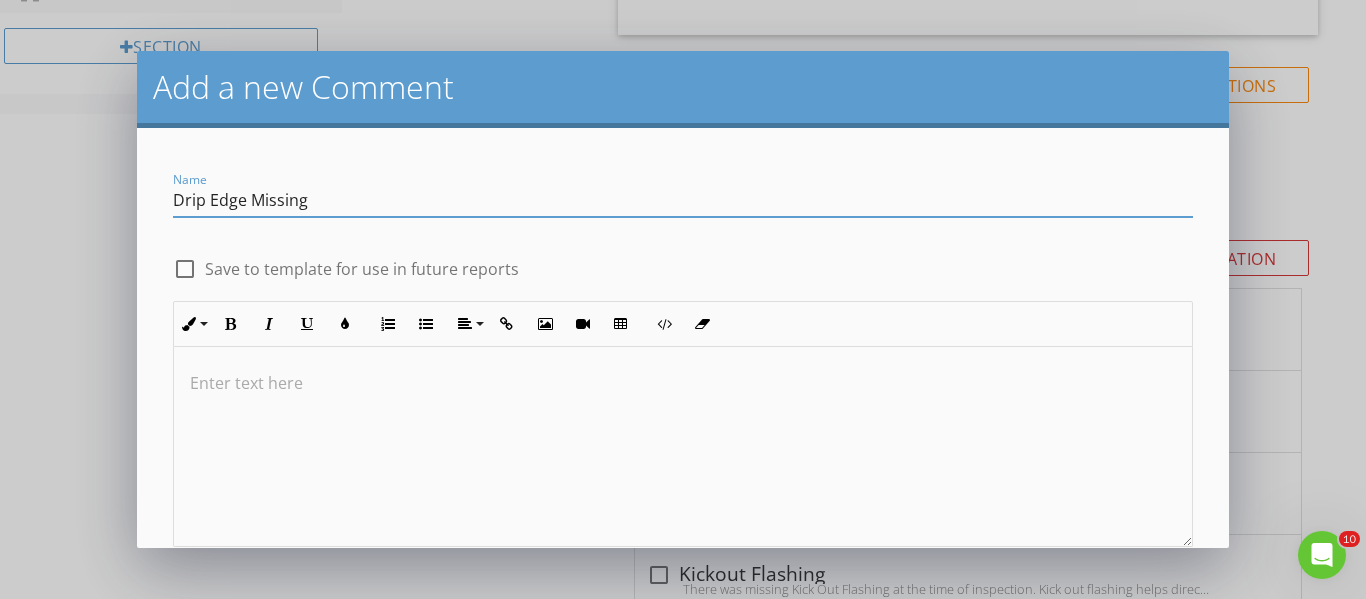 type on "Drip Edge Missing" 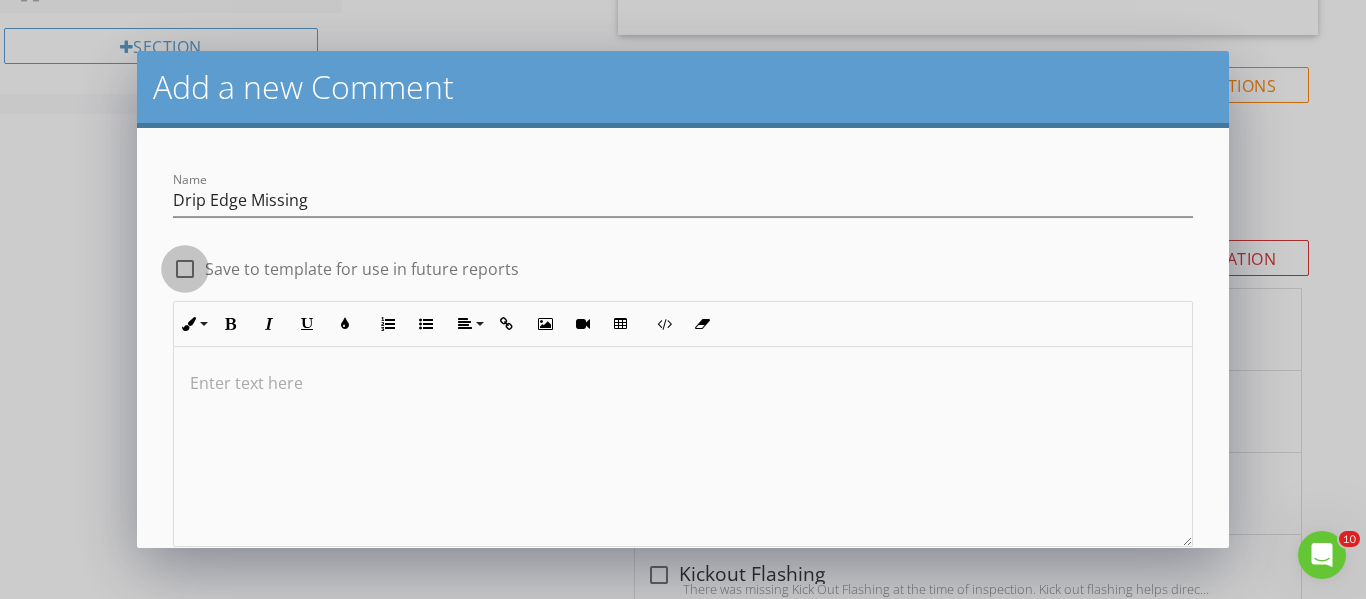 click at bounding box center (185, 269) 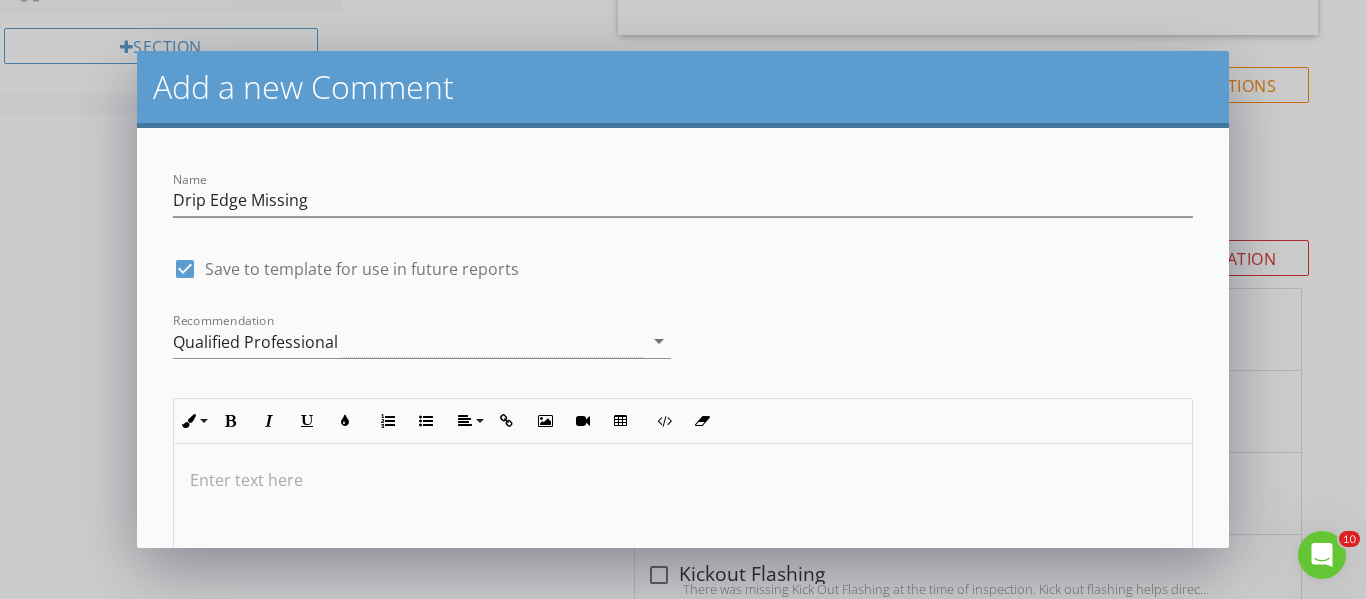 click at bounding box center [683, 480] 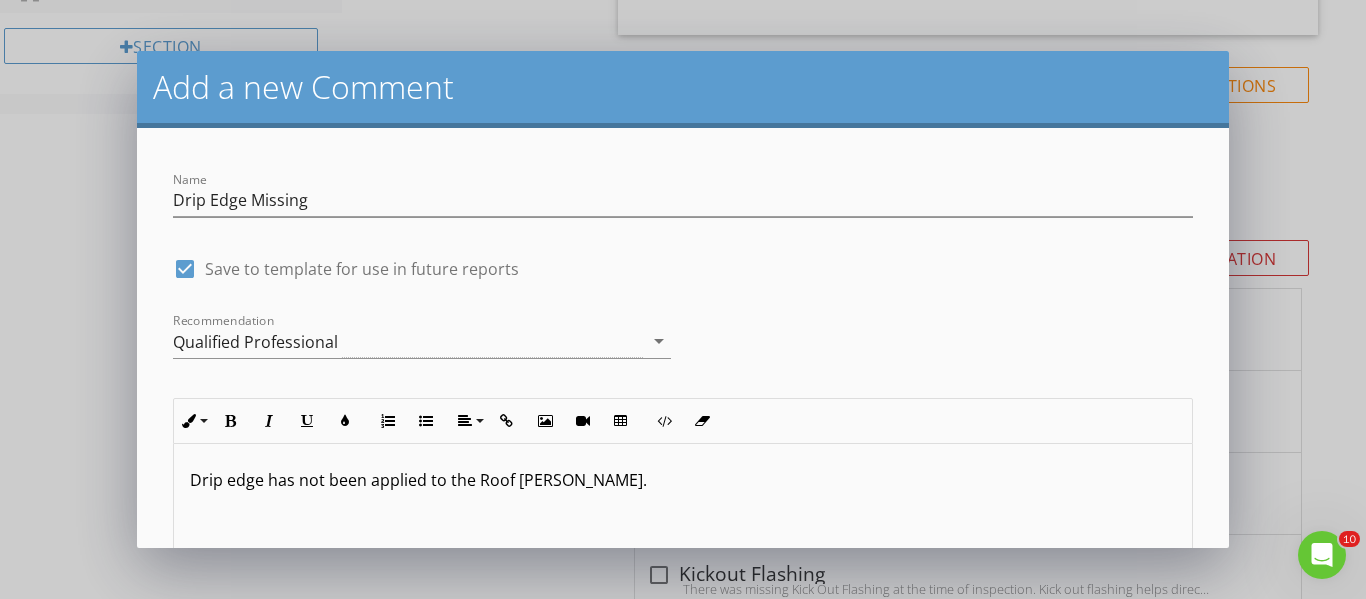 click on "Drip edge has not been applied to the Roof [PERSON_NAME]." at bounding box center (683, 480) 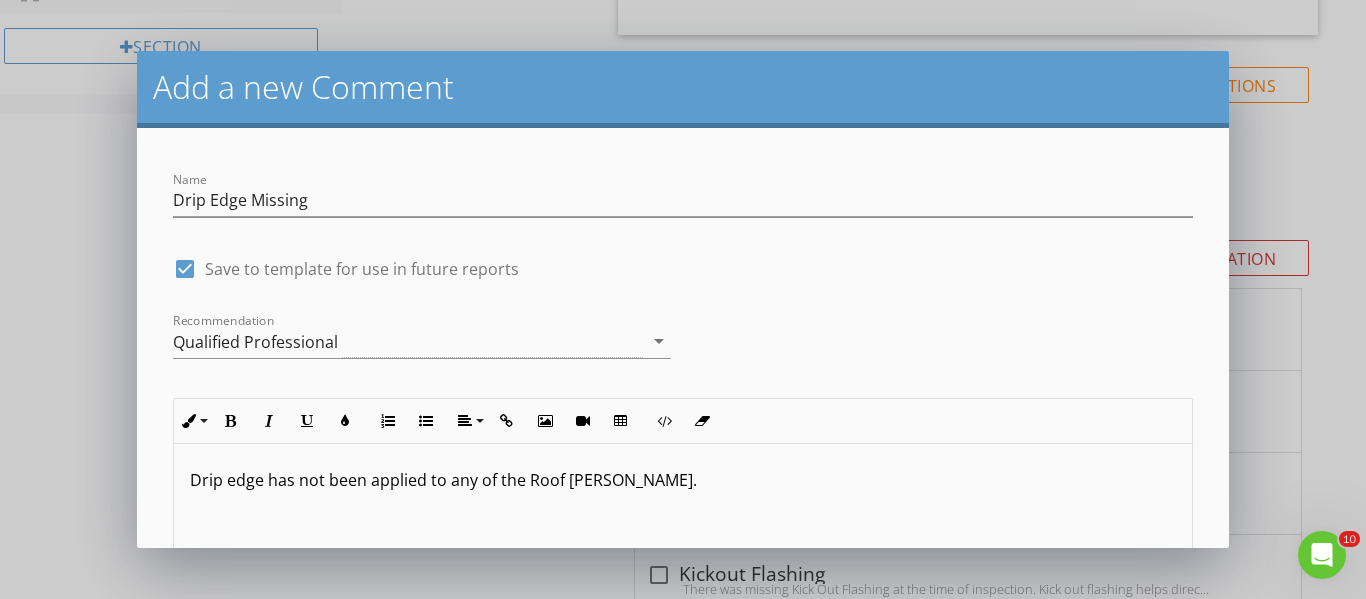 click on "Drip edge has not been applied to any of the Roof [PERSON_NAME]." at bounding box center (683, 480) 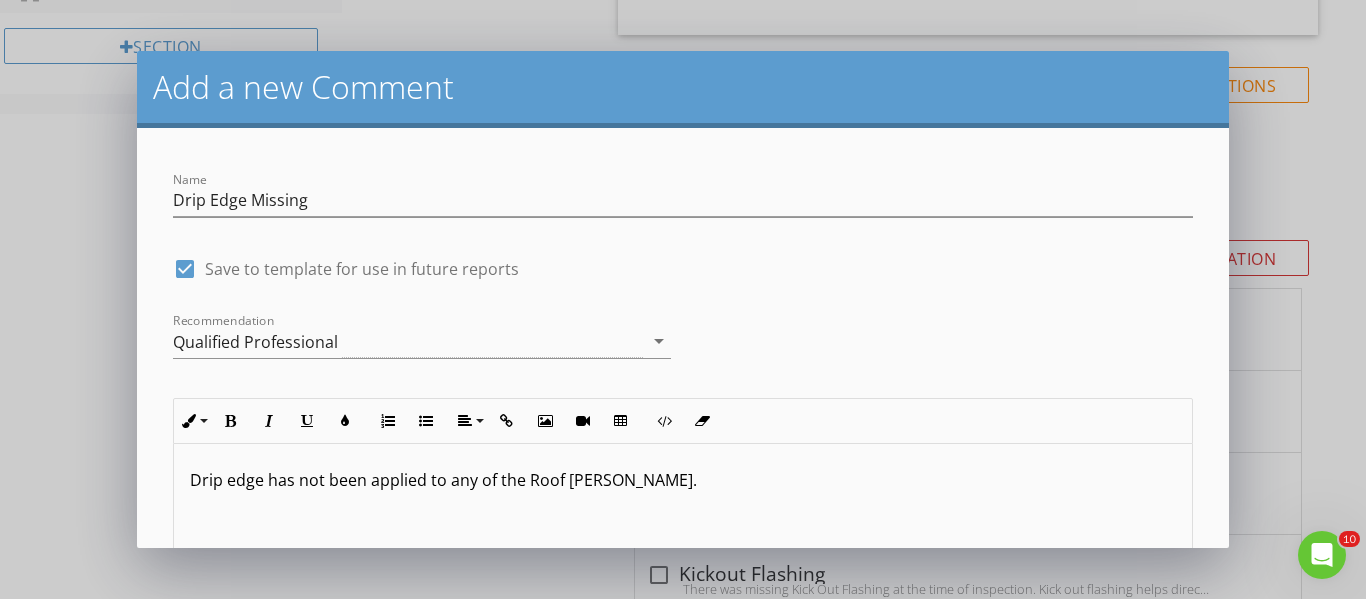 click on "Drip edge has not been applied to any of the Roof [PERSON_NAME]." at bounding box center [683, 480] 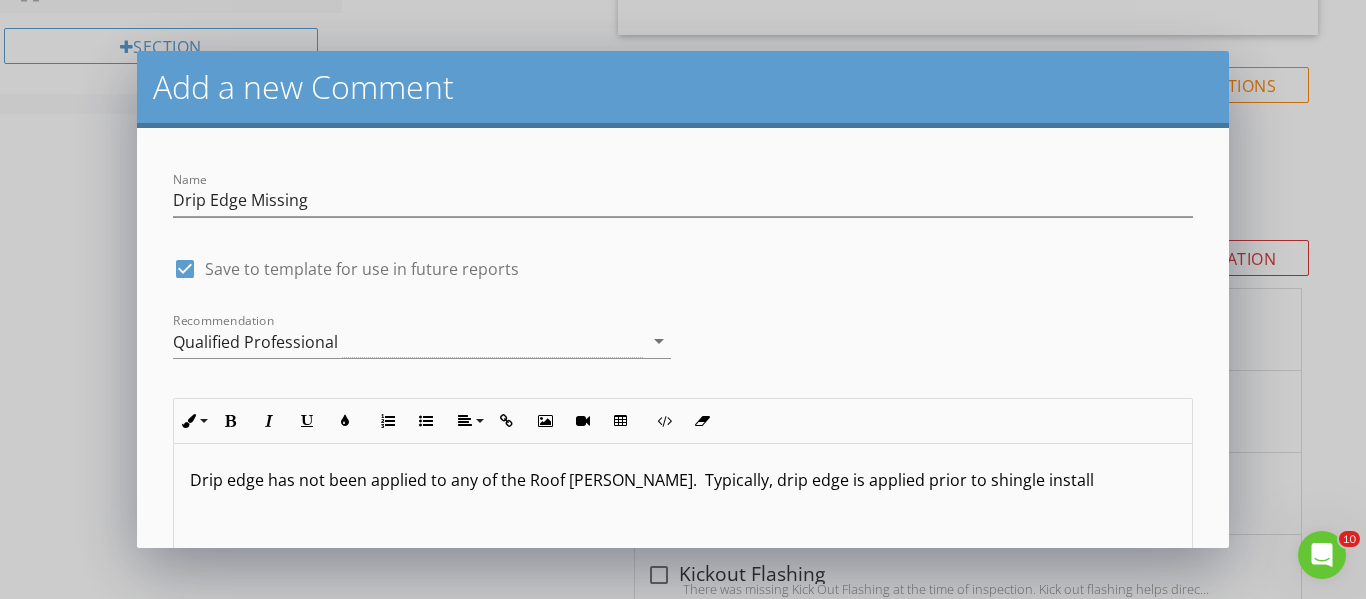 click on "Drip edge has not been applied to any of the Roof [PERSON_NAME].  Typically, drip edge is applied prior to shingle install" at bounding box center [683, 480] 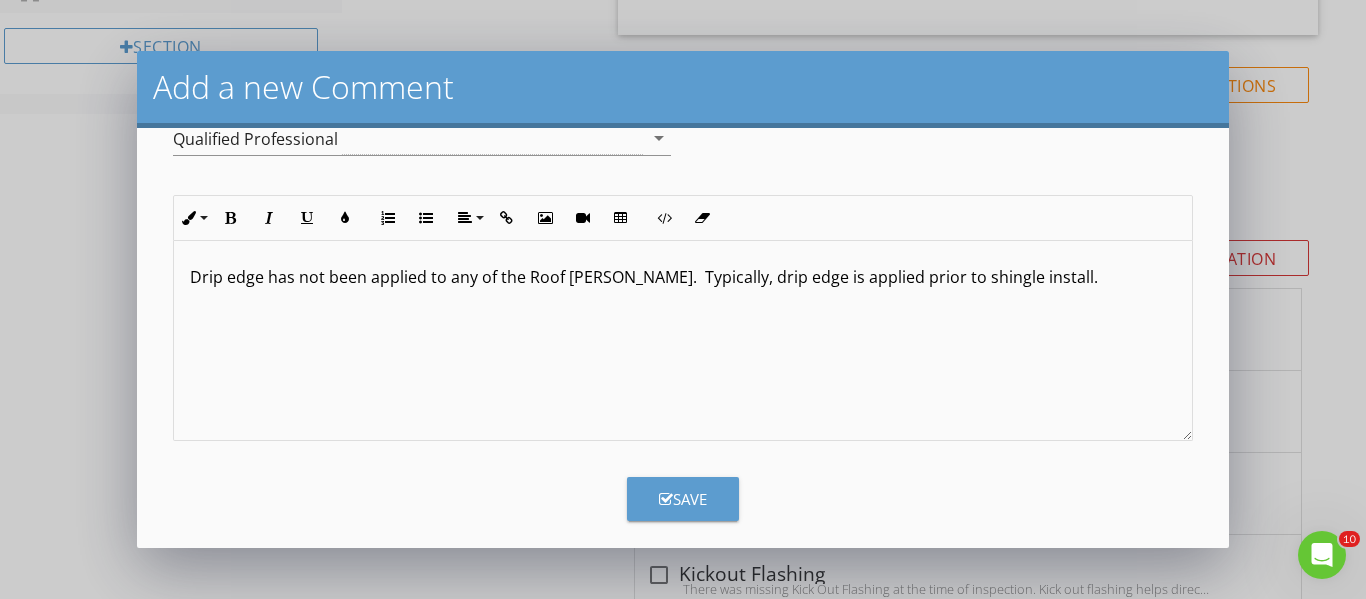 scroll, scrollTop: 220, scrollLeft: 0, axis: vertical 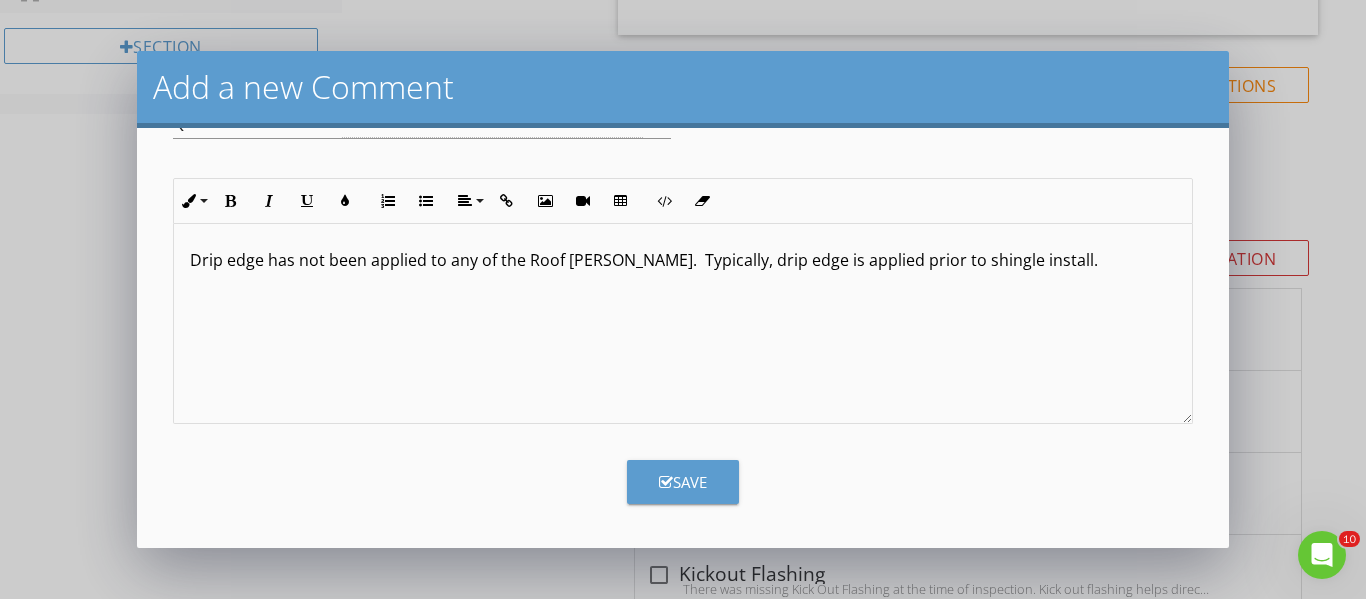click on "Save" at bounding box center [683, 482] 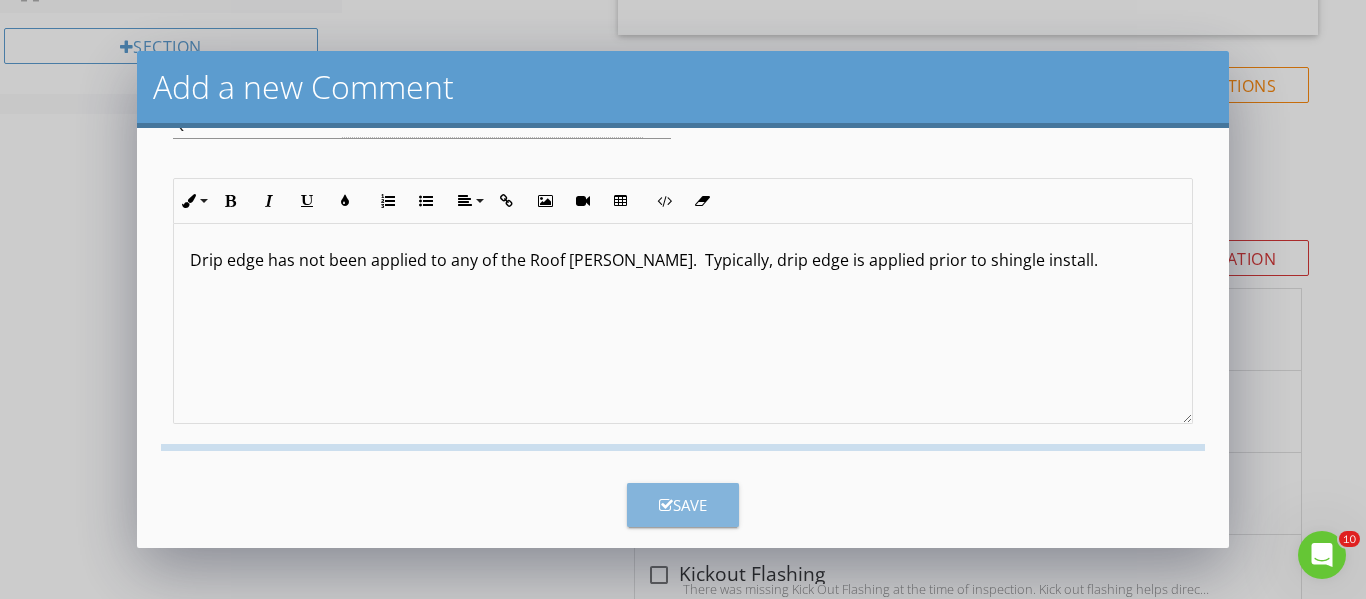 checkbox on "false" 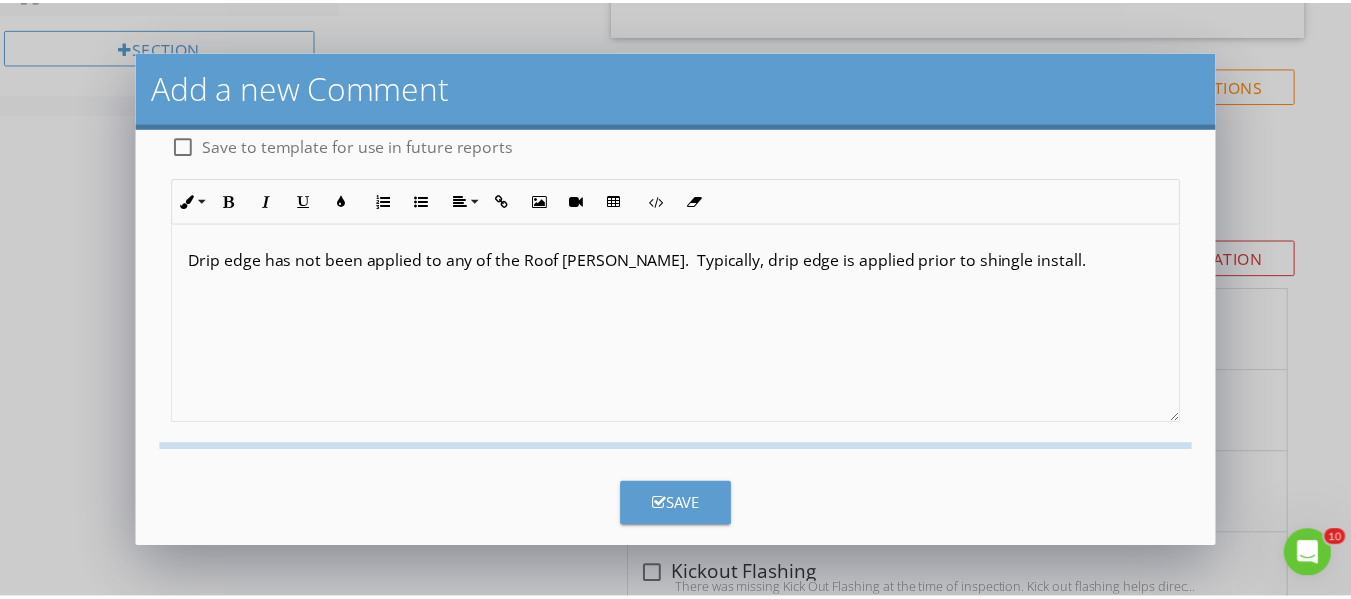 scroll, scrollTop: 27, scrollLeft: 0, axis: vertical 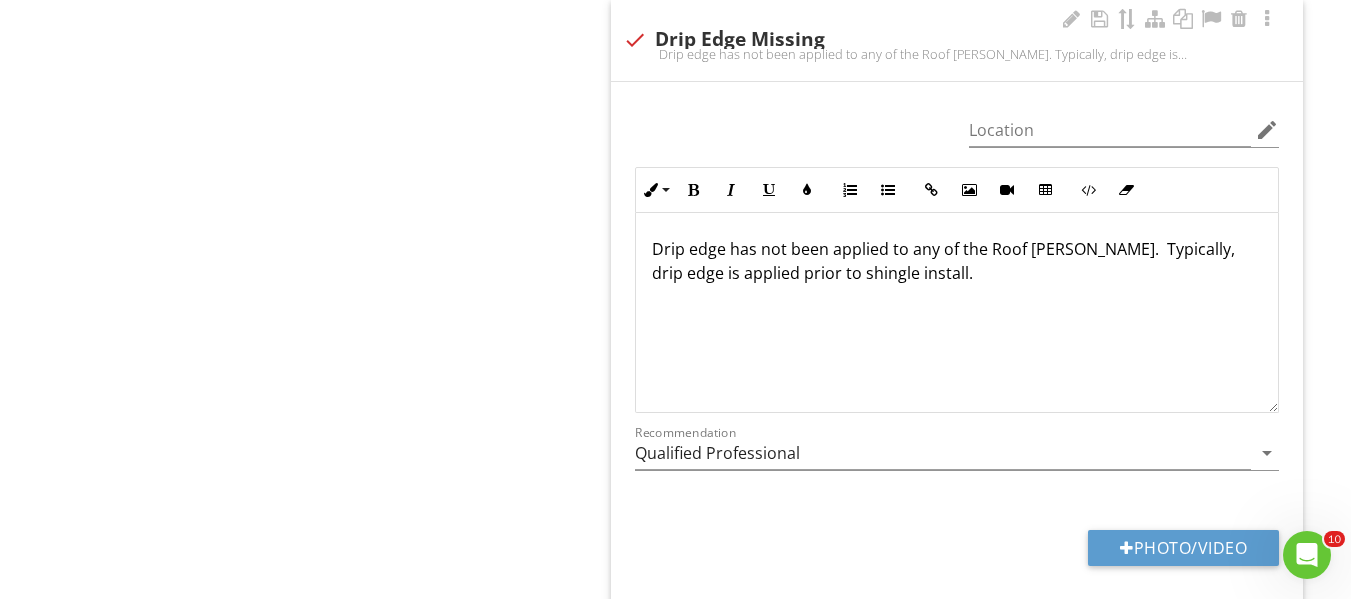 click on "Drip edge has not been applied to any of the Roof [PERSON_NAME].  Typically, drip edge is applied prior to shingle install." at bounding box center [957, 313] 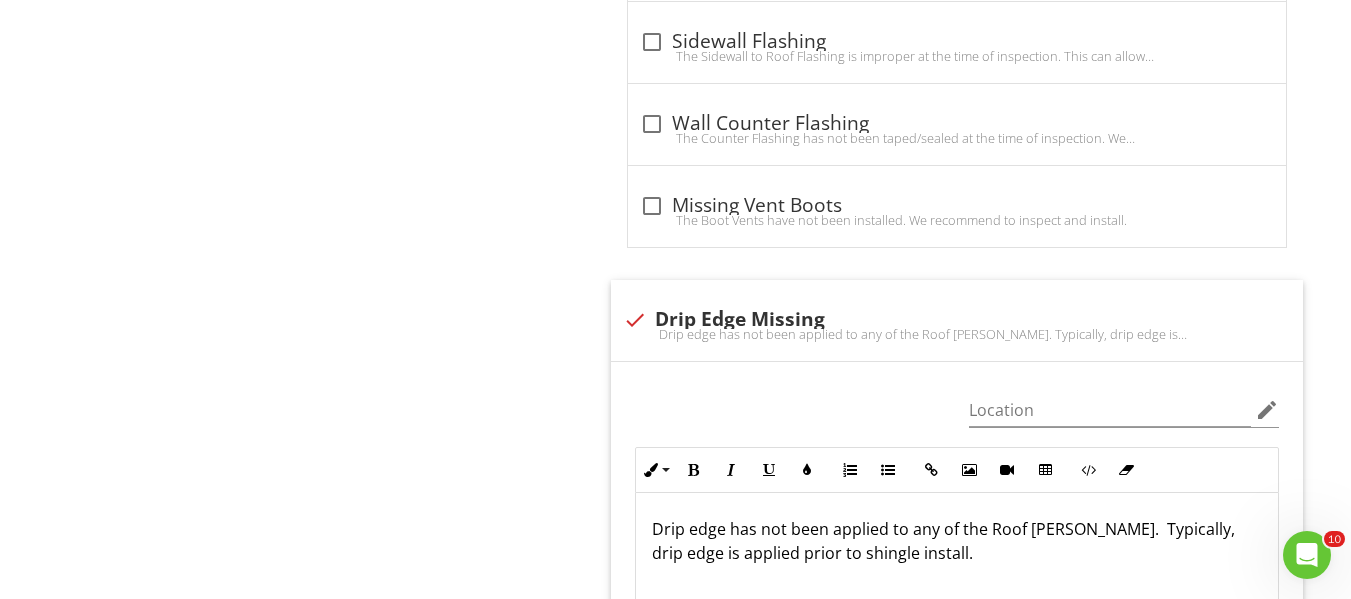 scroll, scrollTop: 1683, scrollLeft: 0, axis: vertical 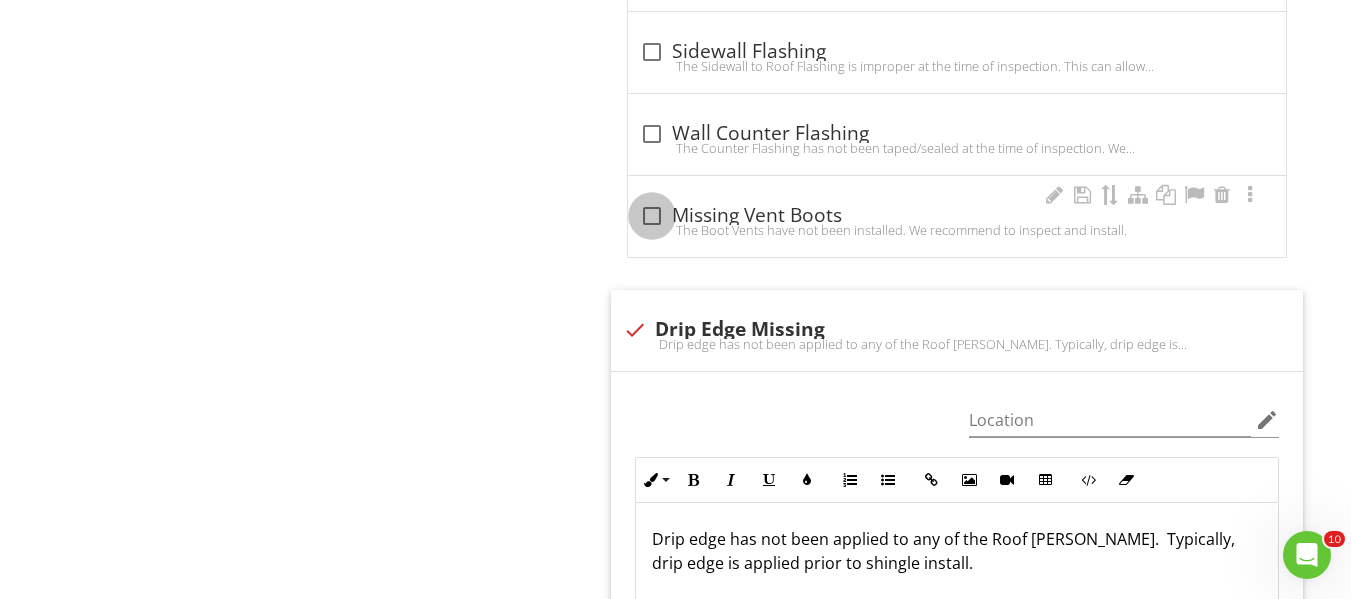 click at bounding box center [652, 216] 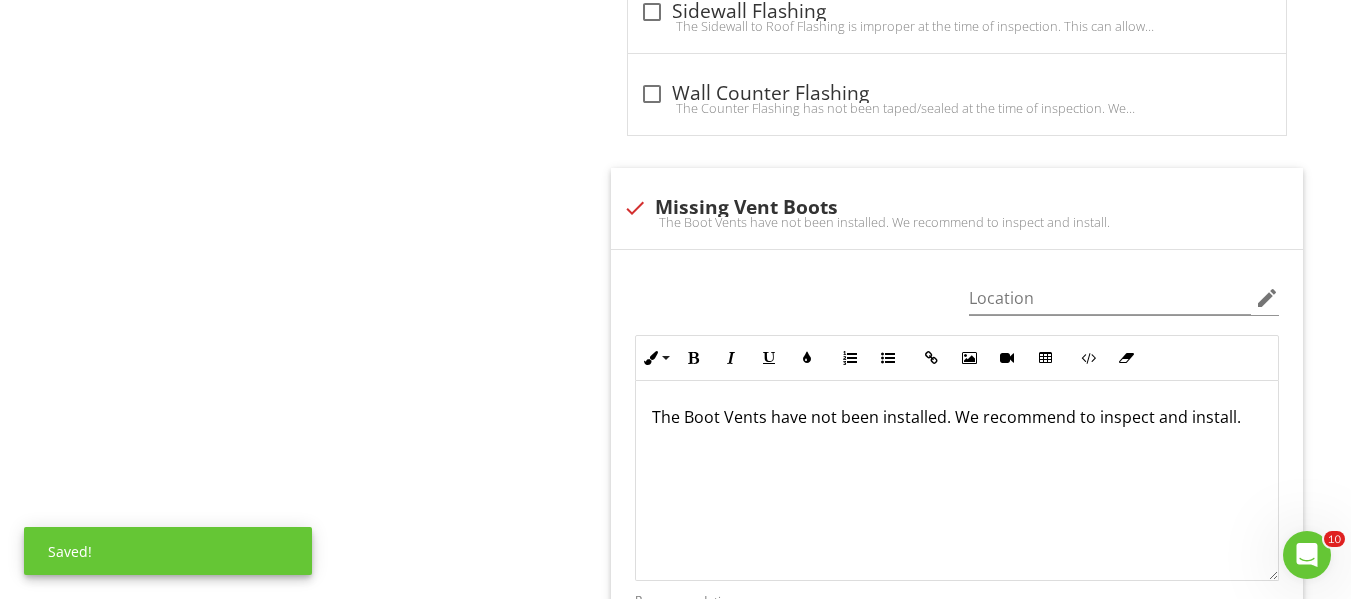 scroll, scrollTop: 1735, scrollLeft: 0, axis: vertical 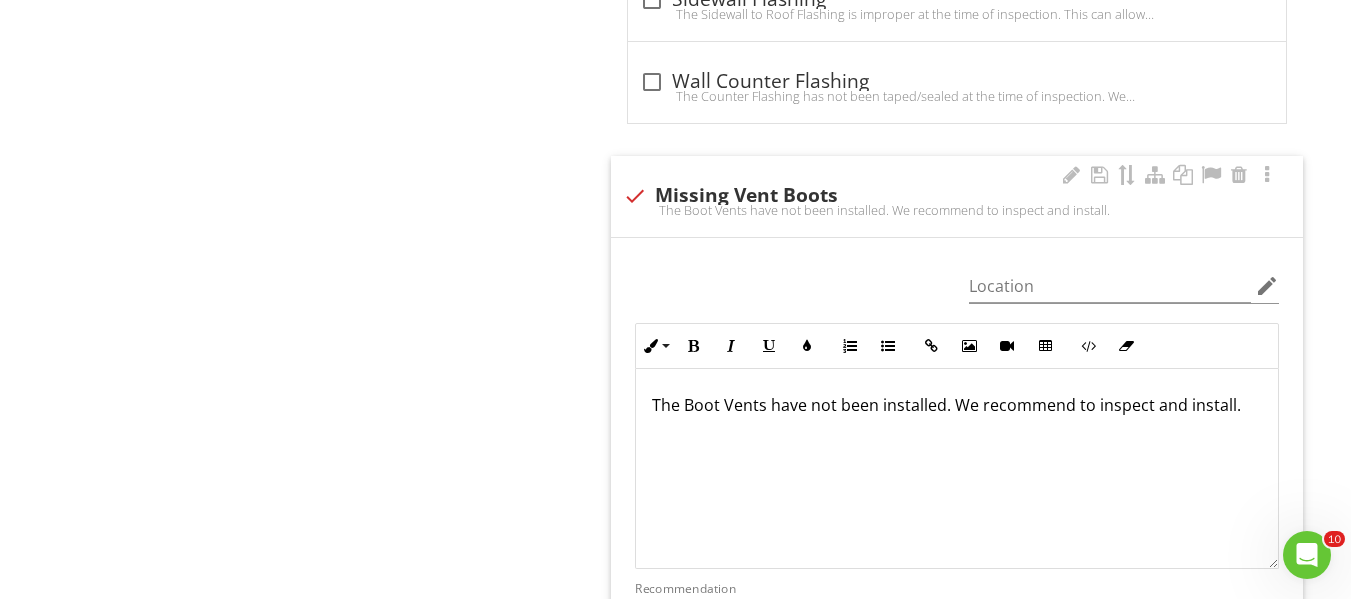 click on "check
Missing Vent Boots
The Boot Vents have not been installed. We recommend to inspect and install." at bounding box center (957, 196) 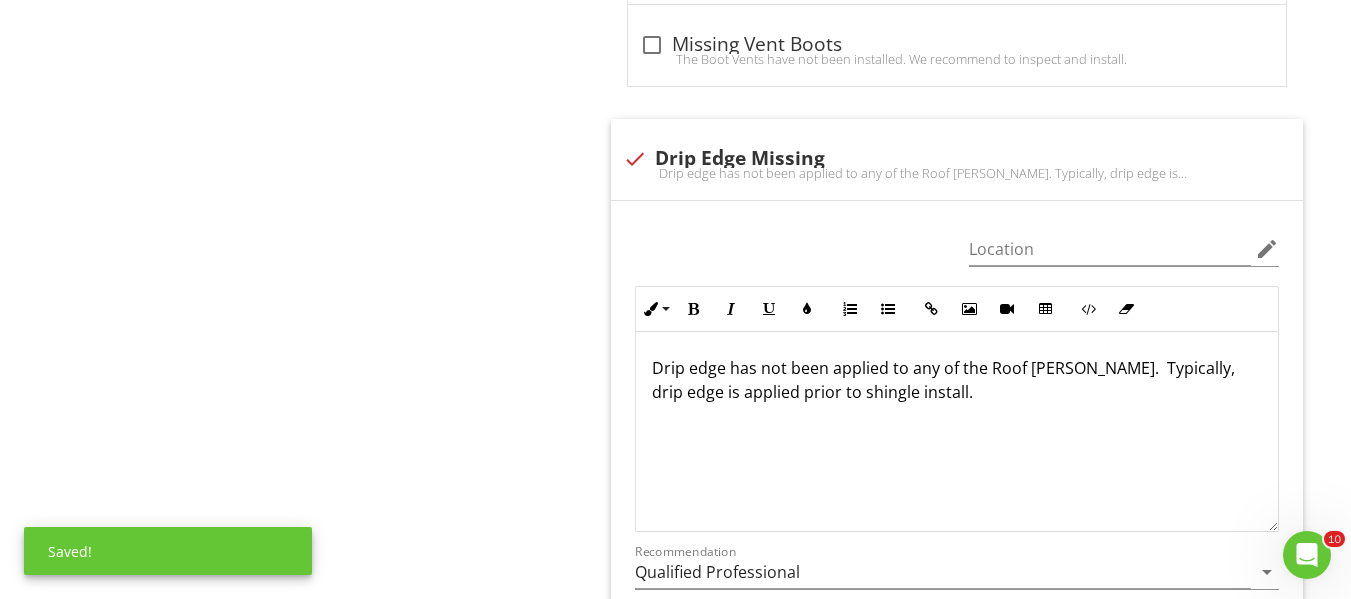 scroll, scrollTop: 1873, scrollLeft: 0, axis: vertical 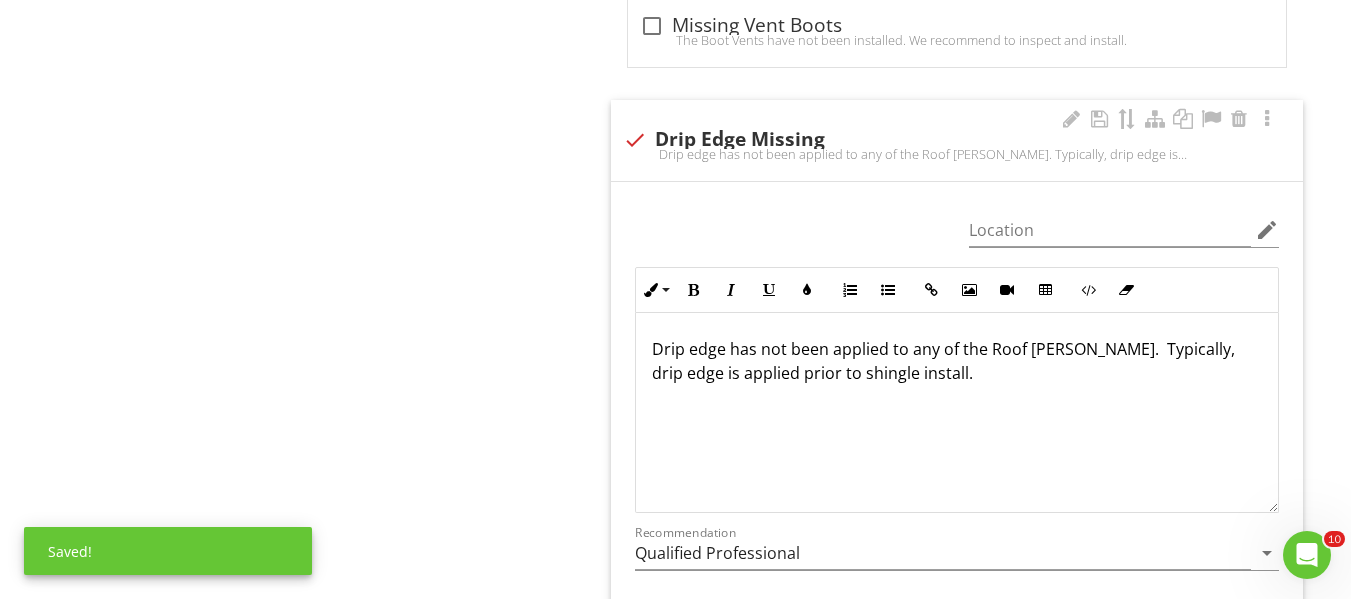 click on "Drip edge has not been applied to any of the Roof [PERSON_NAME].  Typically, drip edge is applied prior to shingle install." at bounding box center (957, 413) 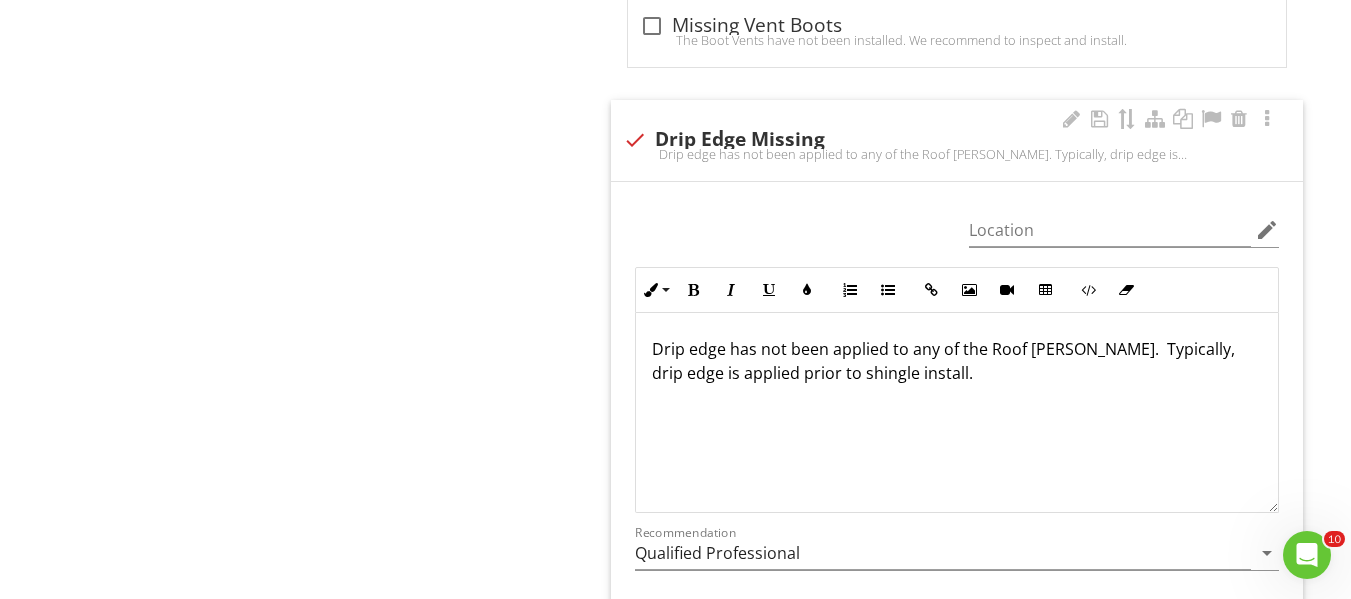 type 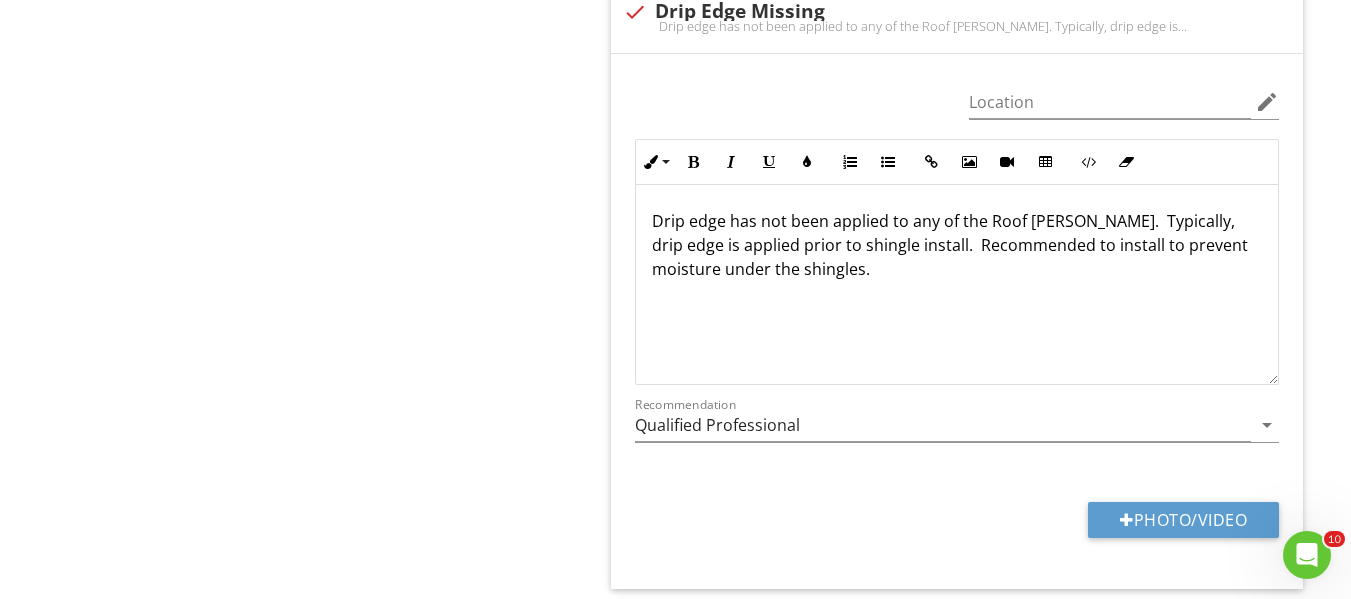 scroll, scrollTop: 2073, scrollLeft: 0, axis: vertical 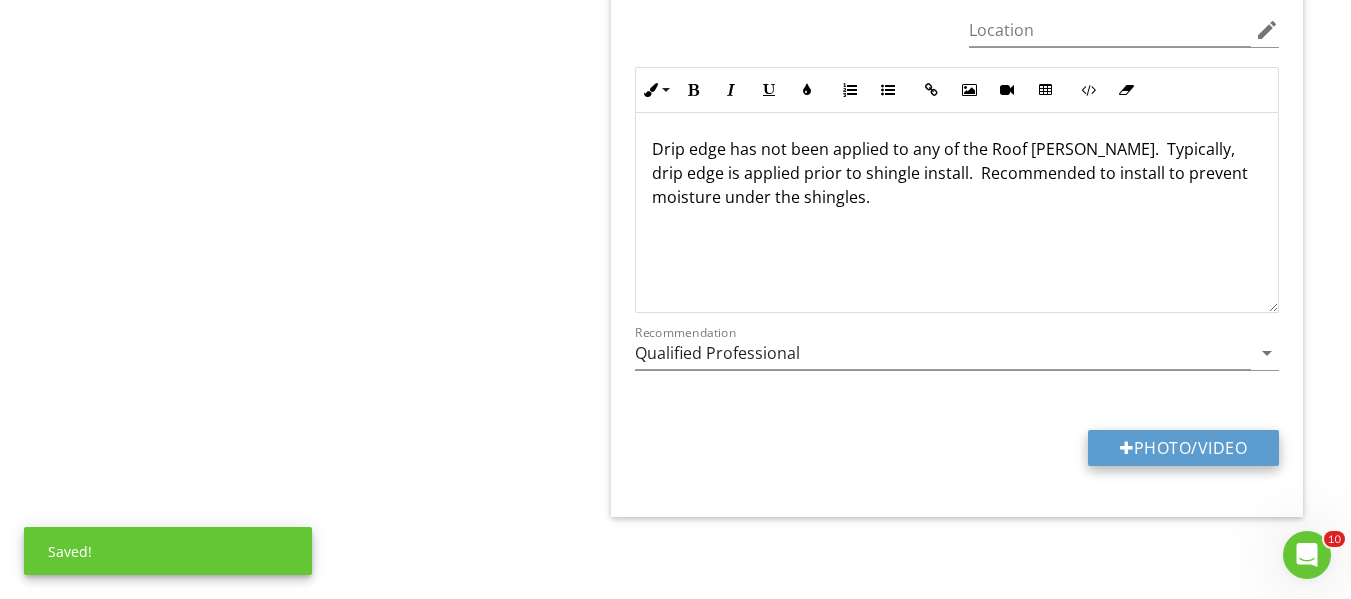 click on "Photo/Video" at bounding box center (1183, 448) 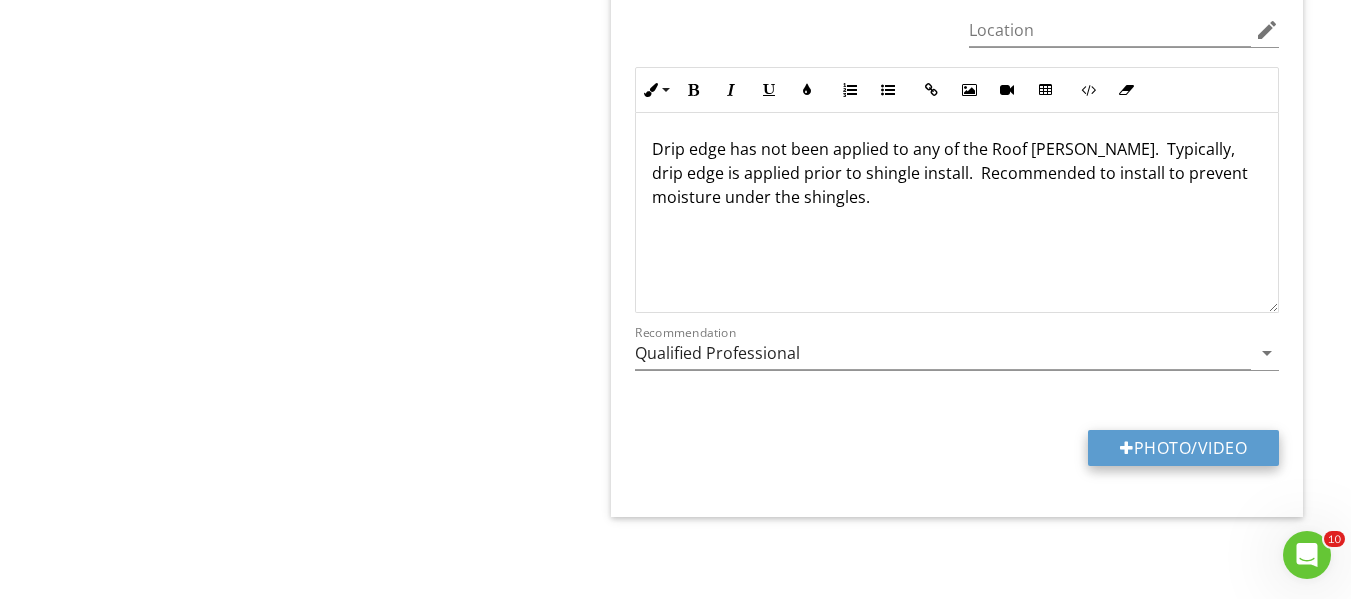 type on "C:\fakepath\IMG_0005.JPG" 